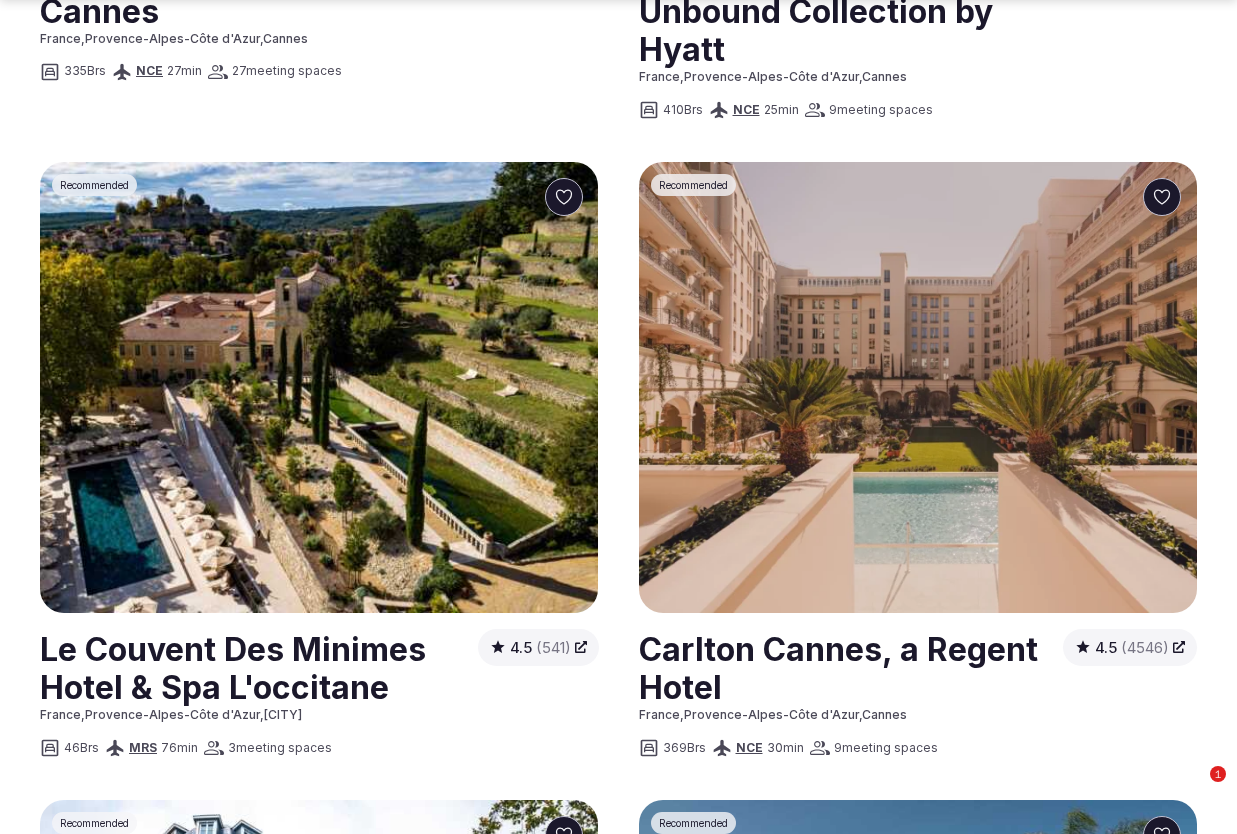 scroll, scrollTop: 2998, scrollLeft: 0, axis: vertical 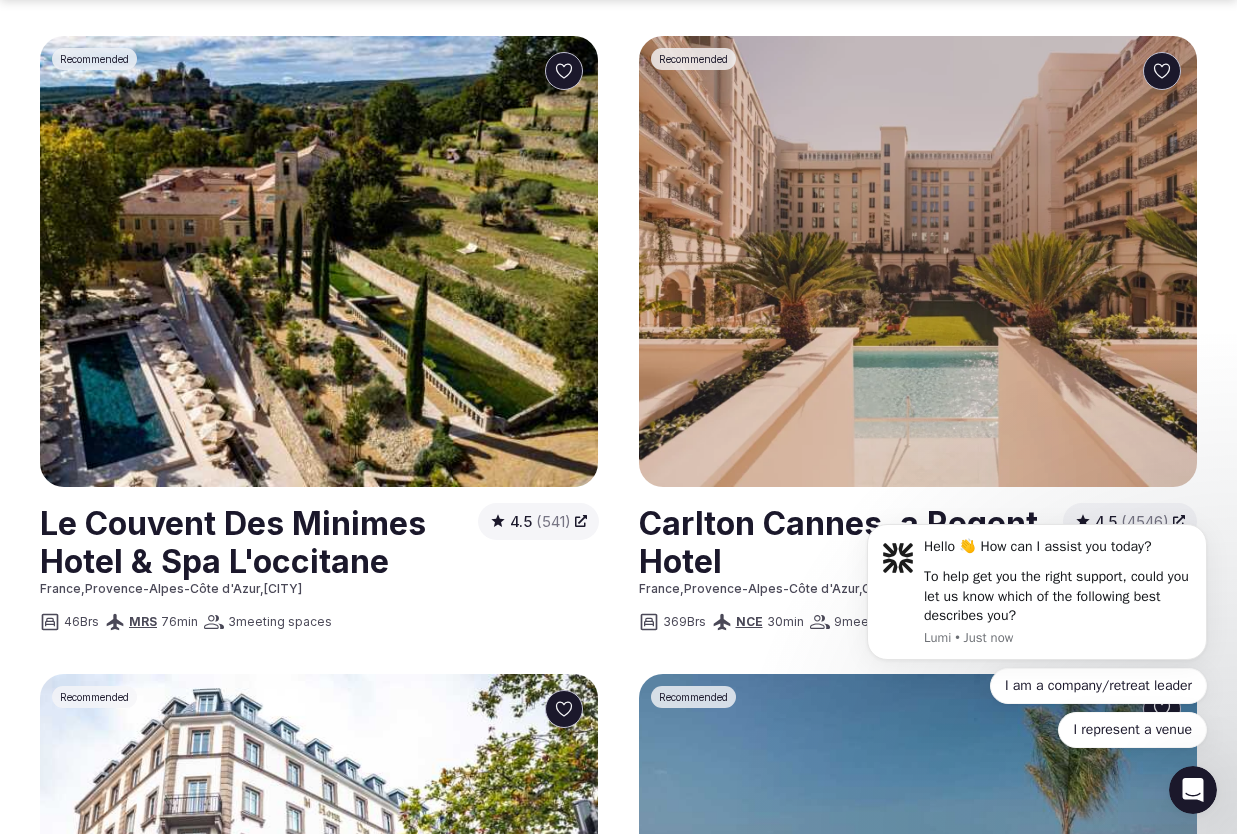 click at bounding box center (319, 485) 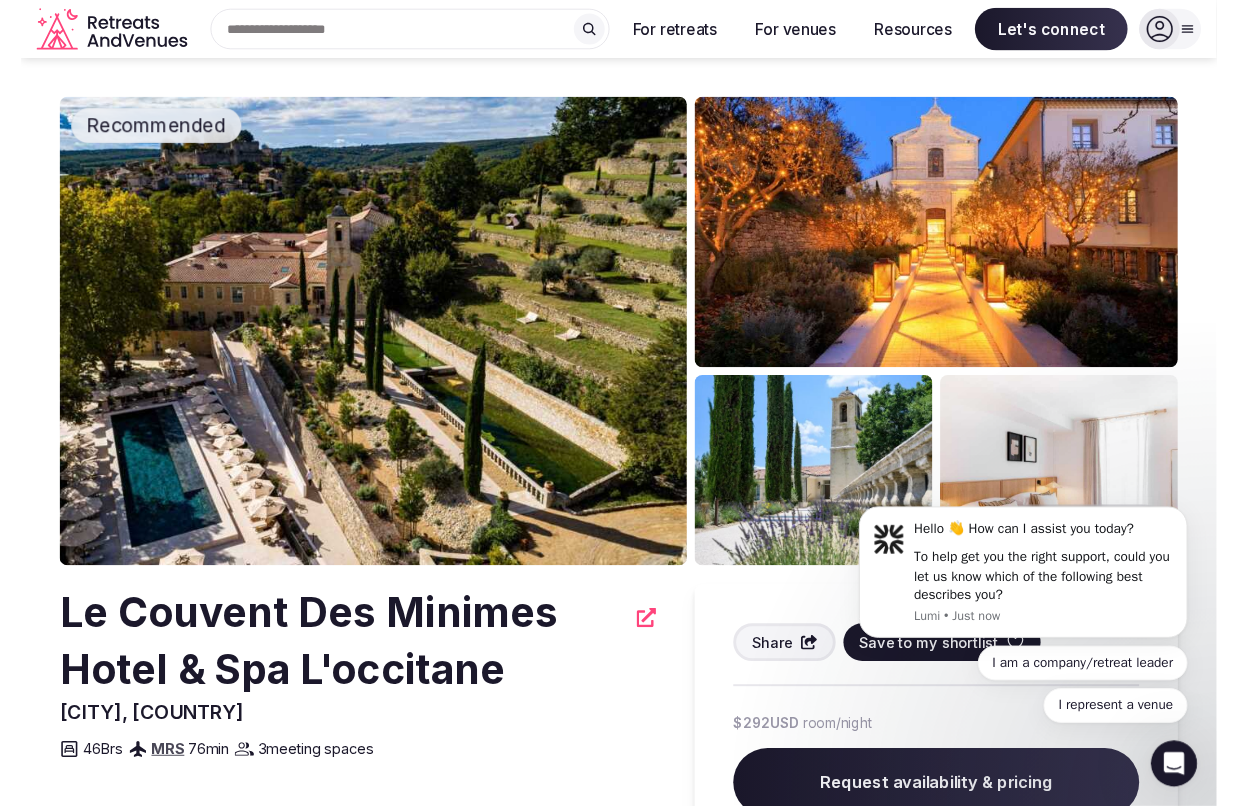 scroll, scrollTop: 0, scrollLeft: 0, axis: both 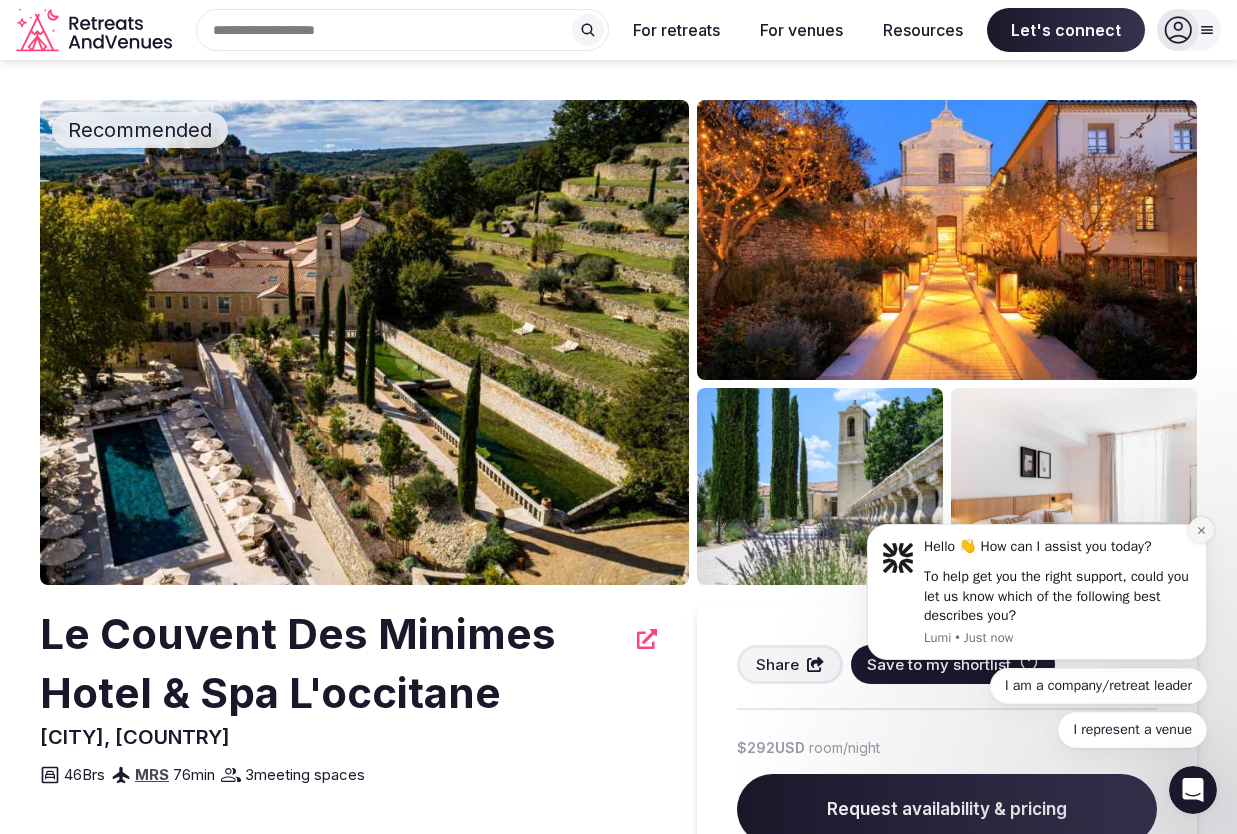 click 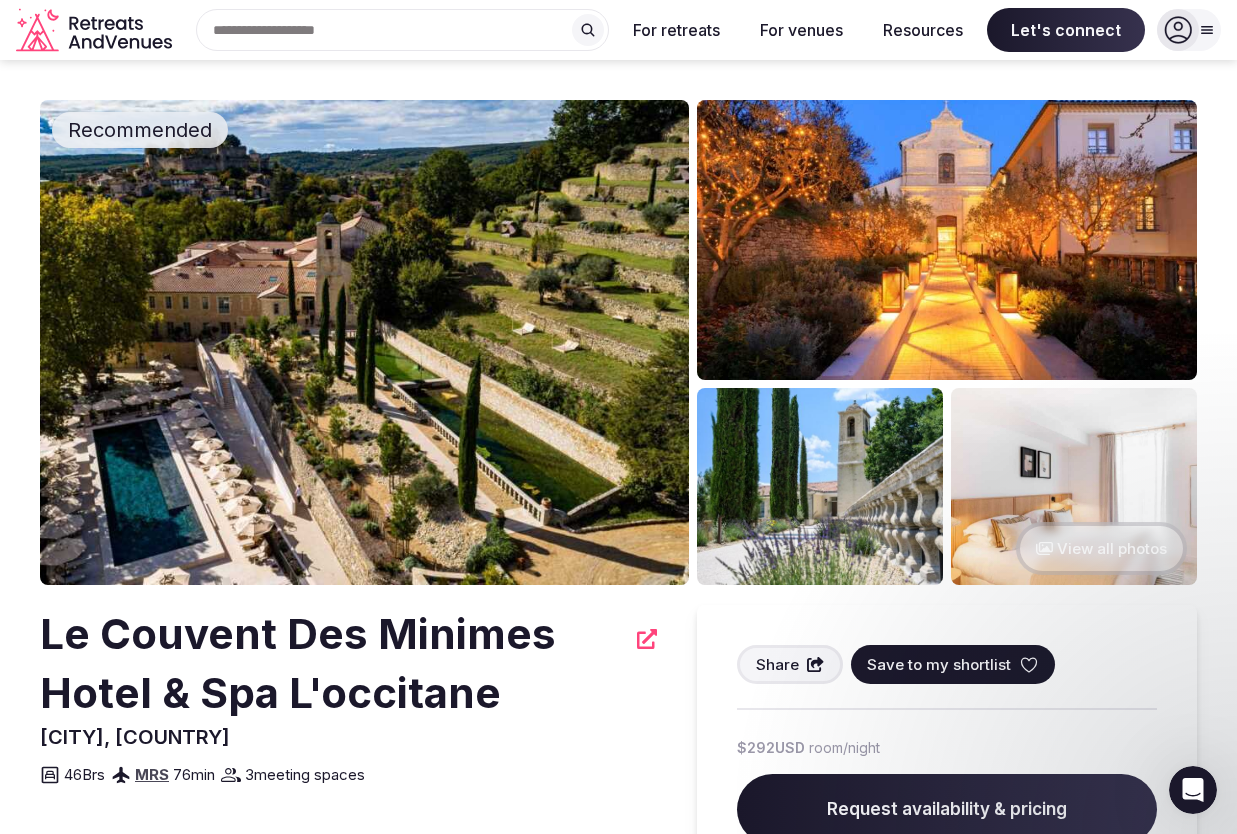 click on "View all photos" at bounding box center (1101, 548) 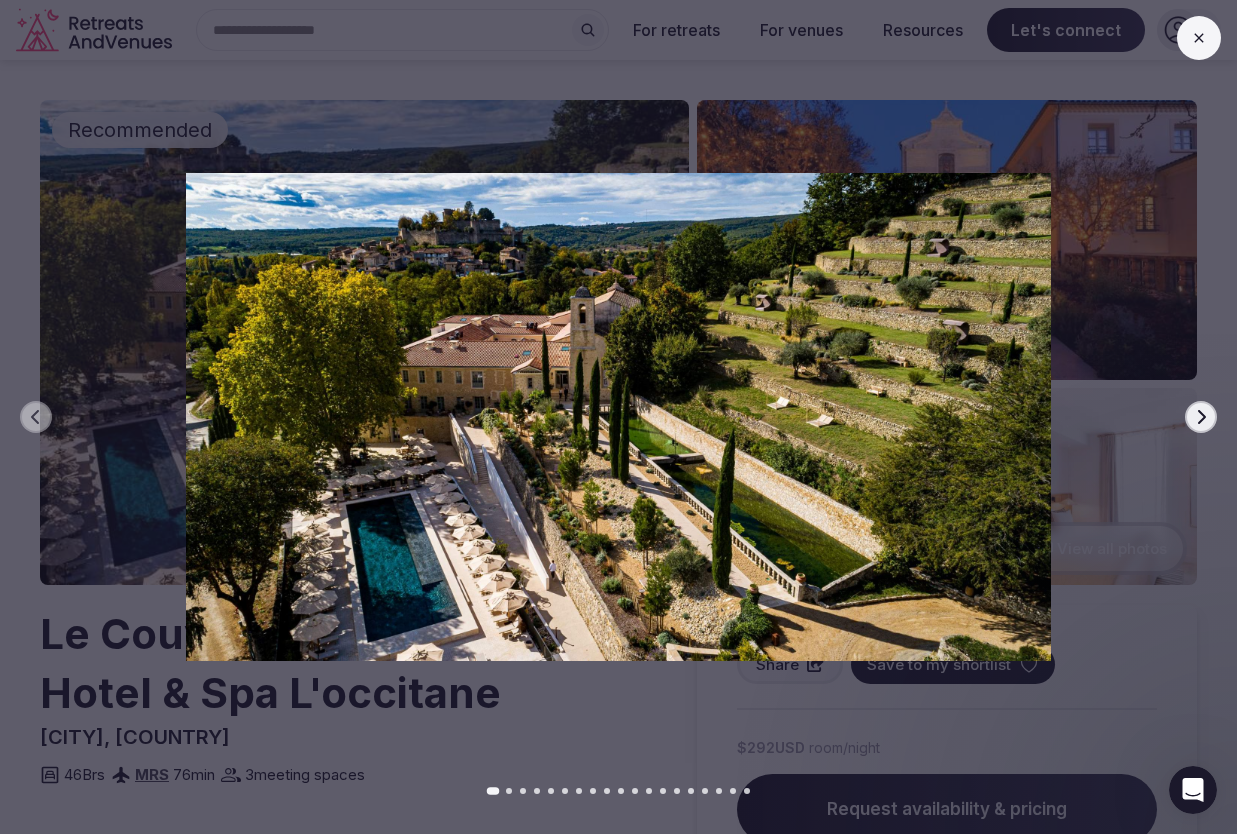 click on "Next slide" at bounding box center (1201, 417) 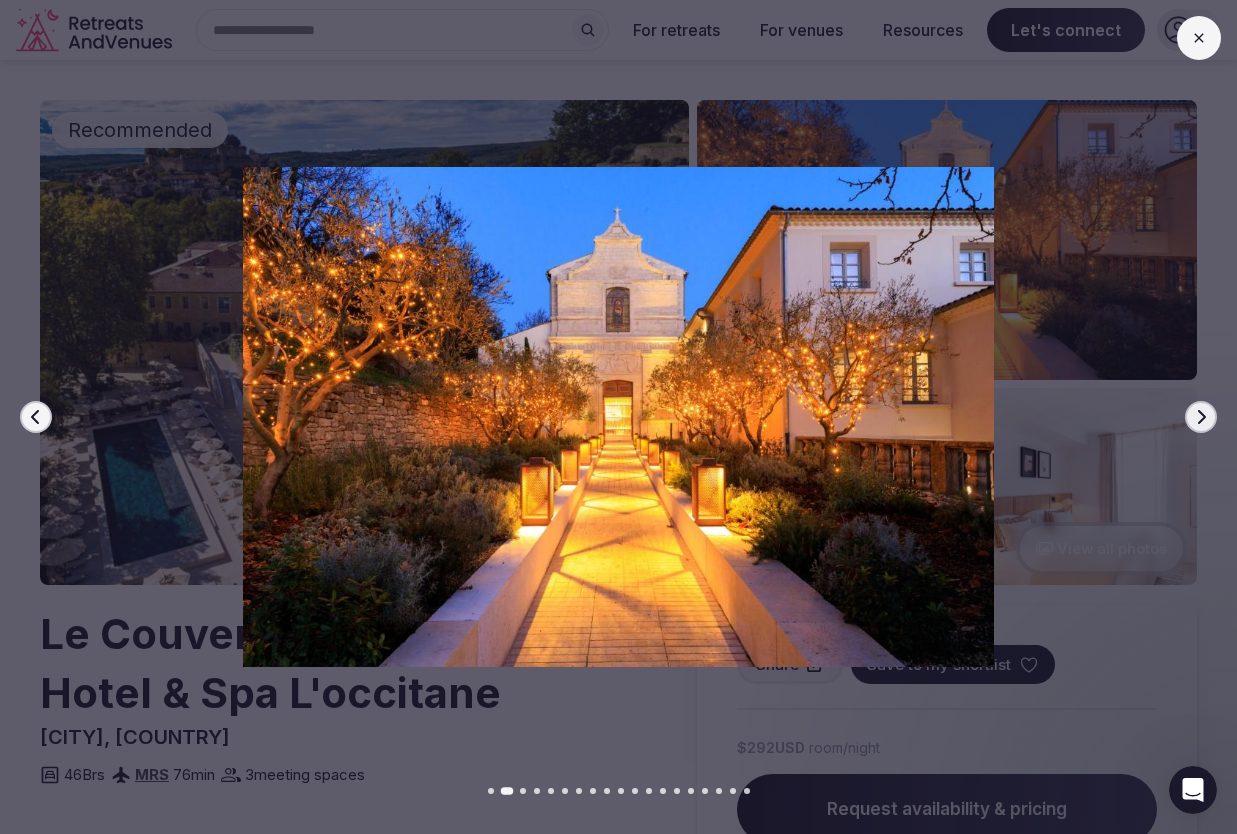 click on "Next slide" at bounding box center [1201, 417] 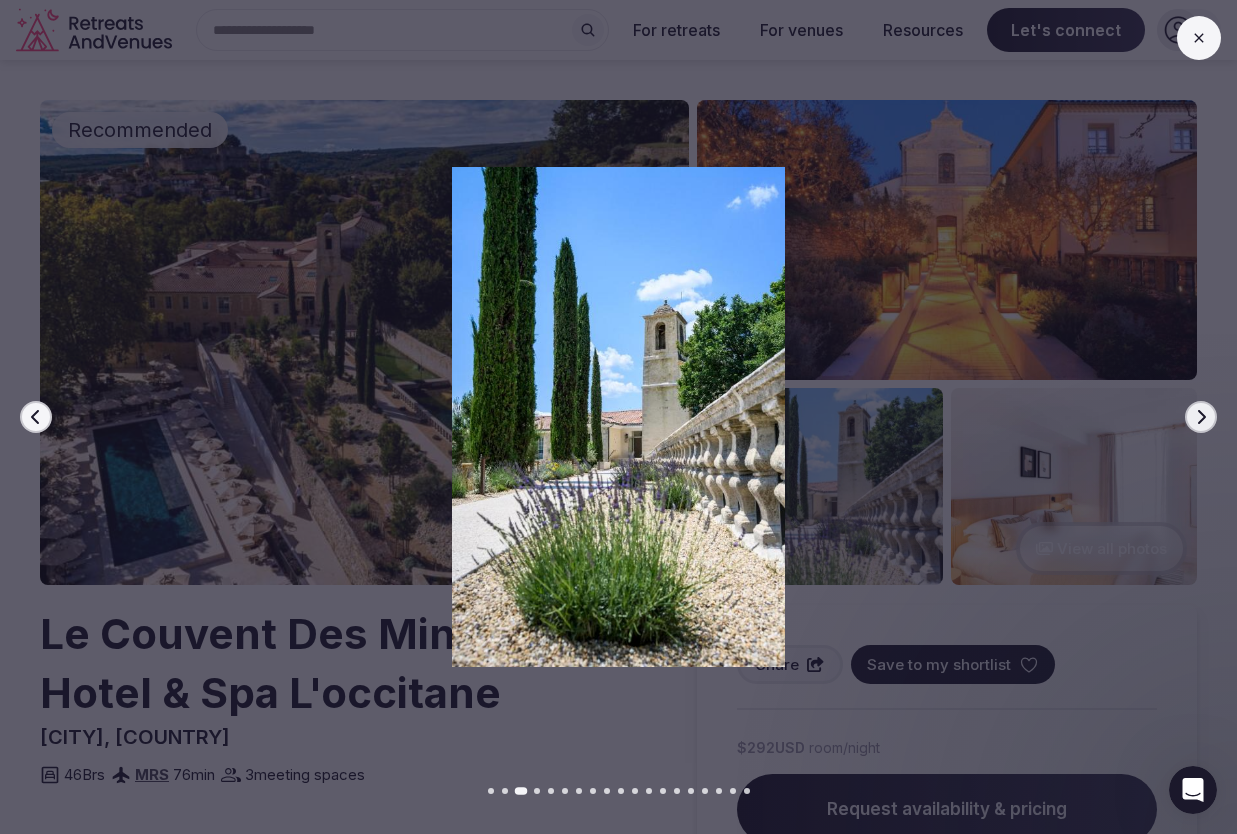 click on "Next slide" at bounding box center (1201, 417) 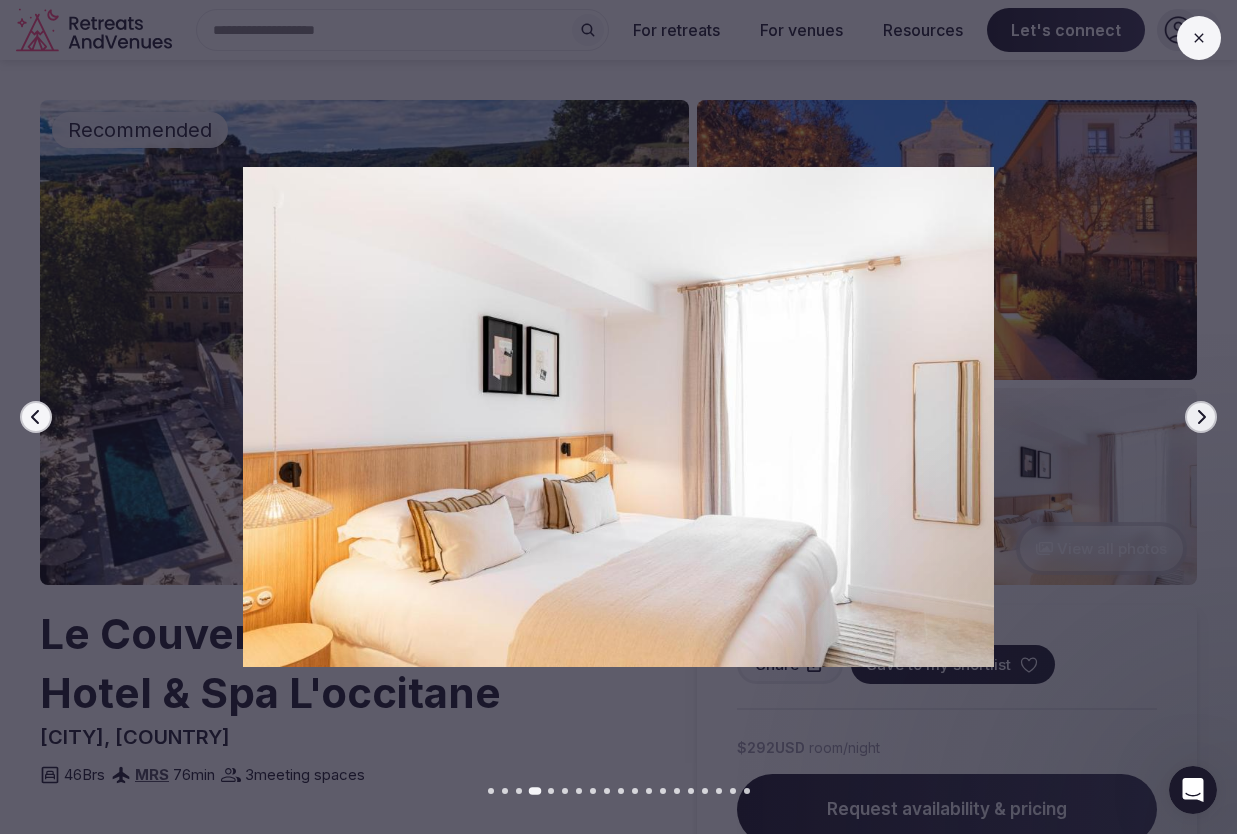 click on "Next slide" at bounding box center [1201, 417] 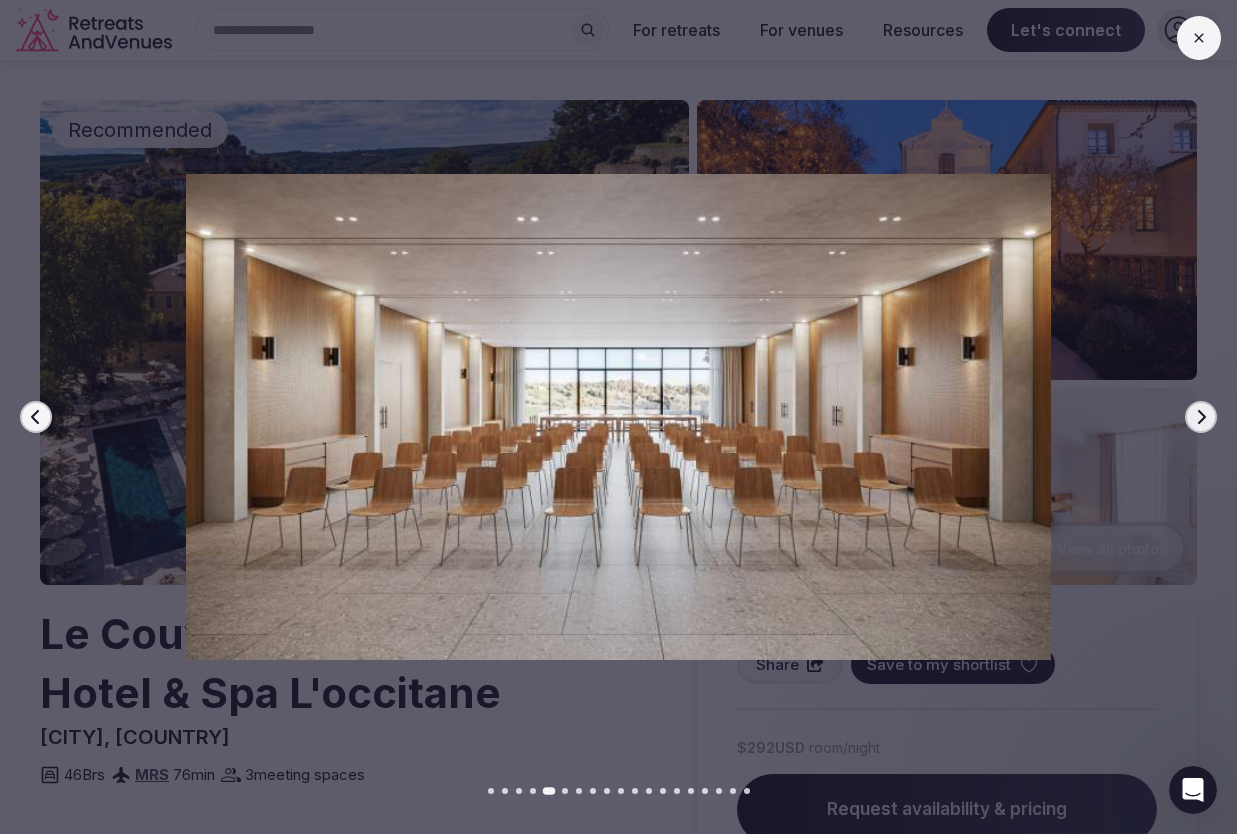 click on "Next slide" at bounding box center [1201, 417] 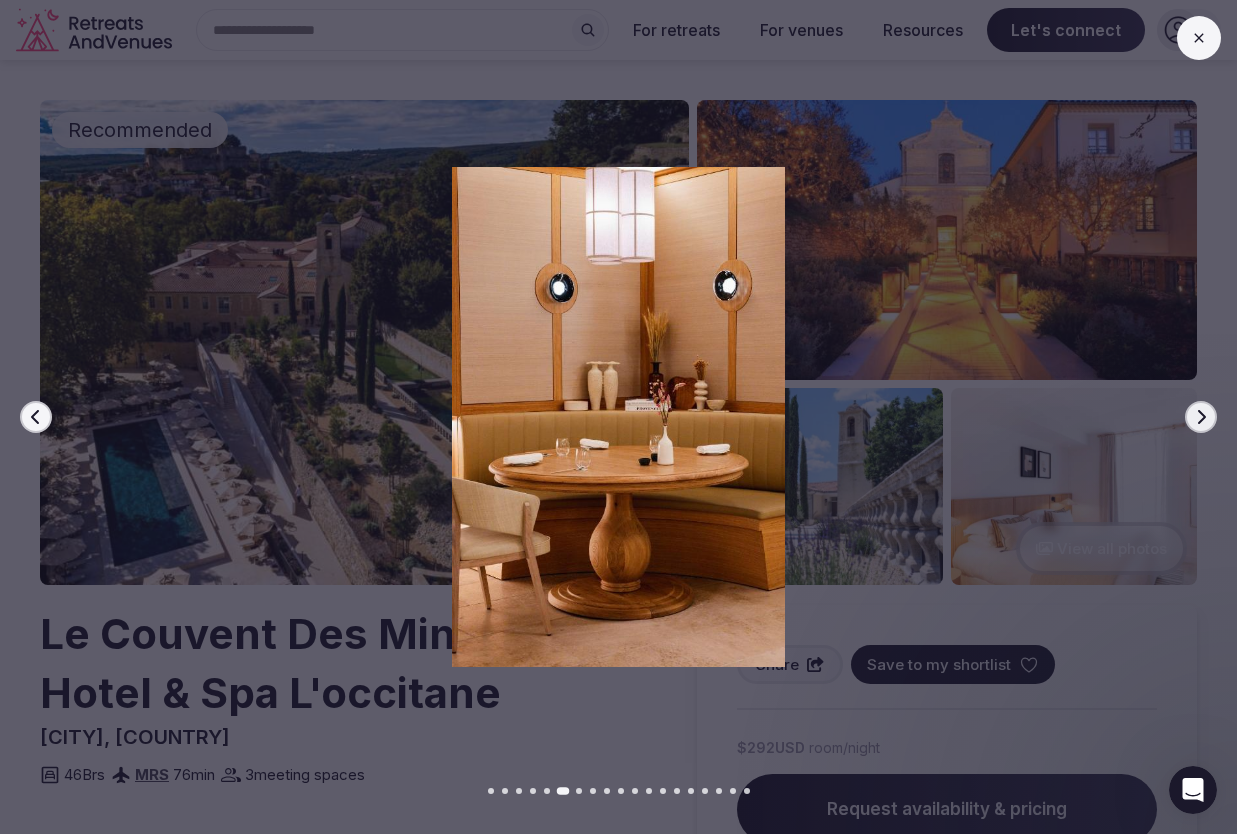 click on "Next slide" at bounding box center [1201, 417] 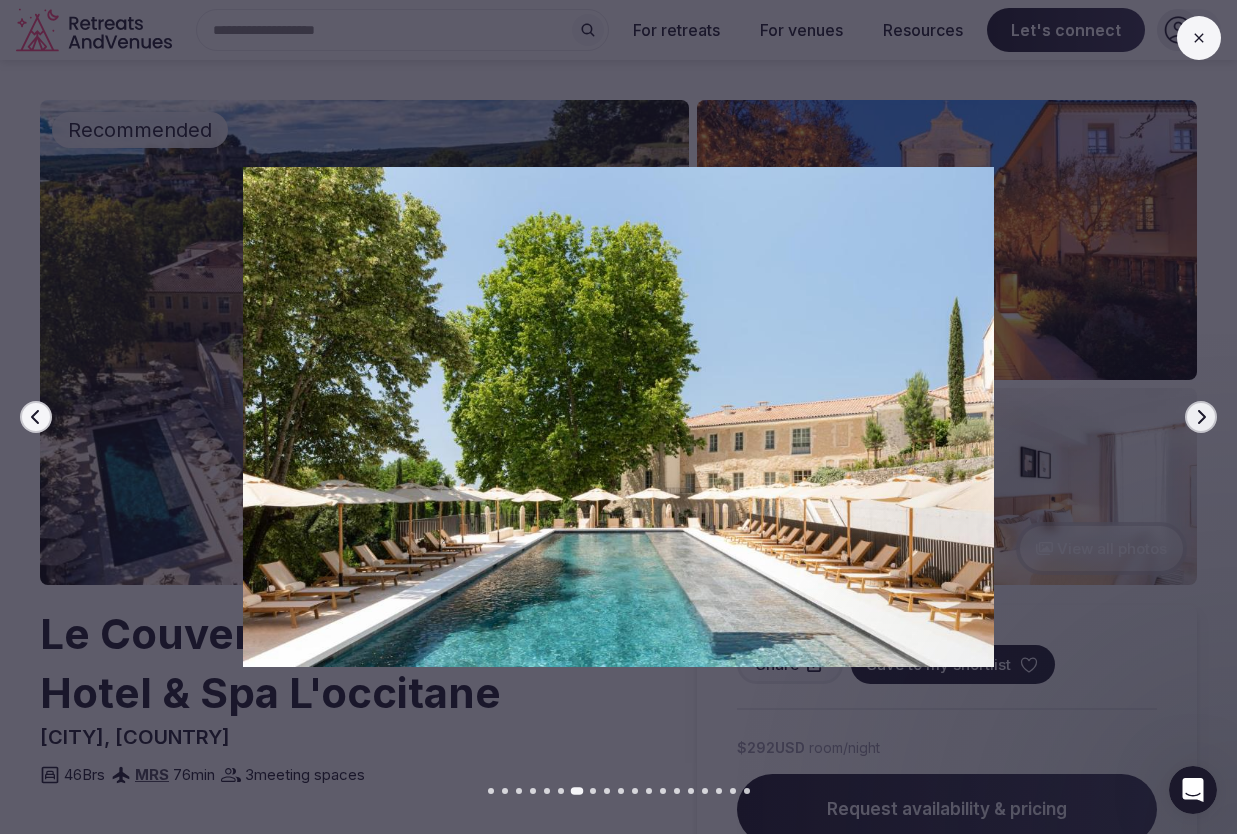 click on "Next slide" at bounding box center (1201, 417) 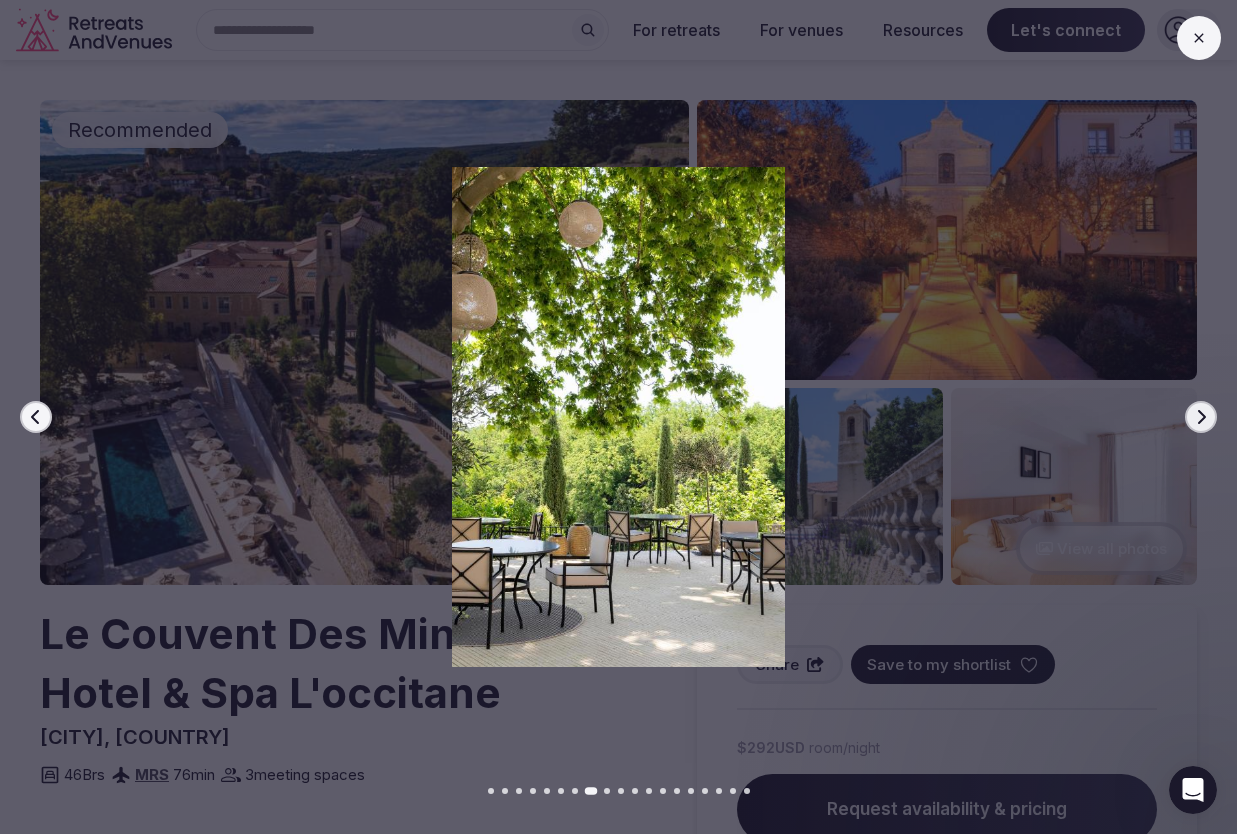 click on "Next slide" at bounding box center [1201, 417] 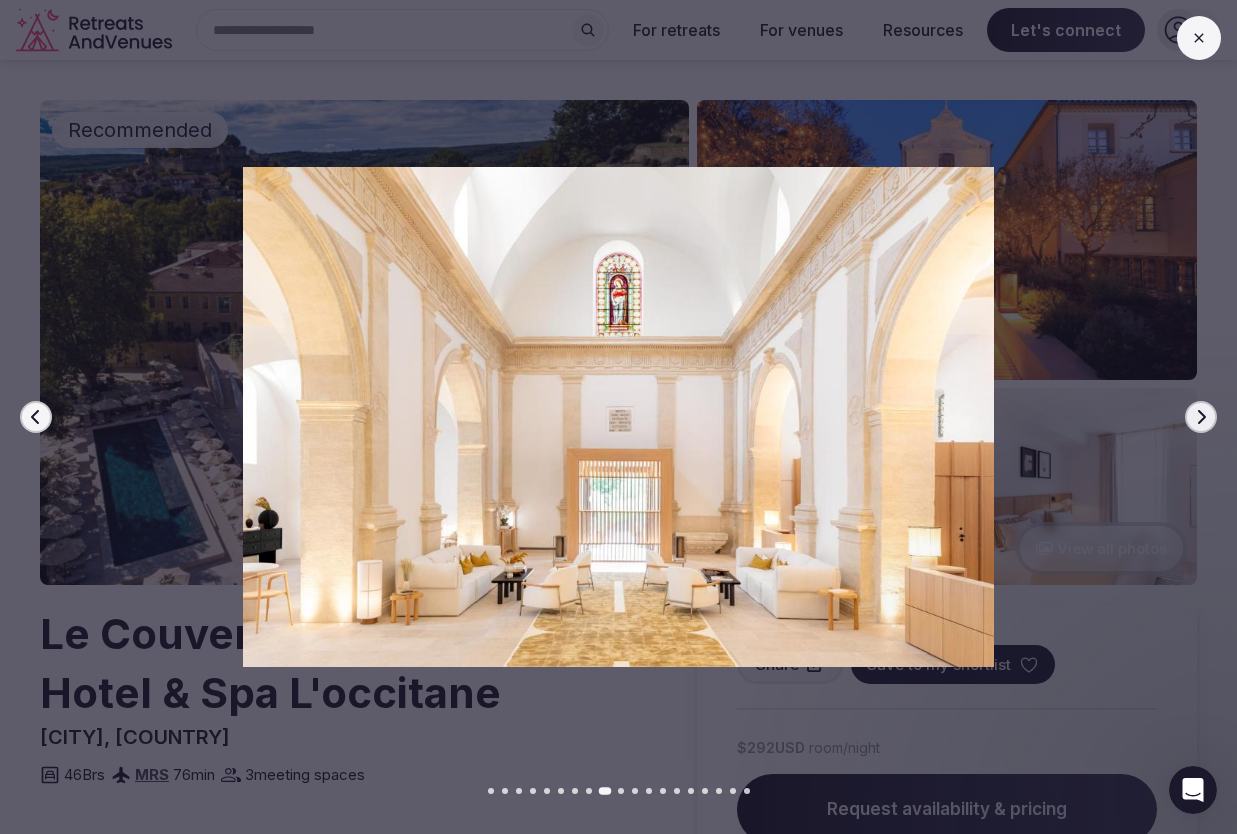 click on "Next slide" at bounding box center (1201, 417) 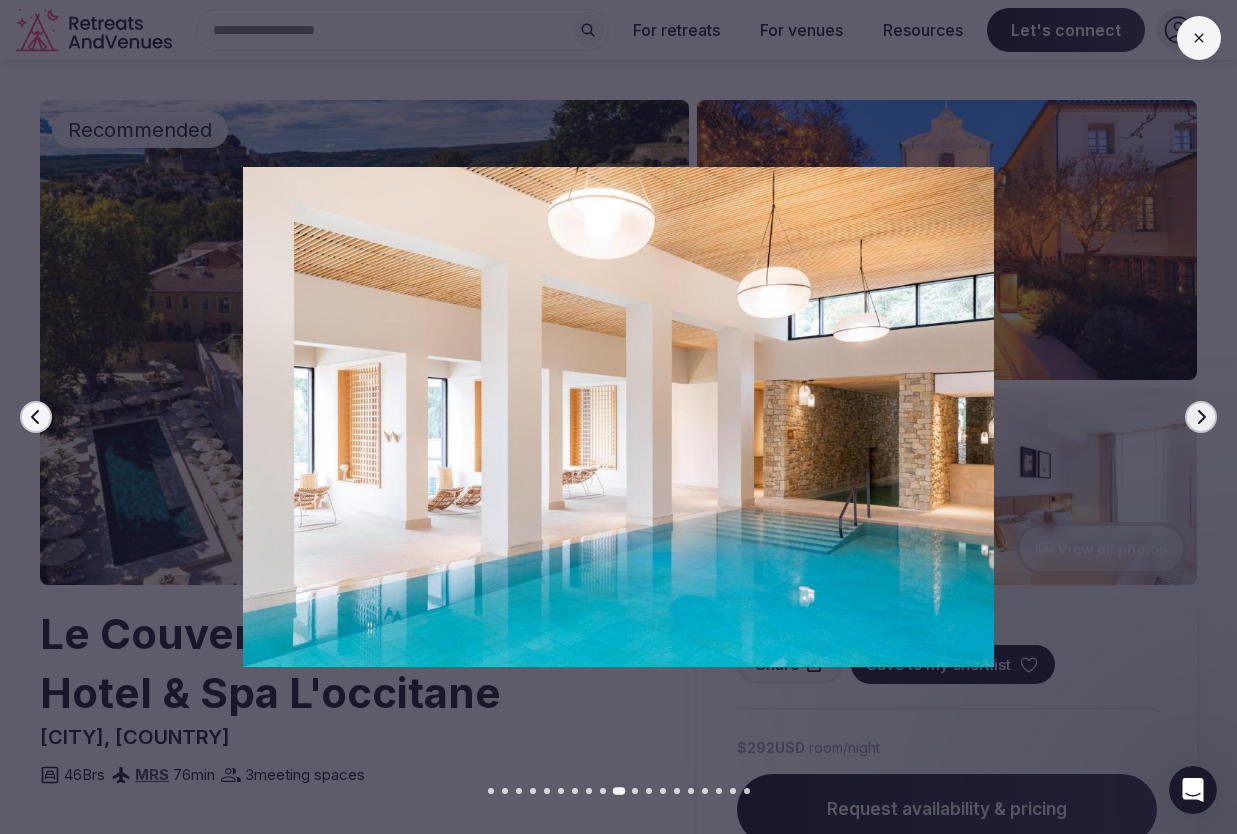 click on "Next slide" at bounding box center (1201, 417) 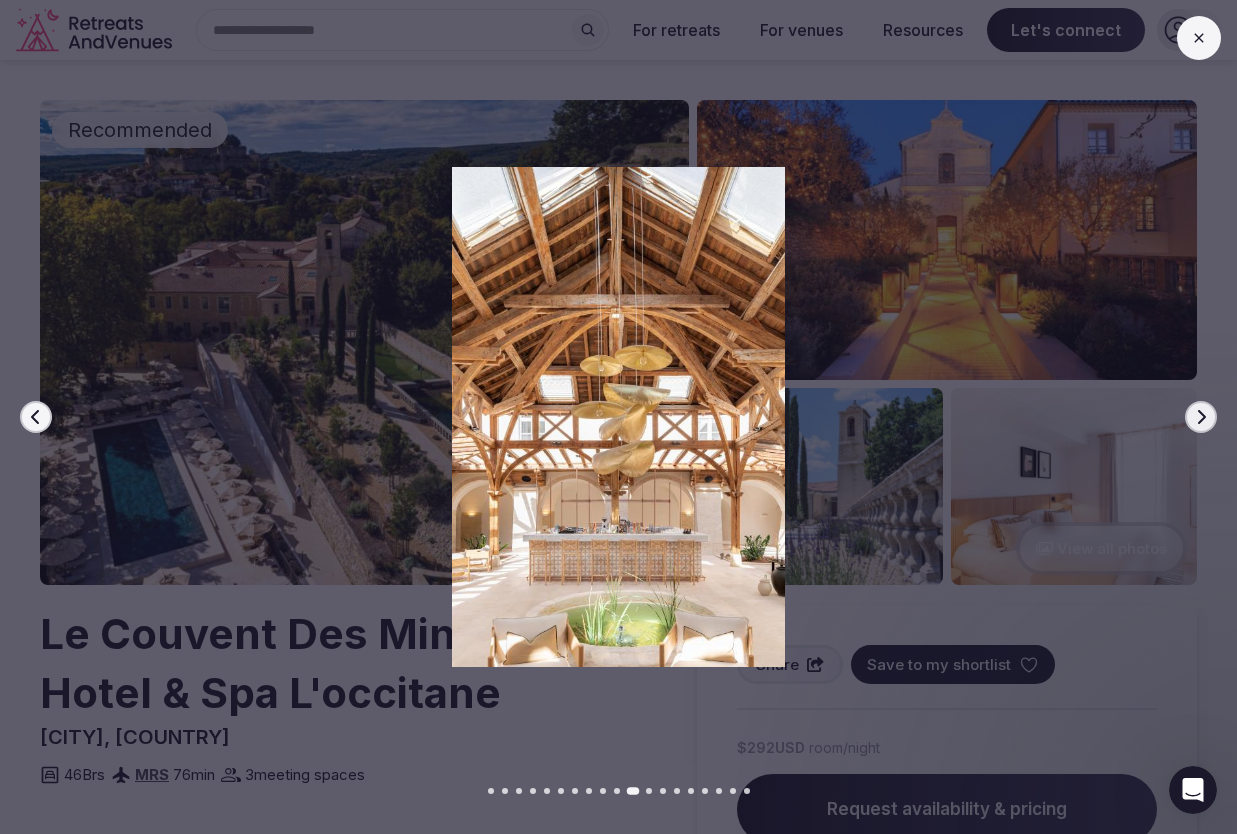 click on "Next slide" at bounding box center [1201, 417] 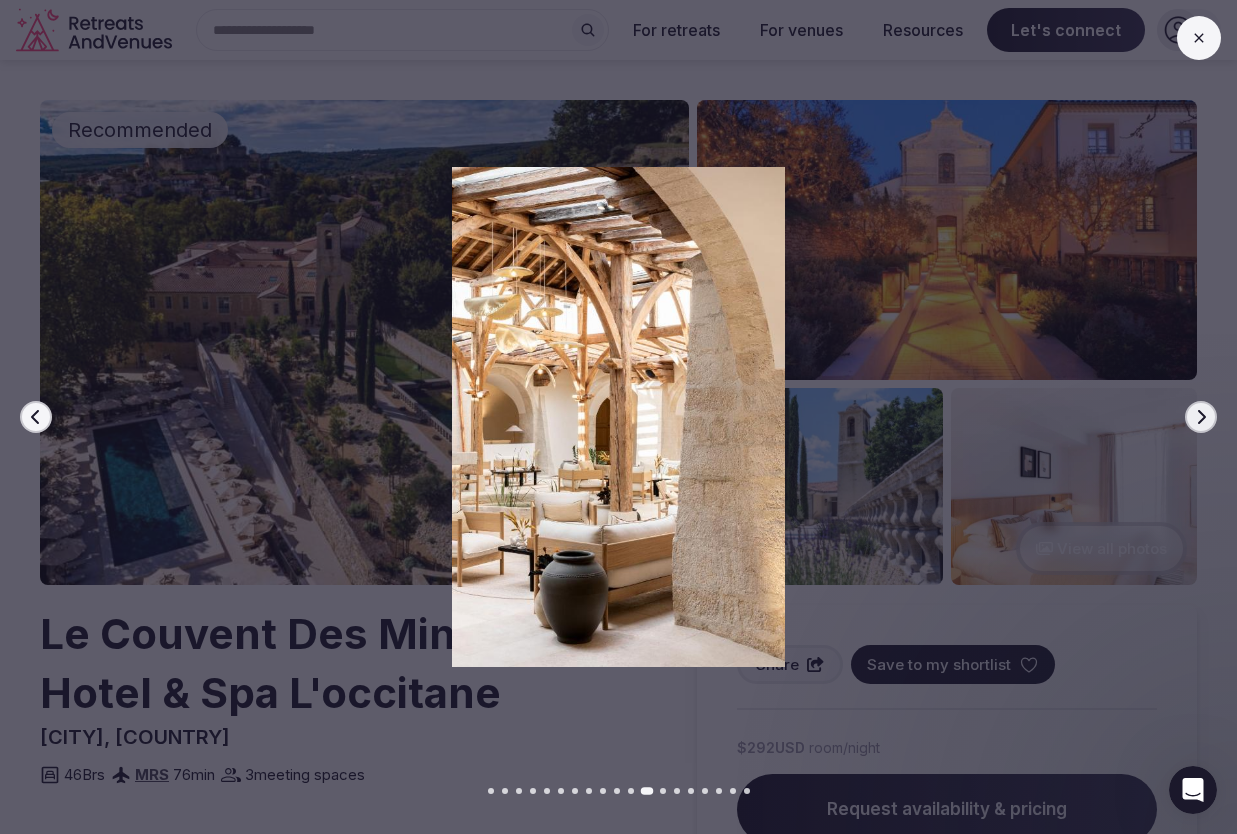 click on "Next slide" at bounding box center (1201, 417) 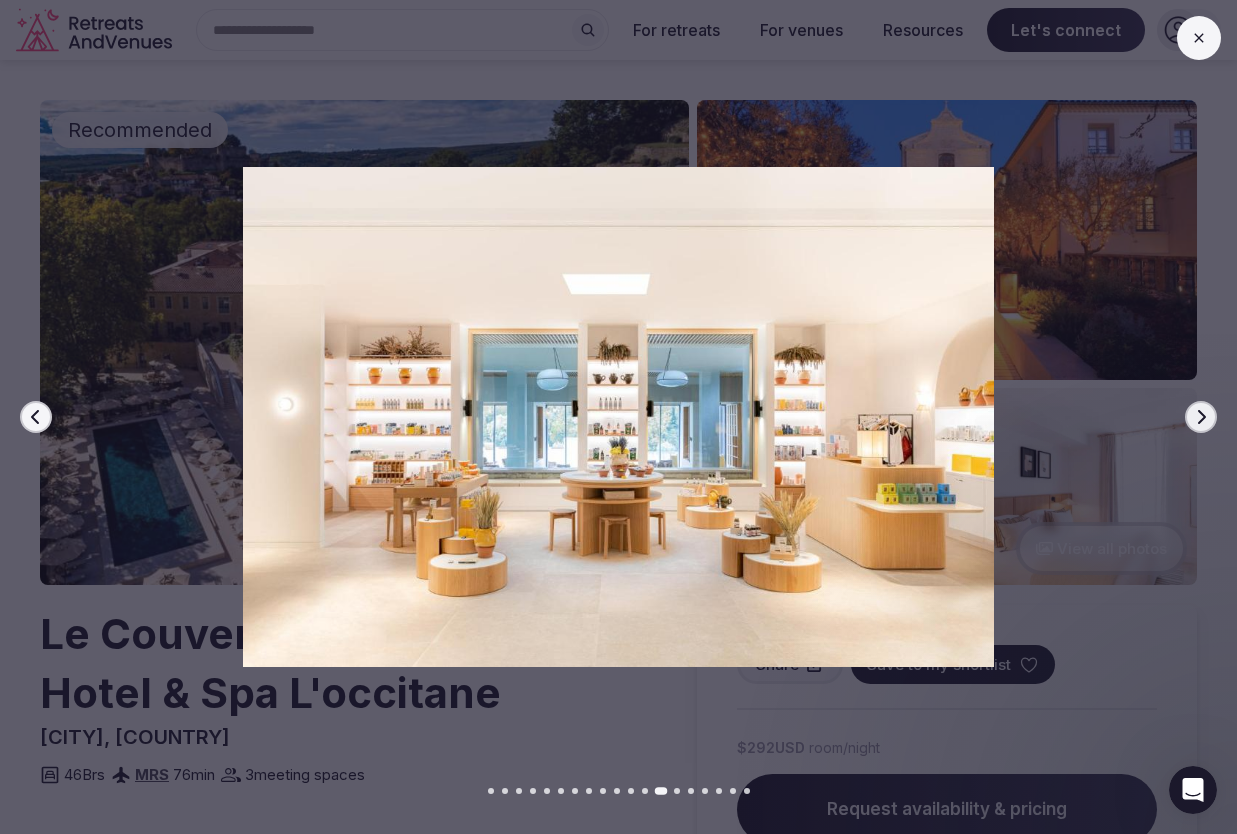 click on "Next slide" at bounding box center [1201, 417] 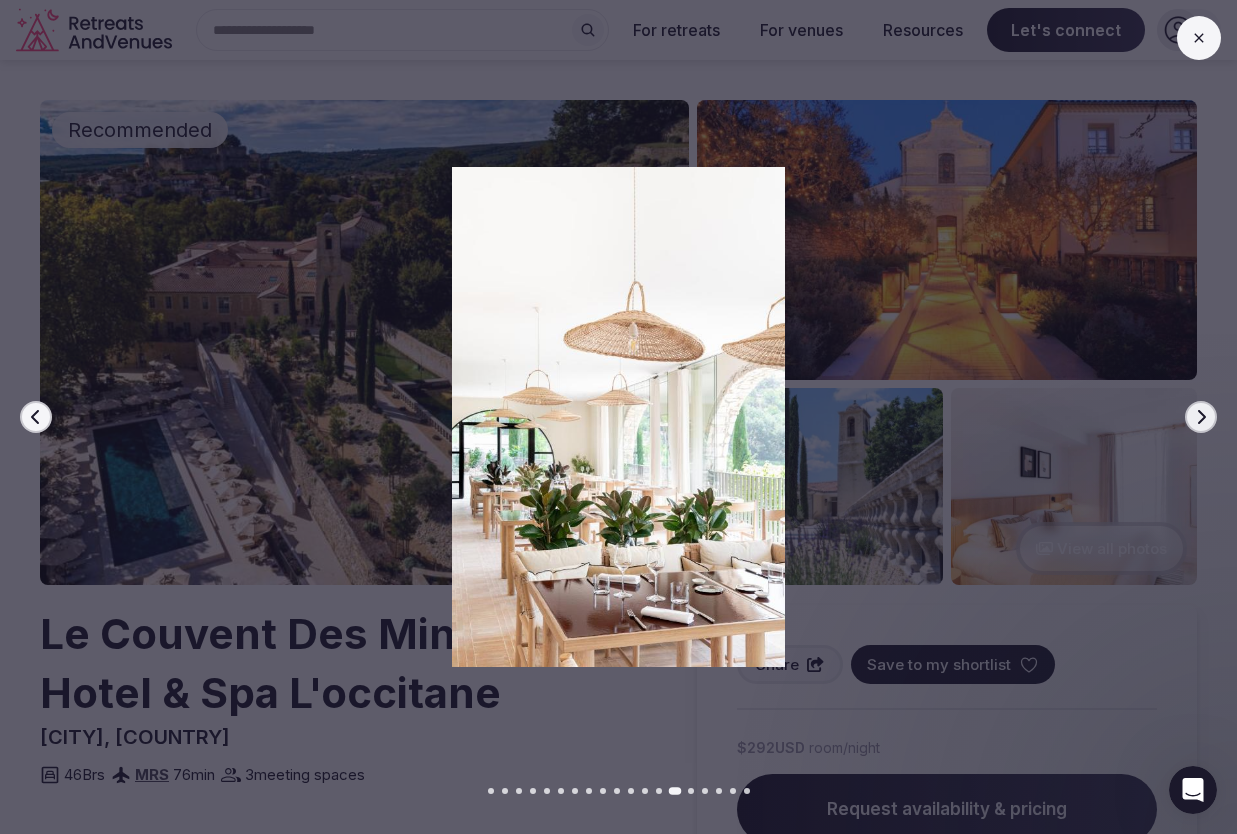 click on "Next slide" at bounding box center (1201, 417) 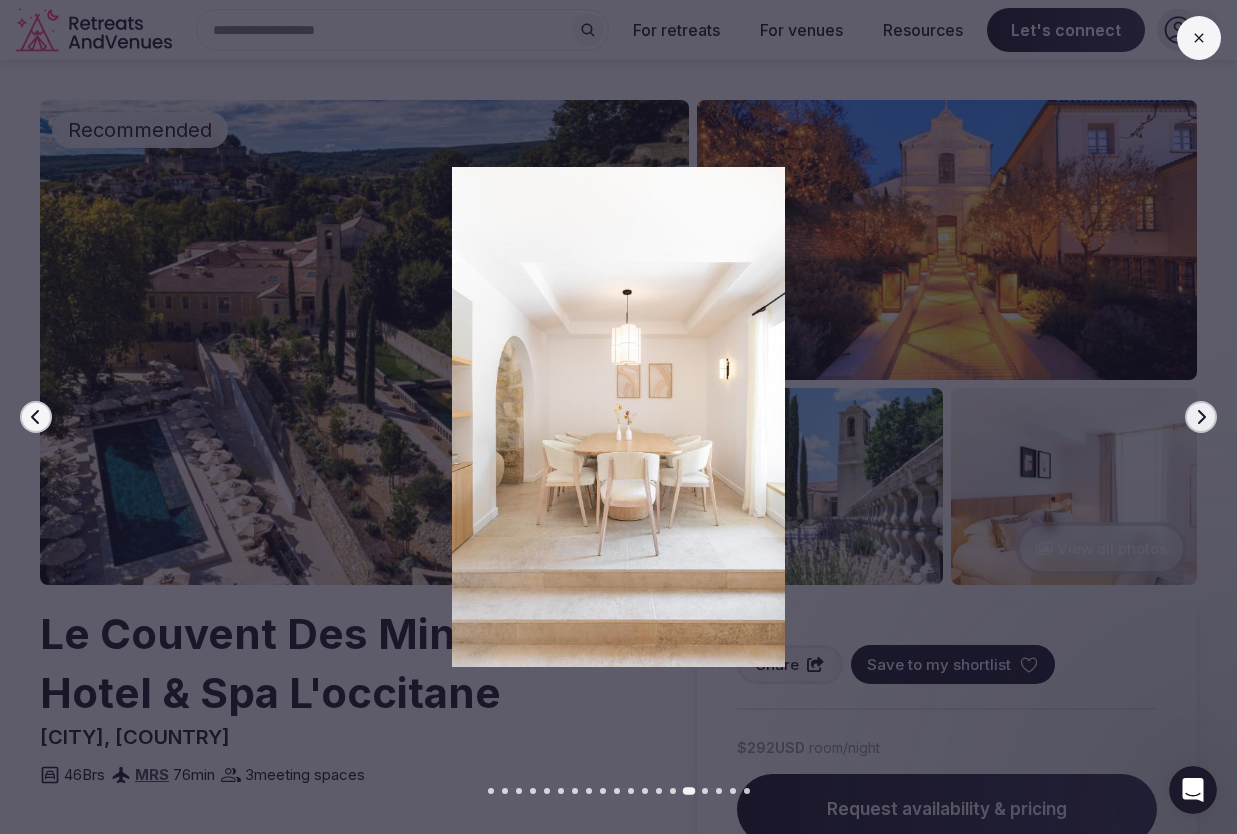 click on "Next slide" at bounding box center [1201, 417] 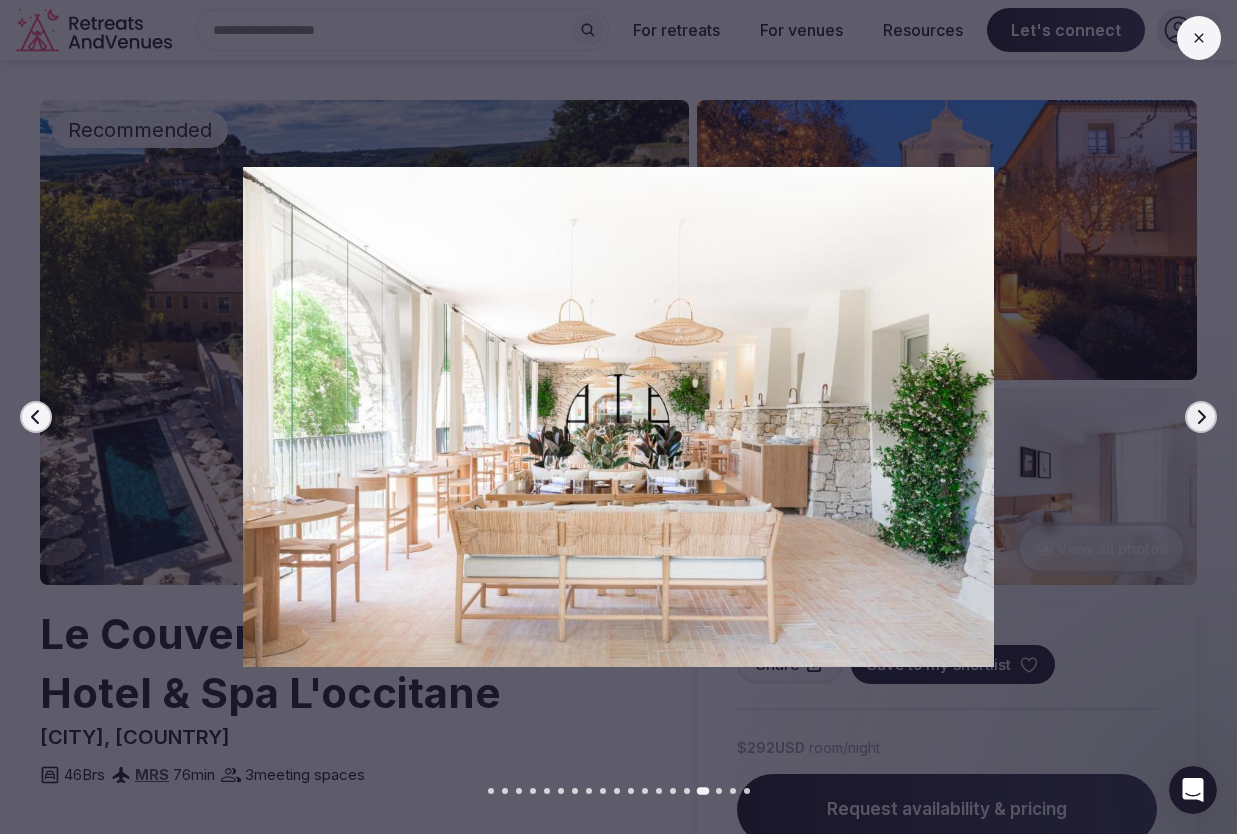 click on "Next slide" at bounding box center [1201, 417] 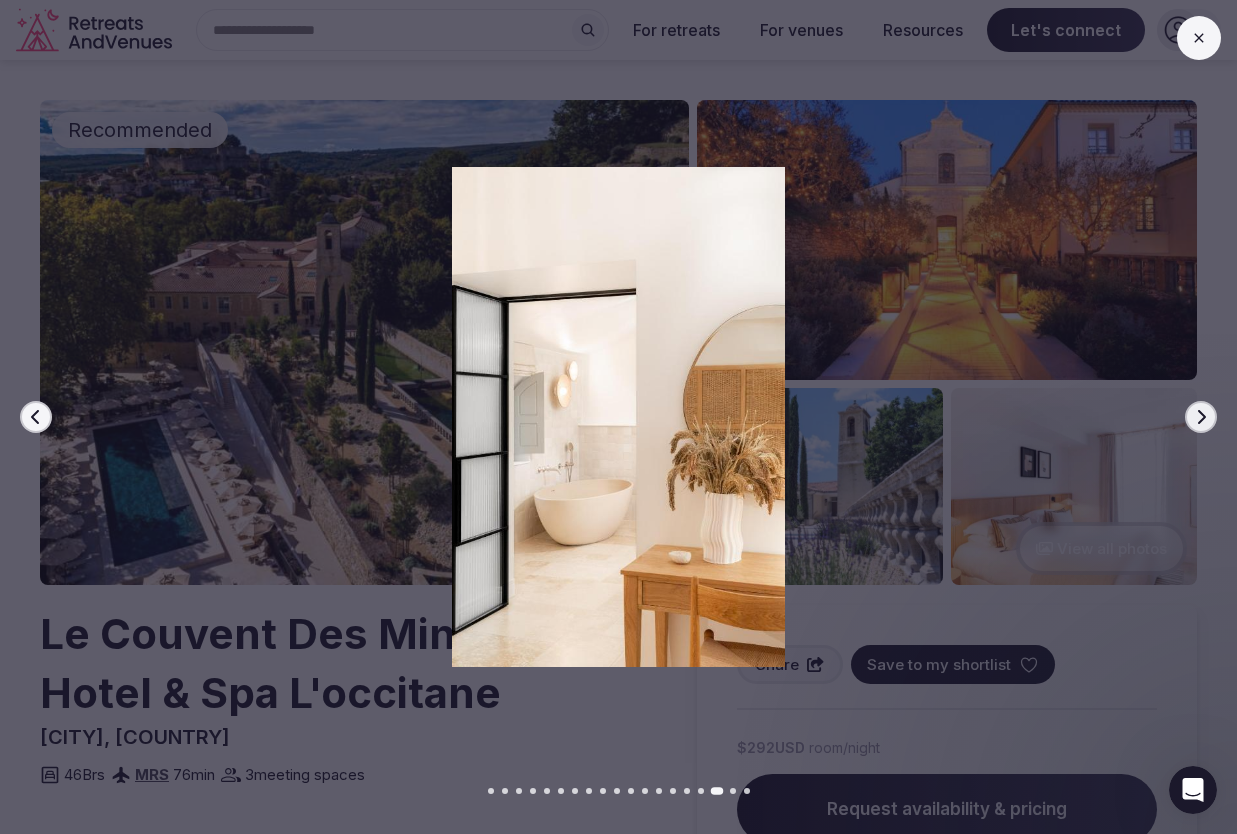 click on "Next slide" at bounding box center (1201, 417) 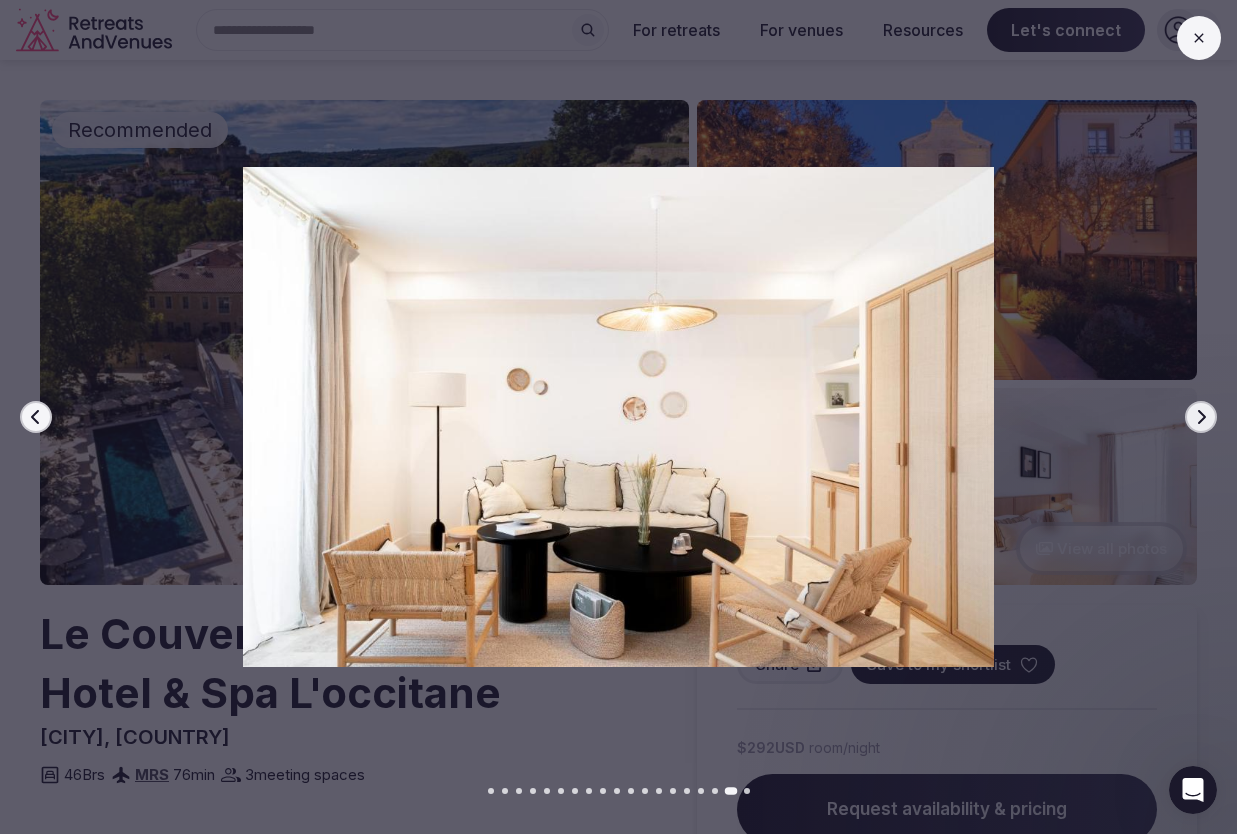 click on "Next slide" at bounding box center (1201, 417) 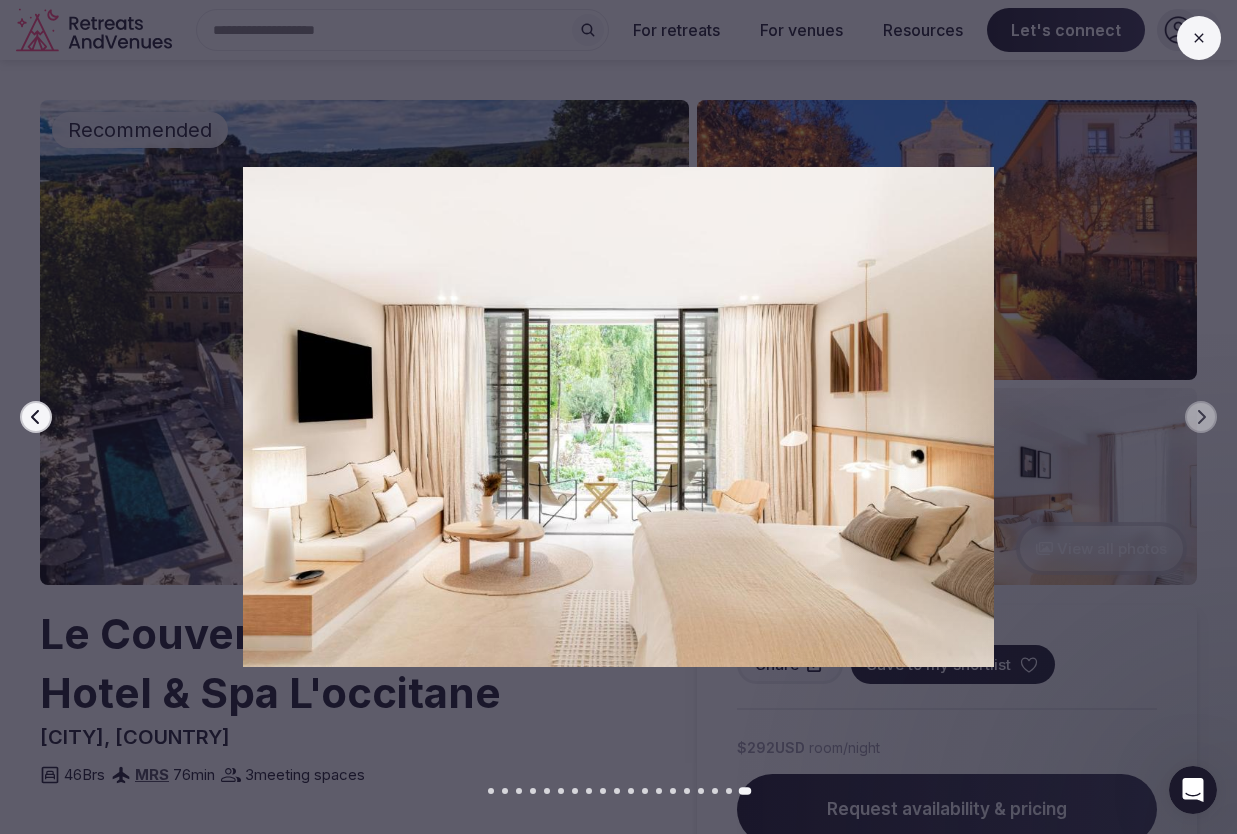 click 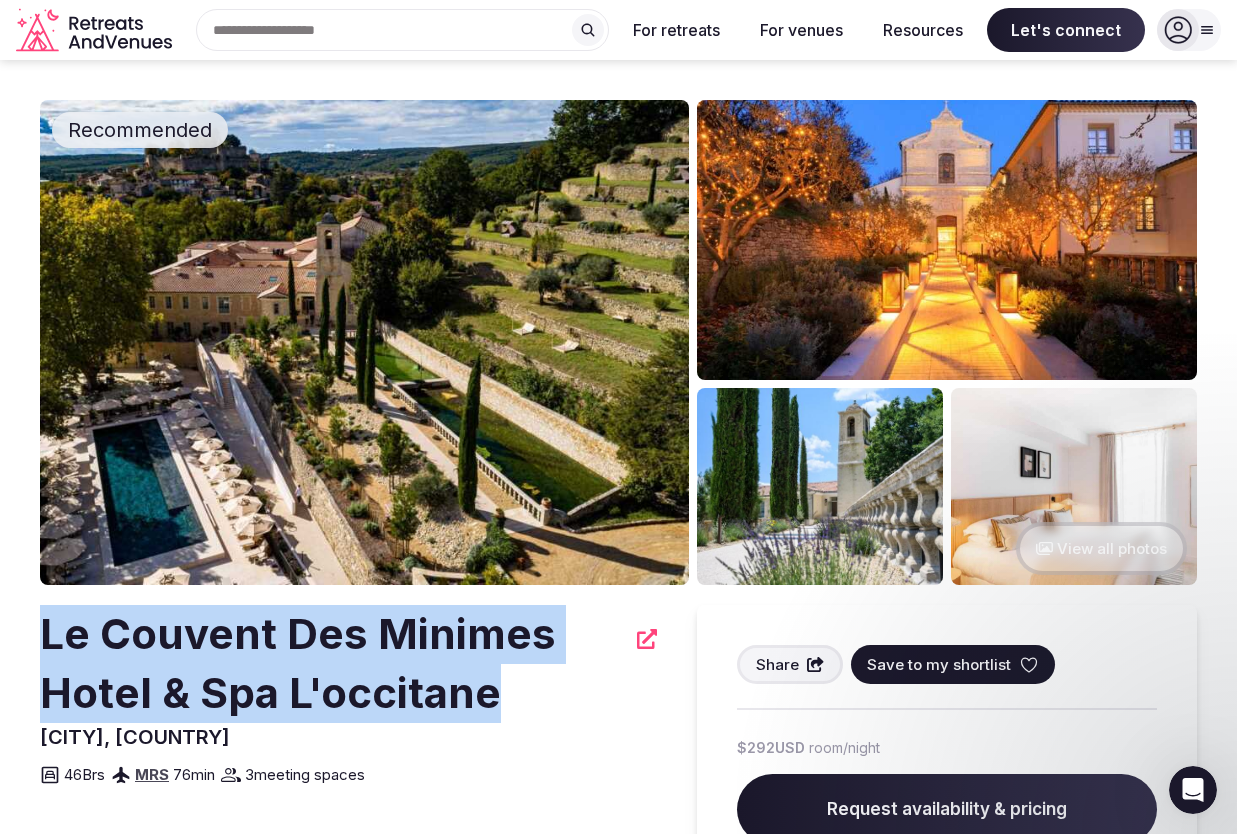 drag, startPoint x: 492, startPoint y: 694, endPoint x: 36, endPoint y: 631, distance: 460.3314 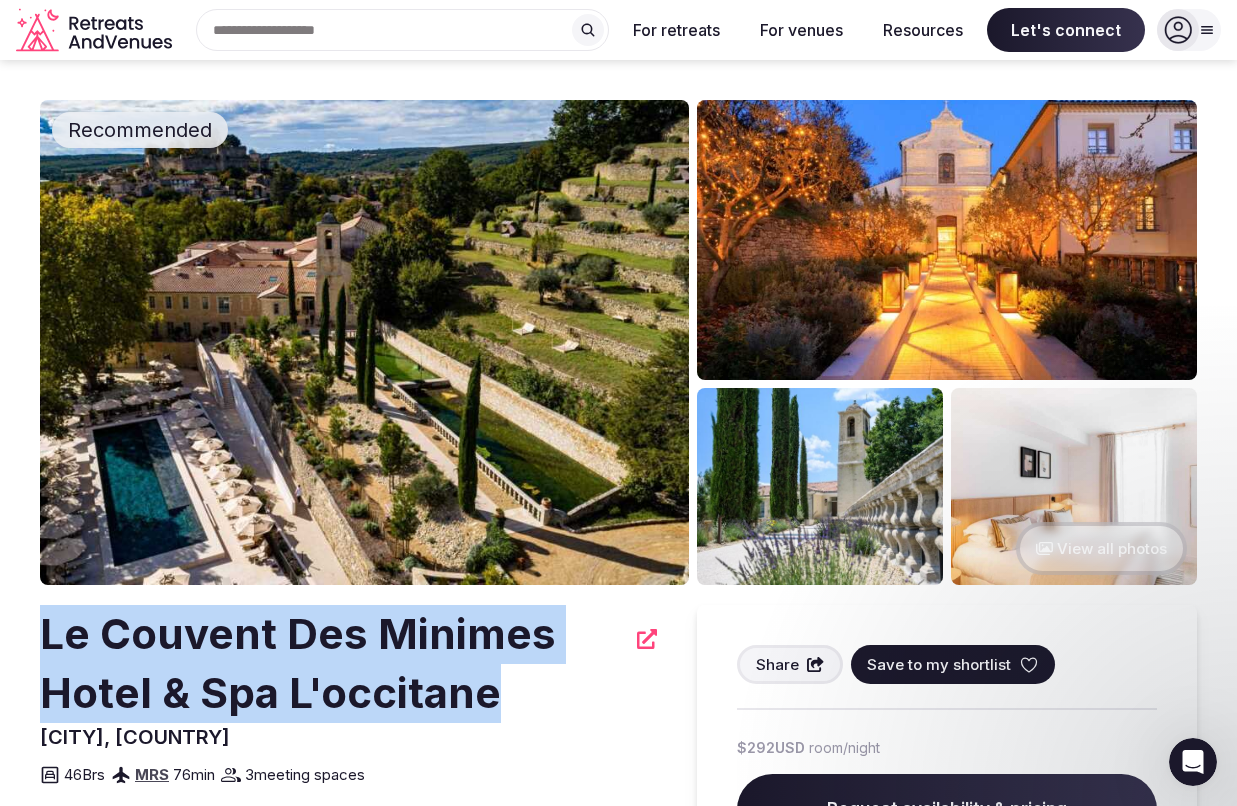 click at bounding box center (364, 342) 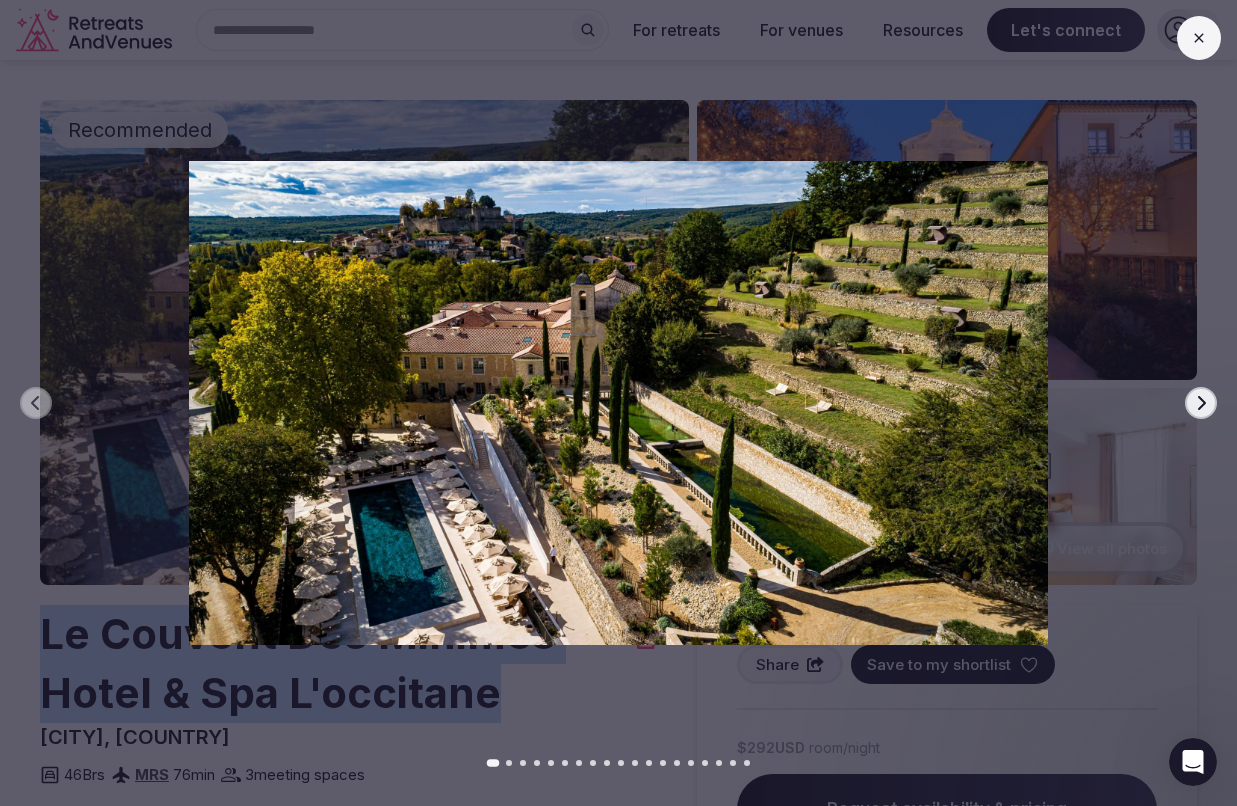 click at bounding box center [1199, 38] 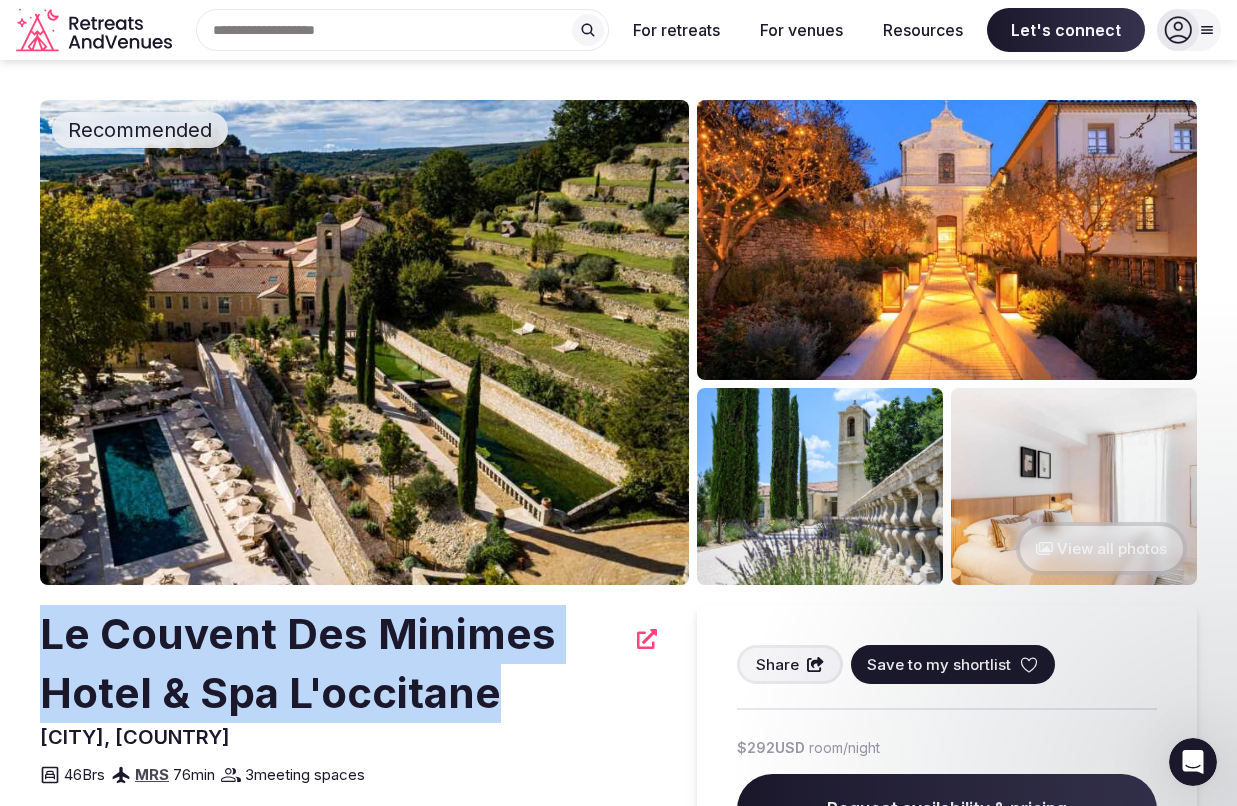 scroll, scrollTop: 0, scrollLeft: 0, axis: both 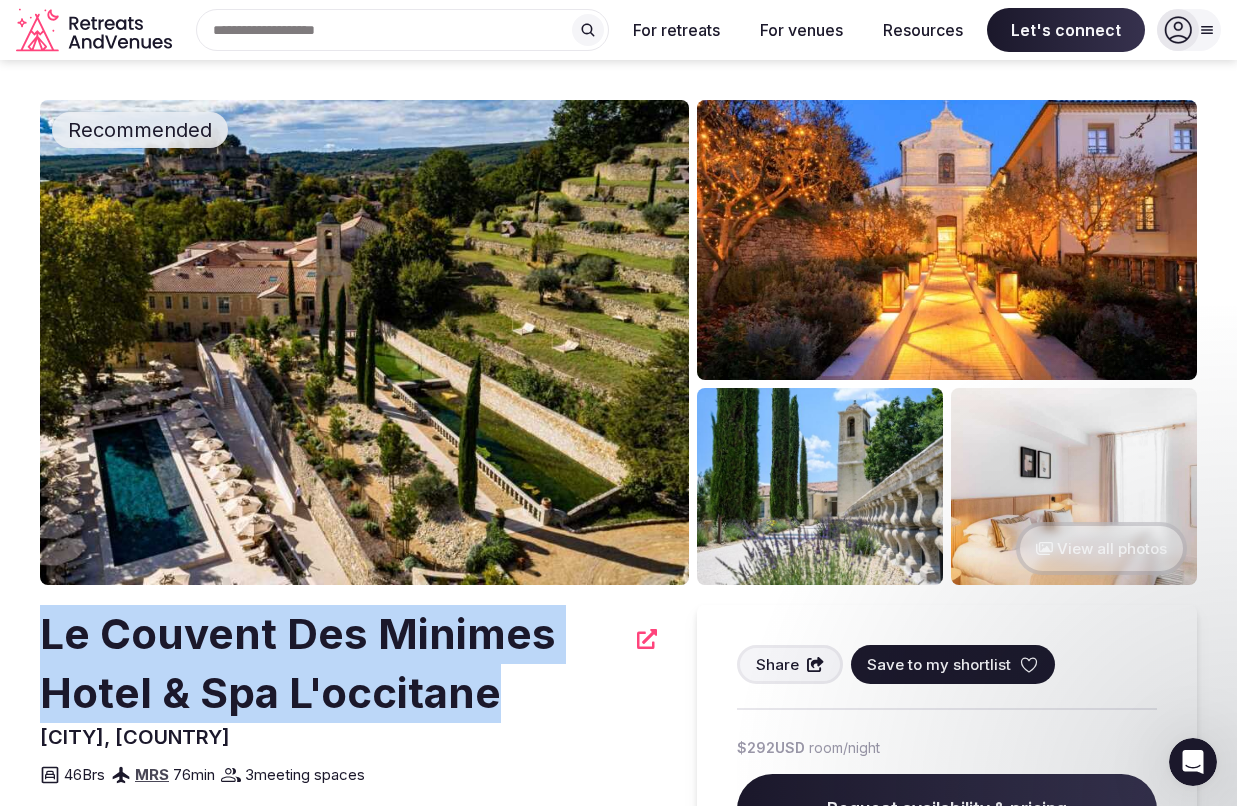 click on "View all photos" at bounding box center [1101, 548] 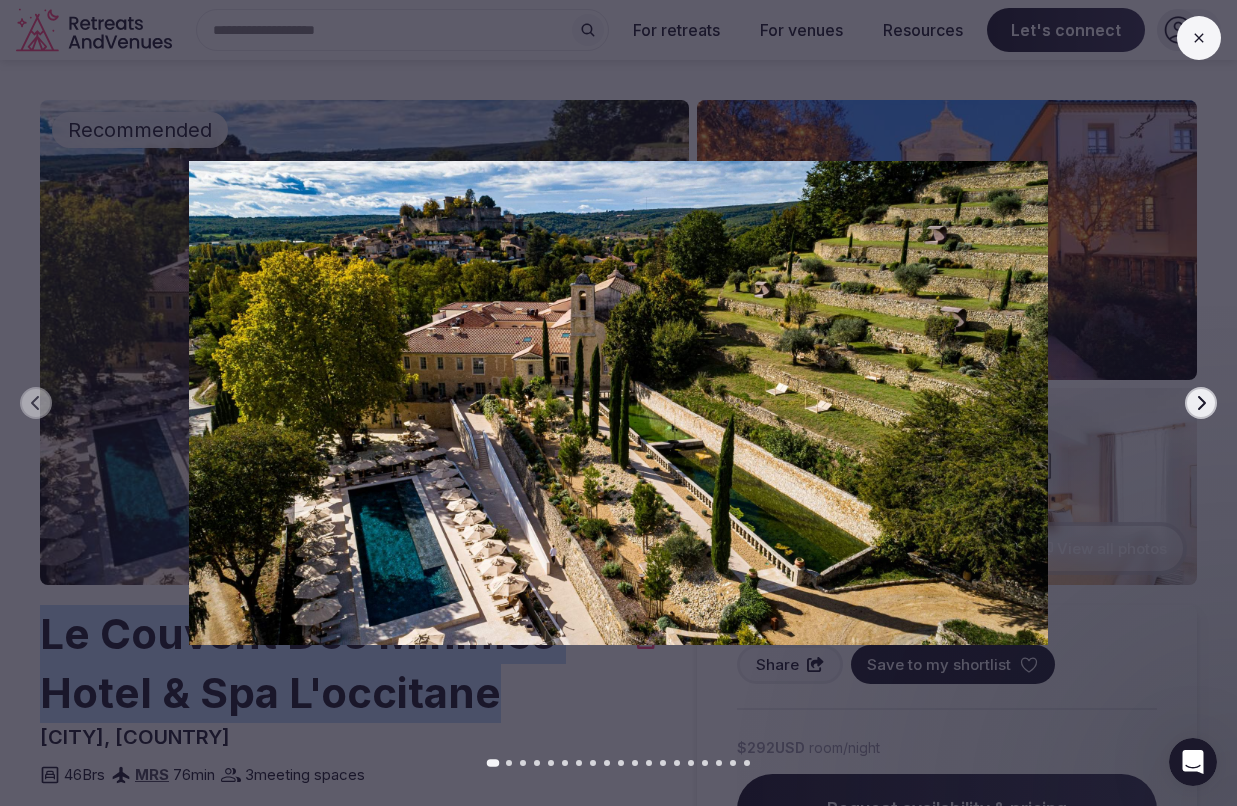 click 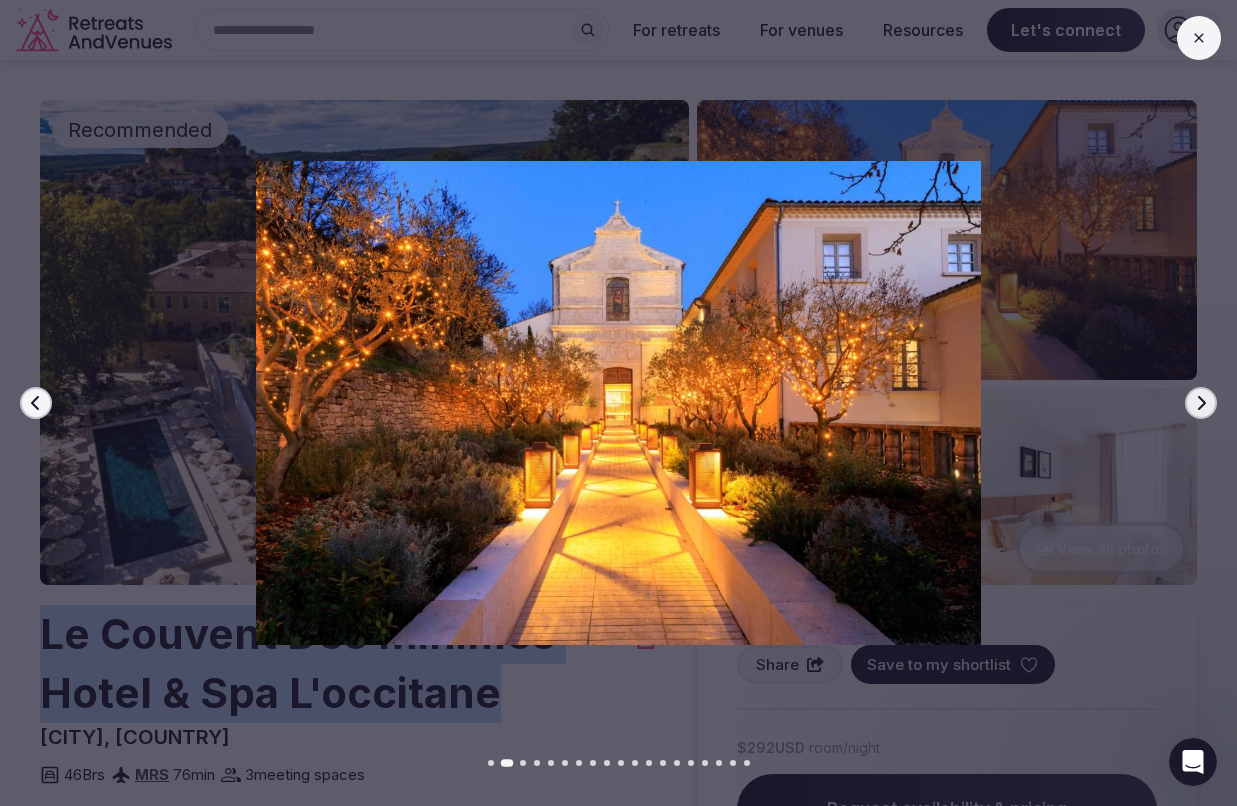 click 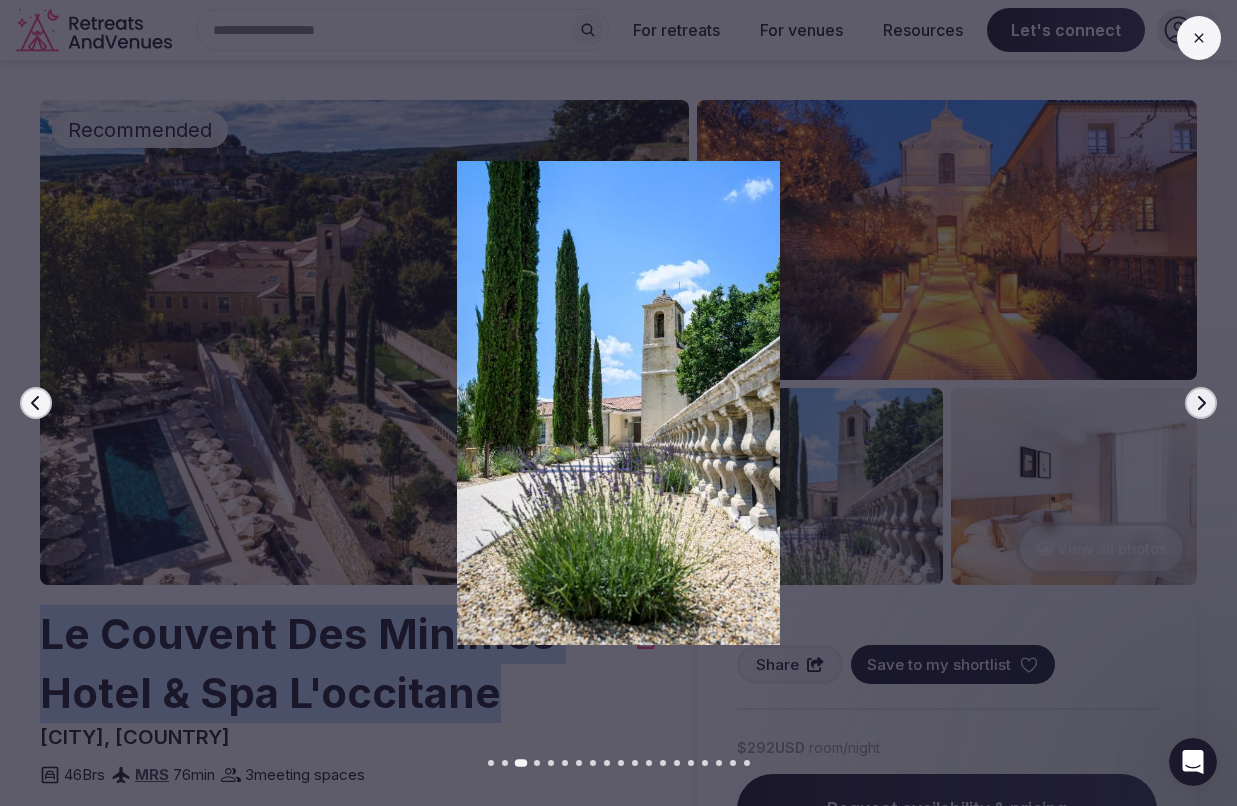 click 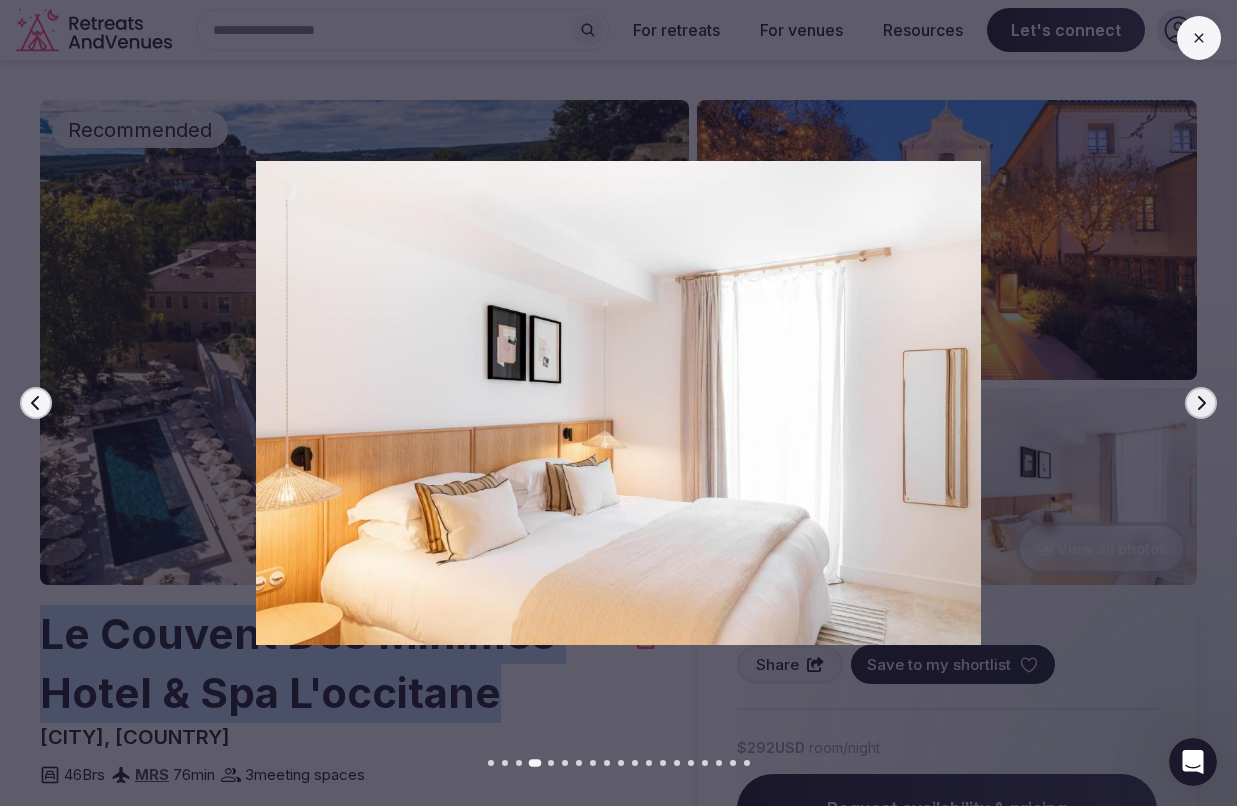 click 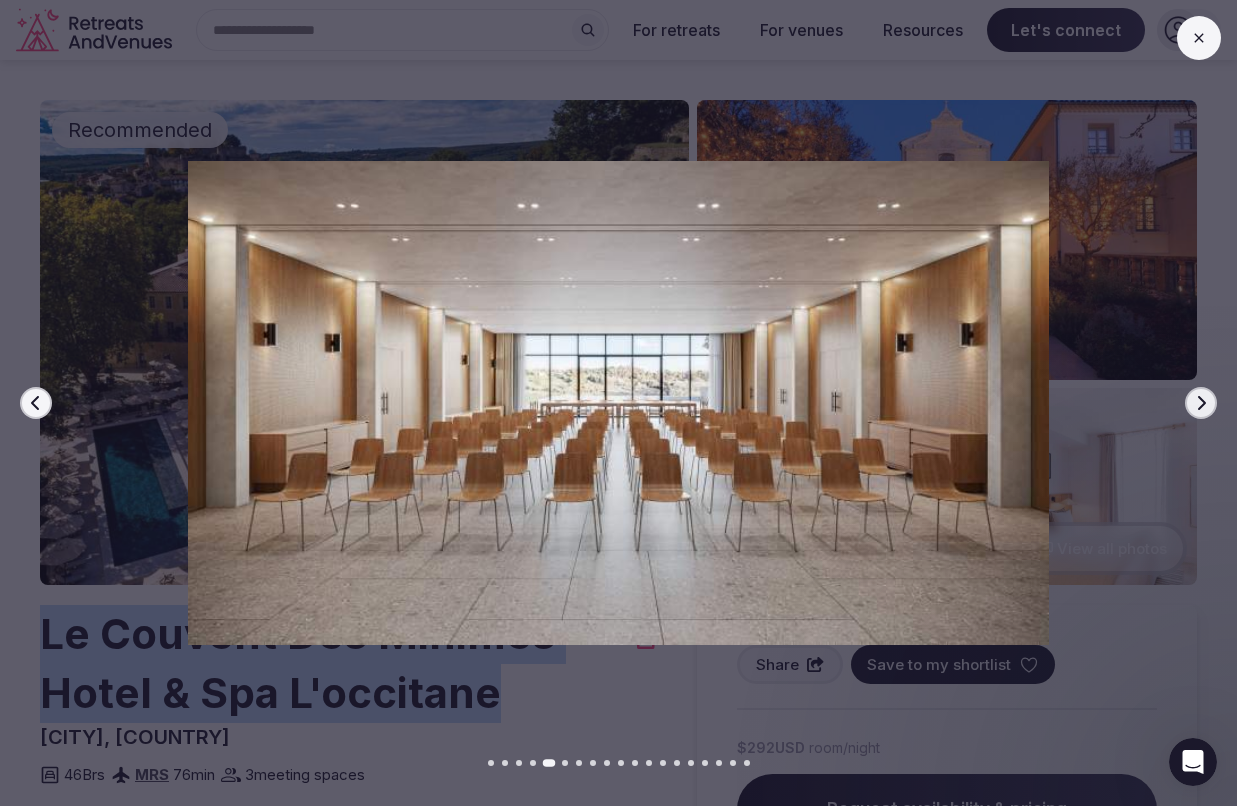 click 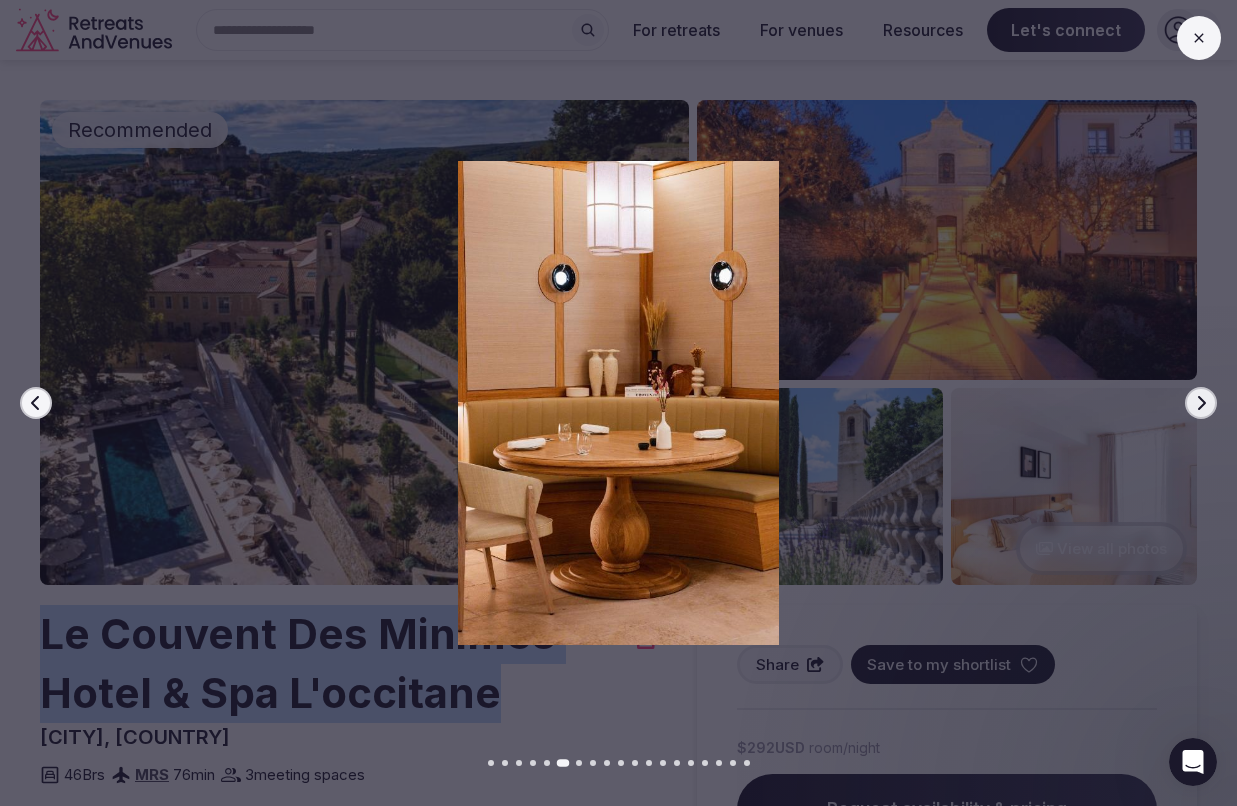 click 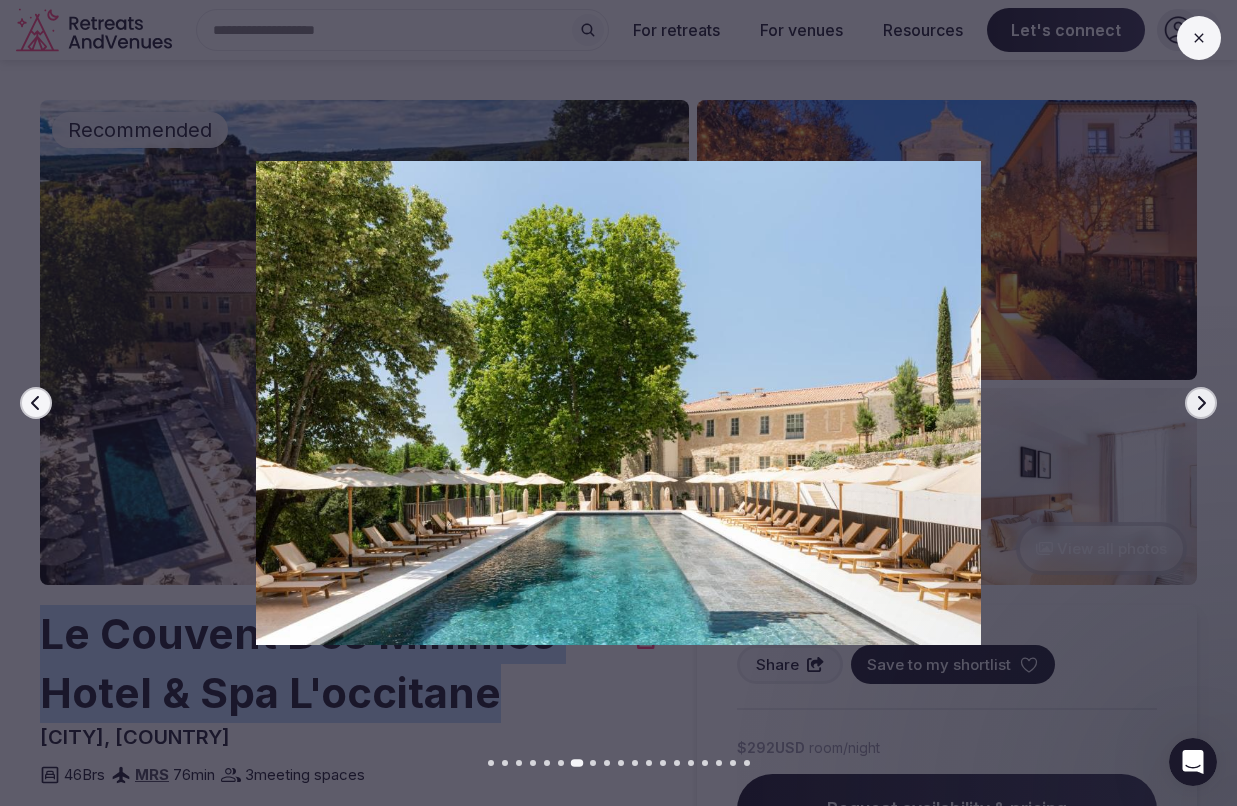 click 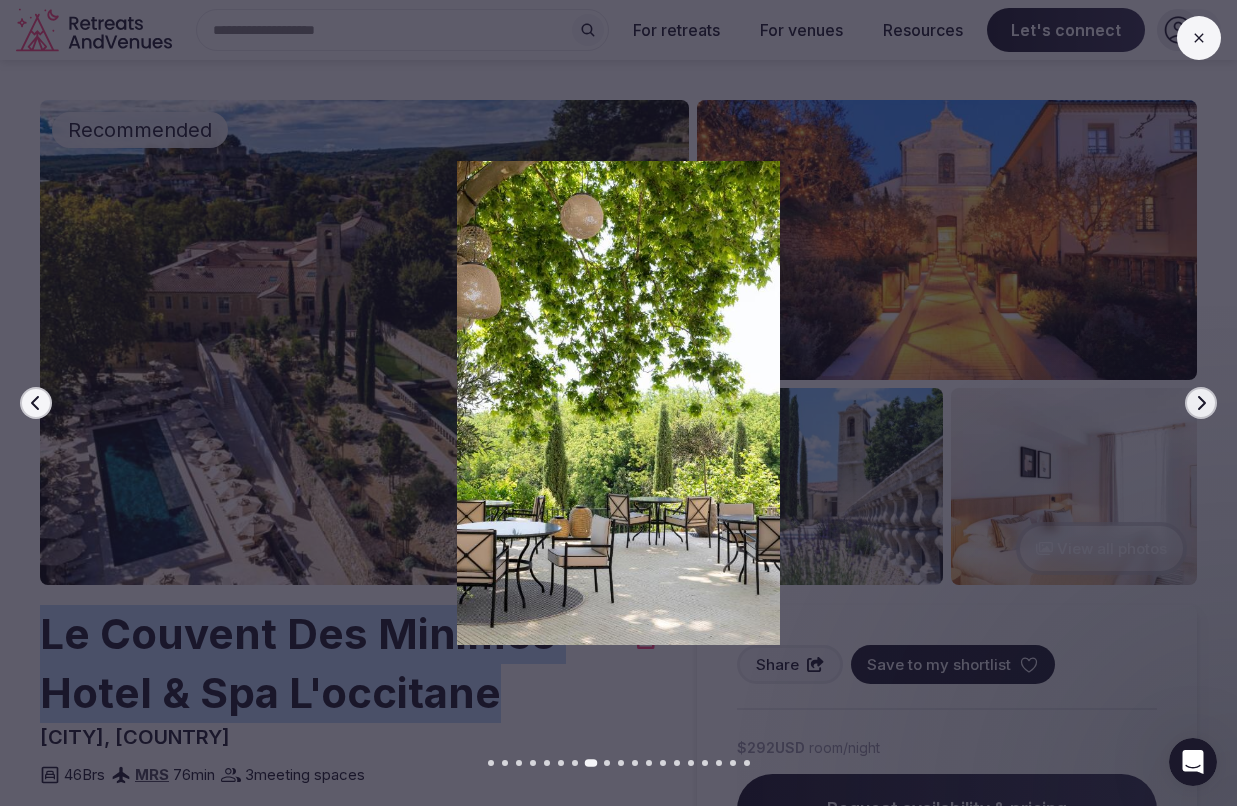 click on "Previous slide" at bounding box center (36, 403) 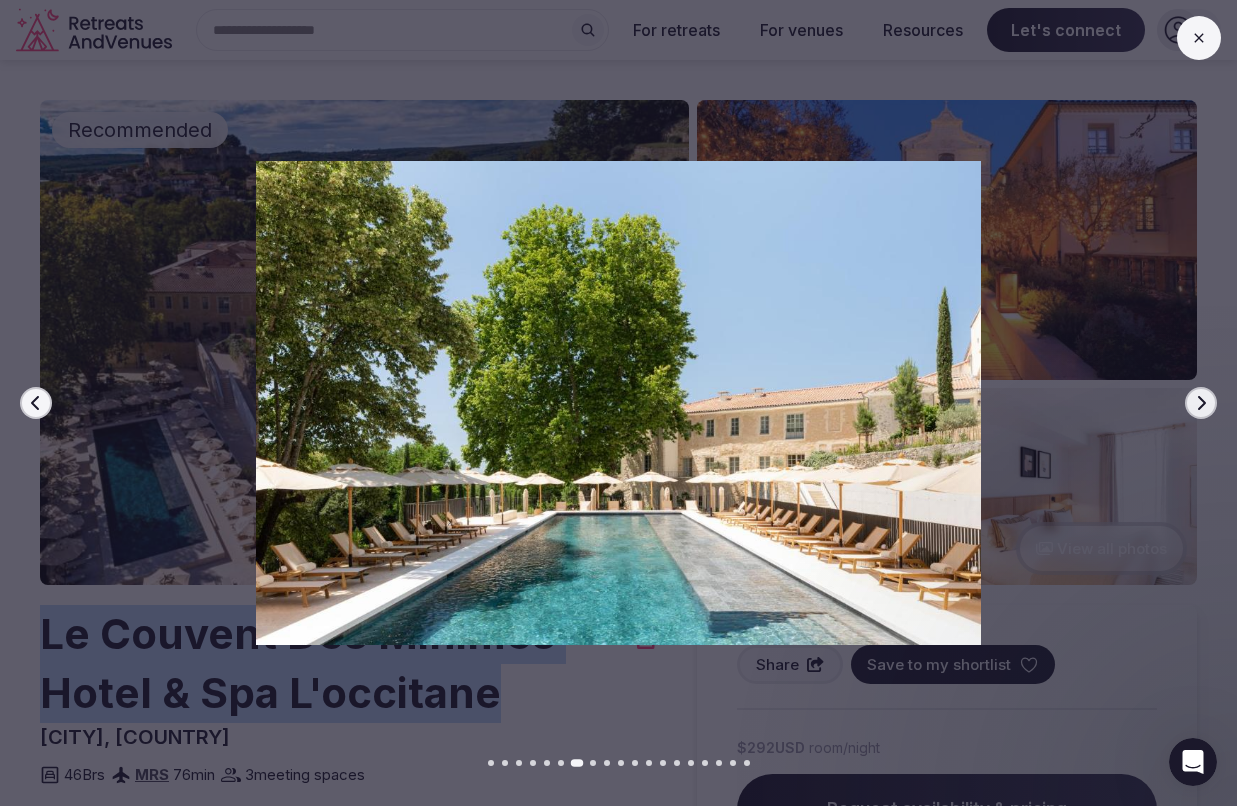 click on "Previous slide" at bounding box center (36, 403) 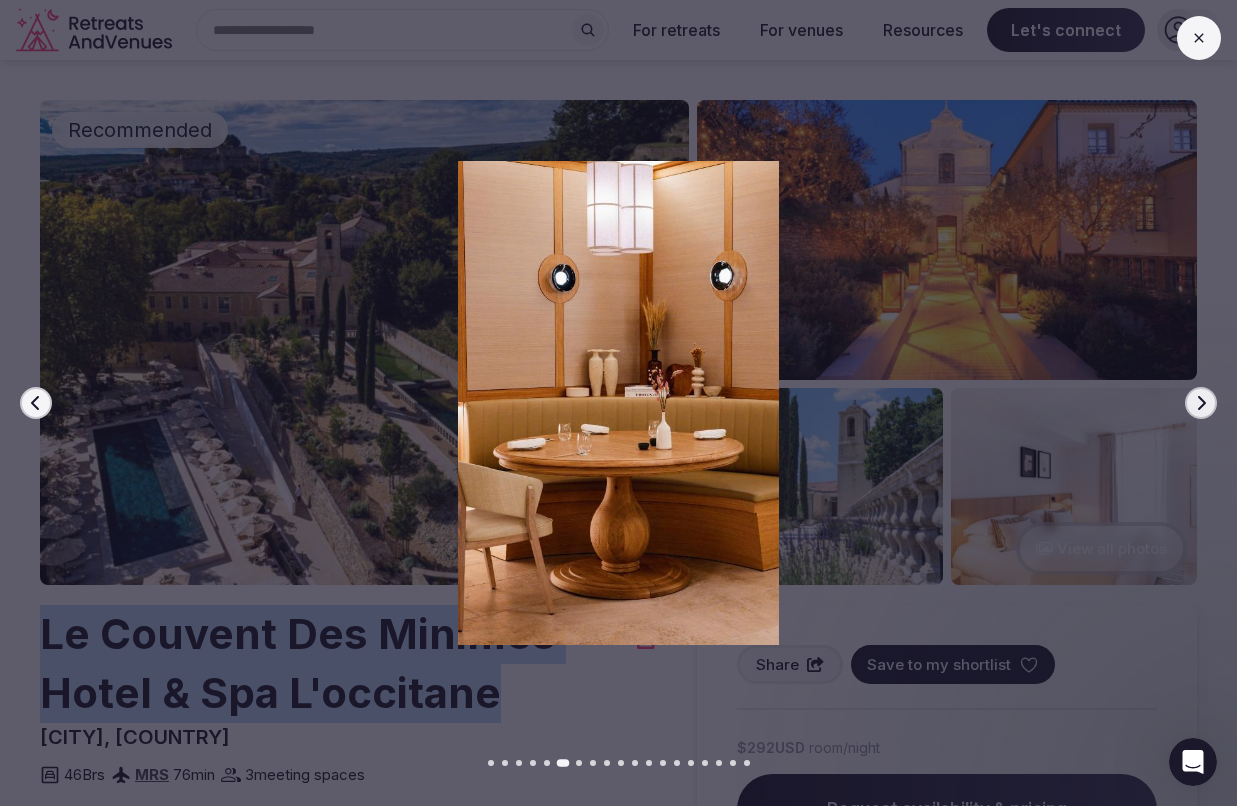 click on "Previous slide" at bounding box center (36, 403) 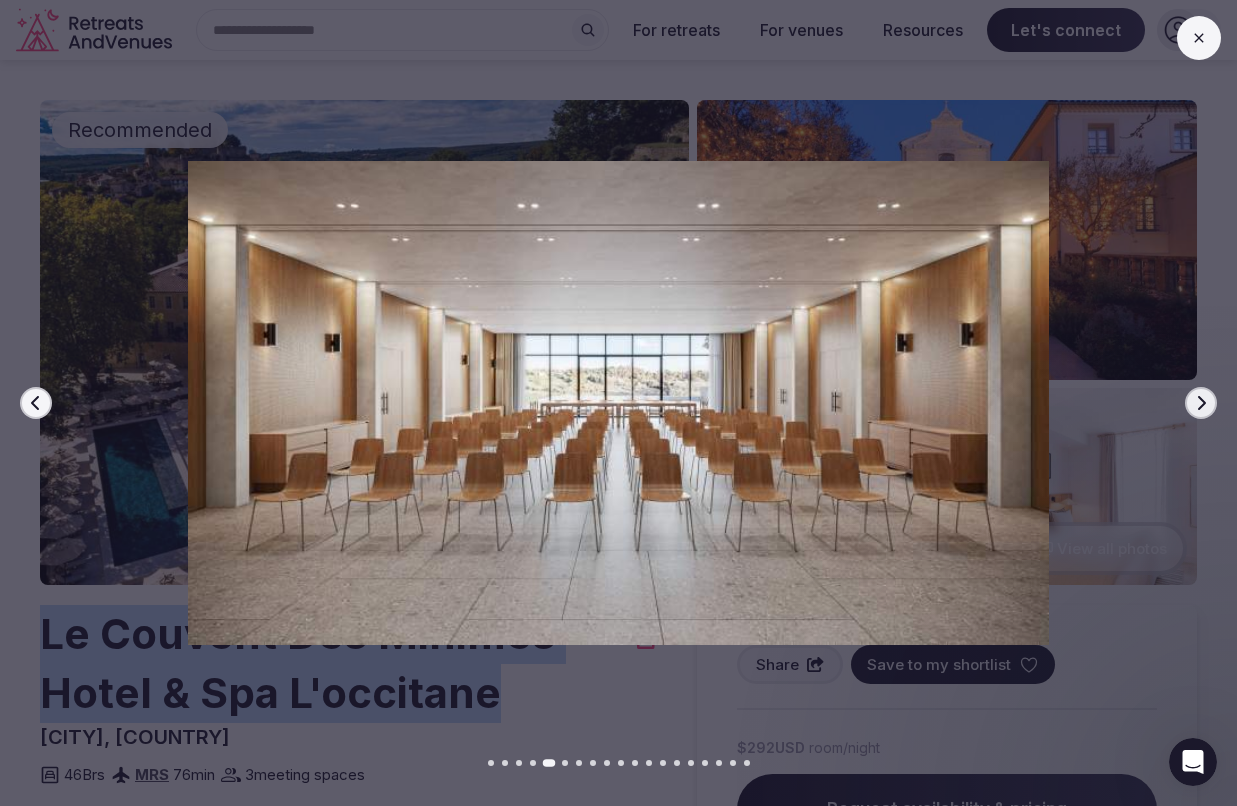 click on "Next slide" at bounding box center [1201, 403] 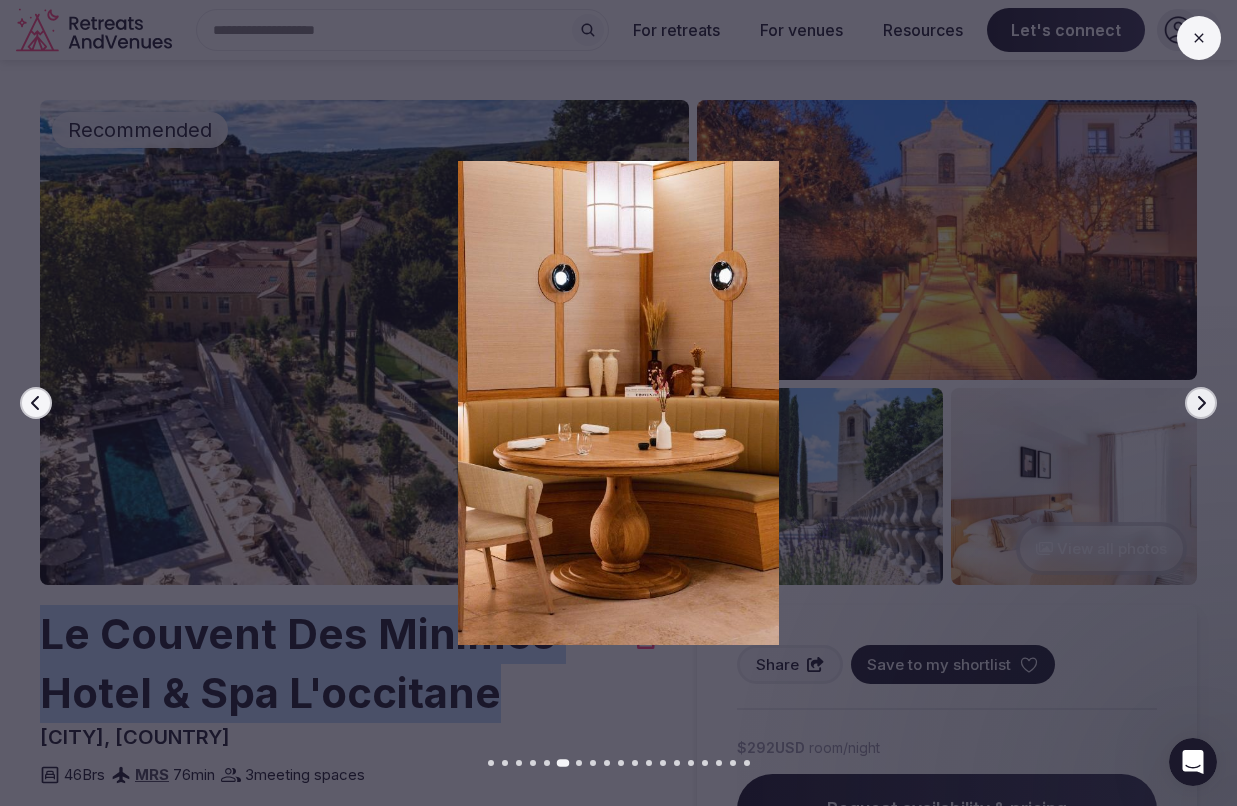 click on "Next slide" at bounding box center (1201, 403) 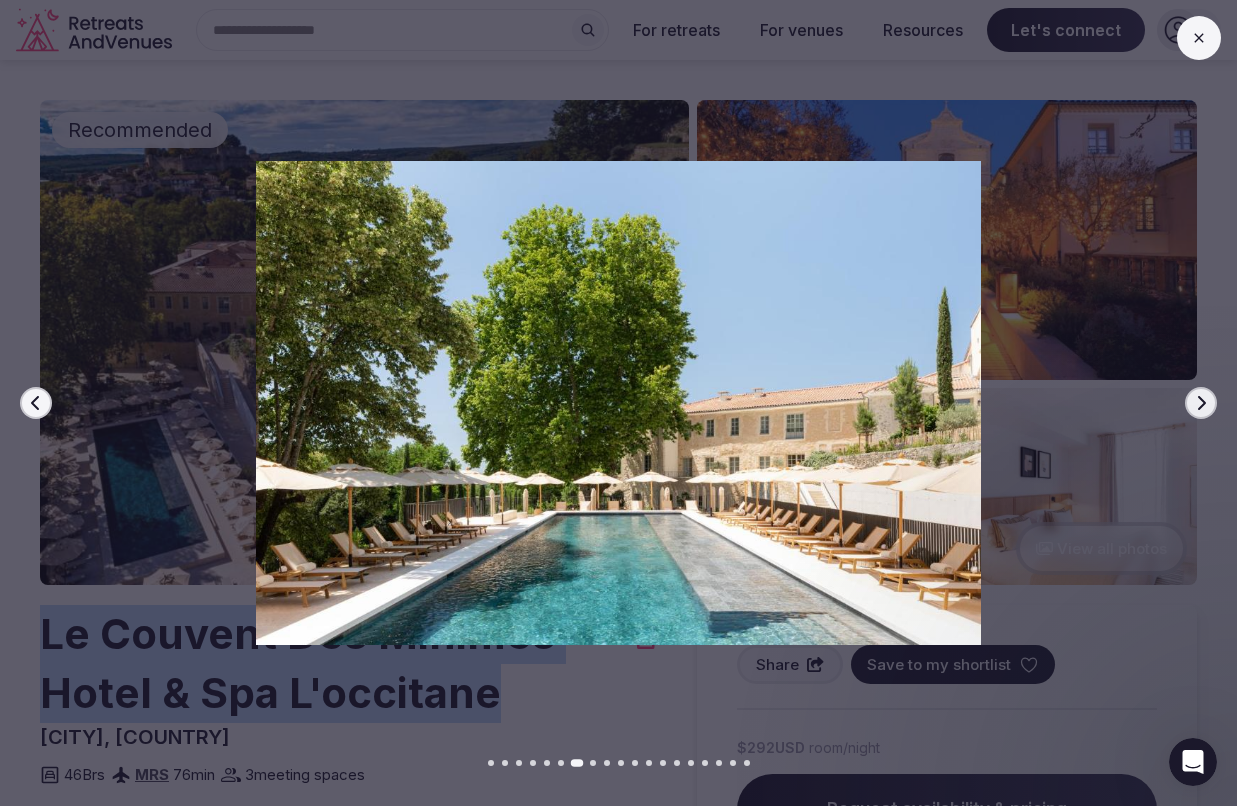 click on "Next slide" at bounding box center [1201, 403] 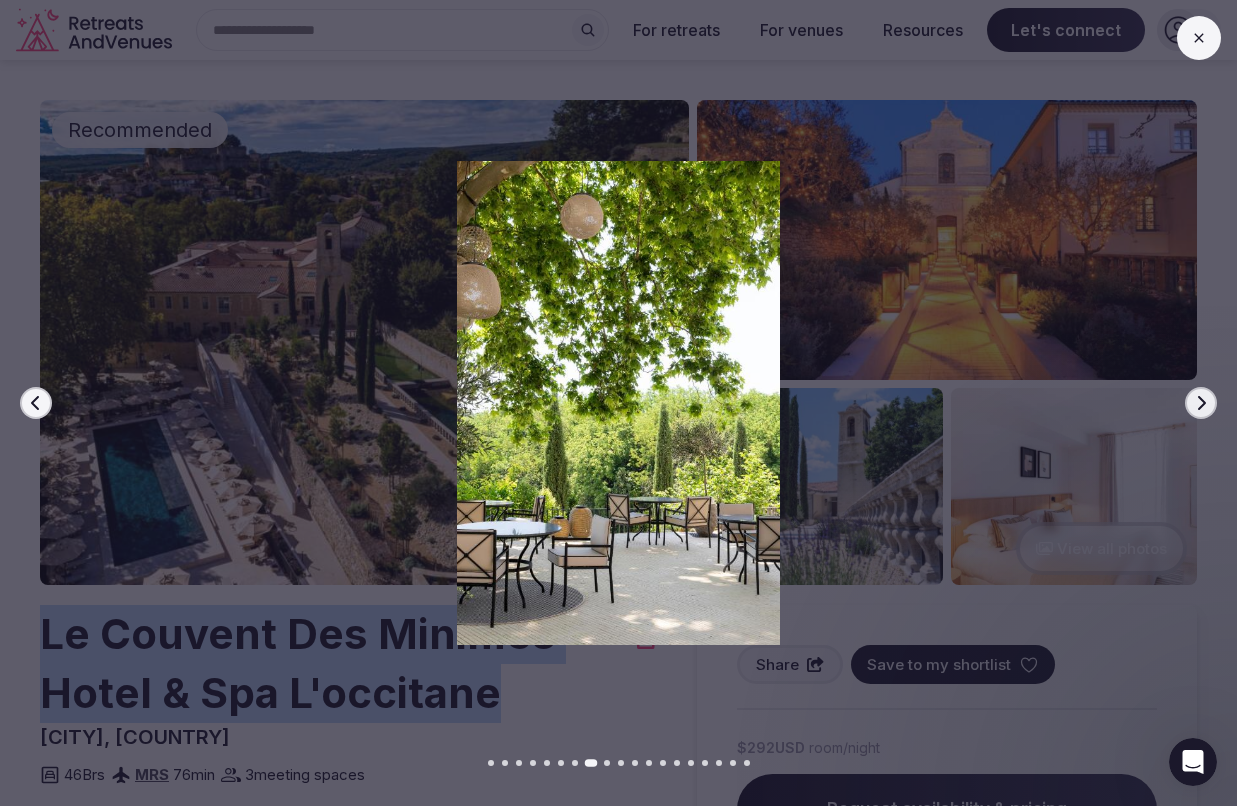 click on "Next slide" at bounding box center [1201, 403] 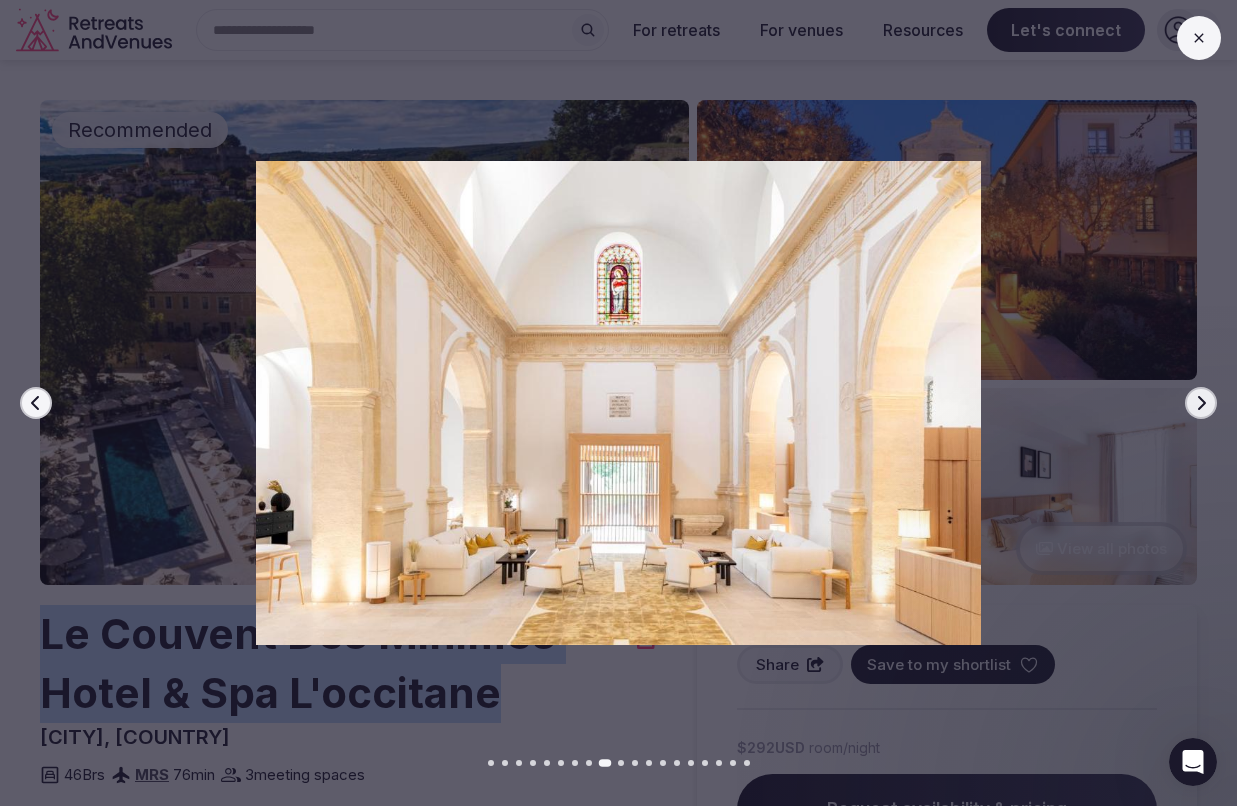 click on "Next slide" at bounding box center [1201, 403] 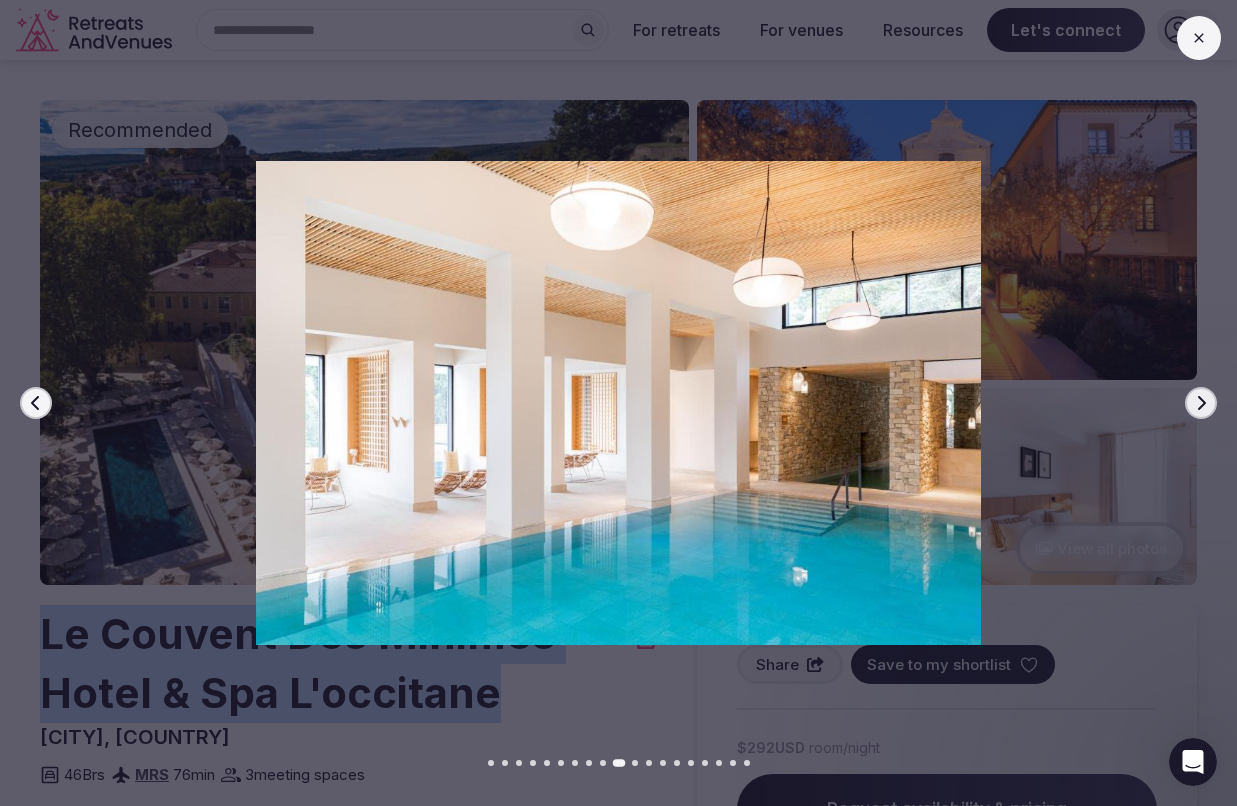 click on "Next slide" at bounding box center (1201, 403) 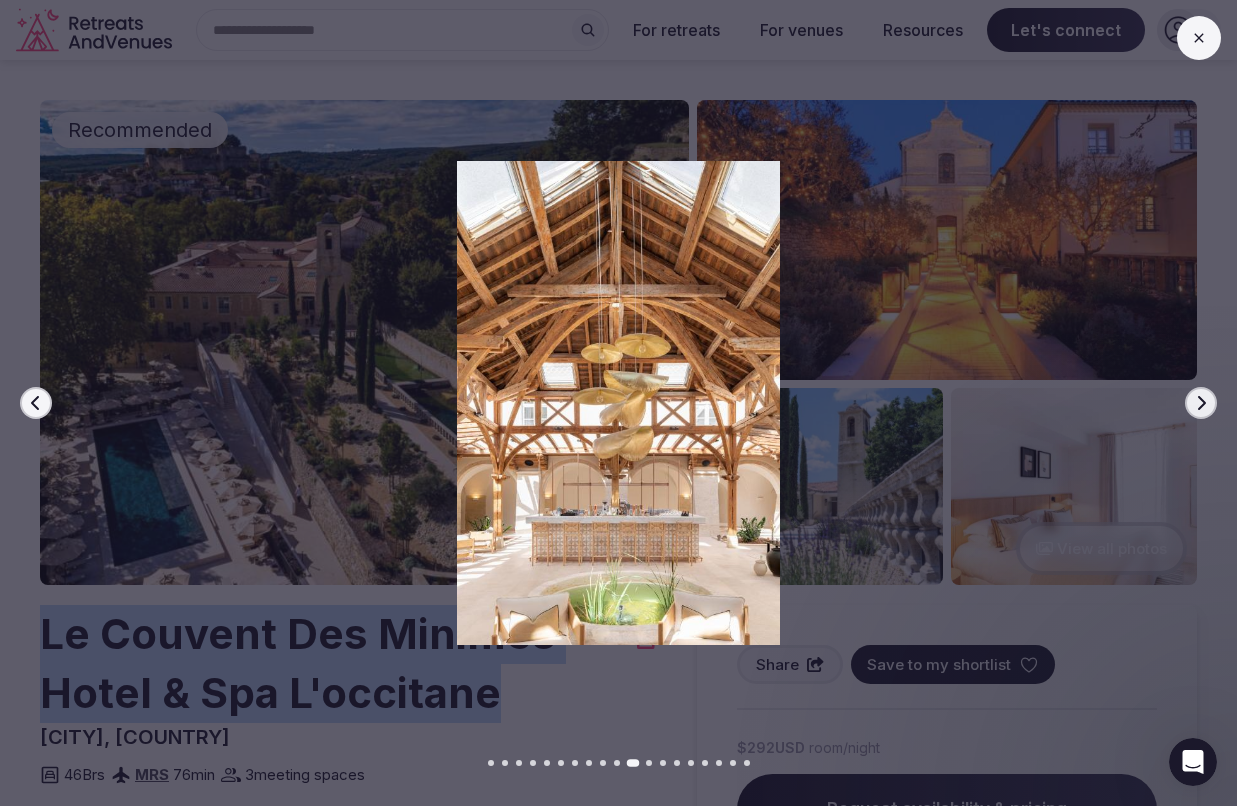 click on "Next slide" at bounding box center [1201, 403] 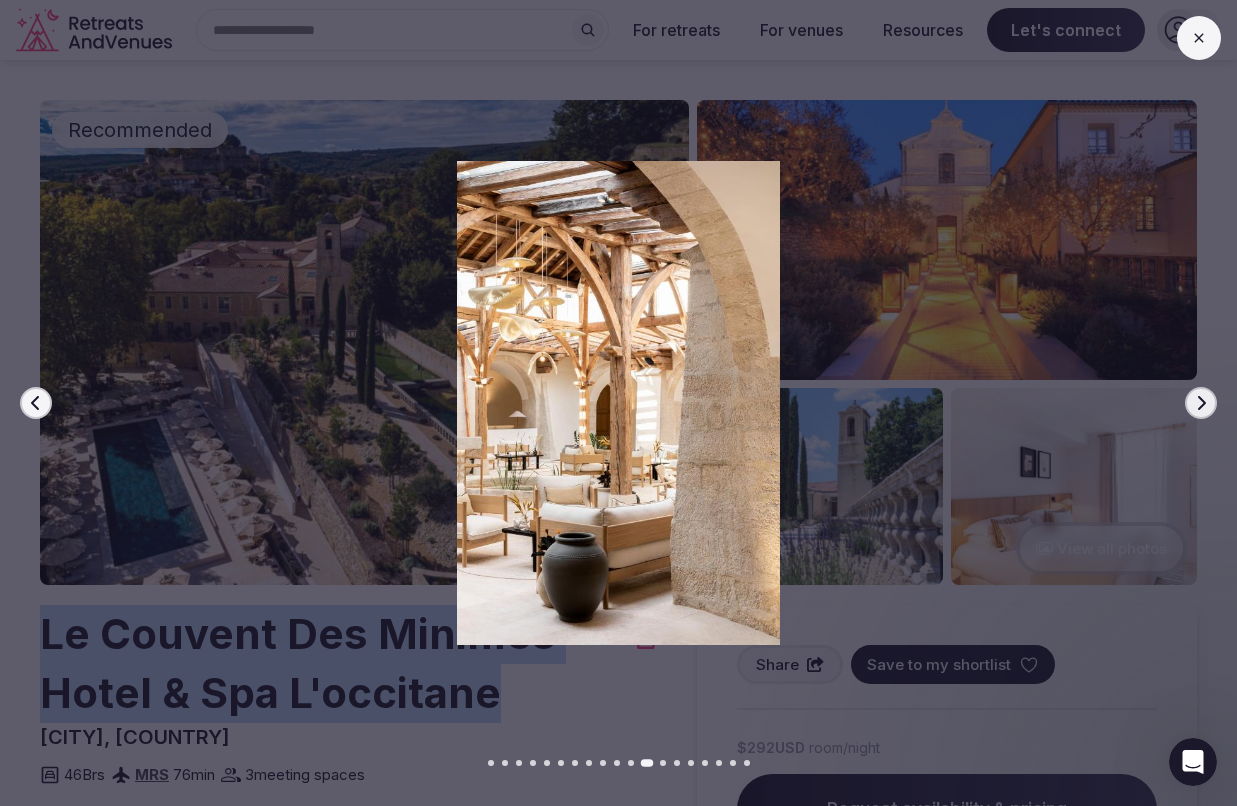 click on "Next slide" at bounding box center [1201, 403] 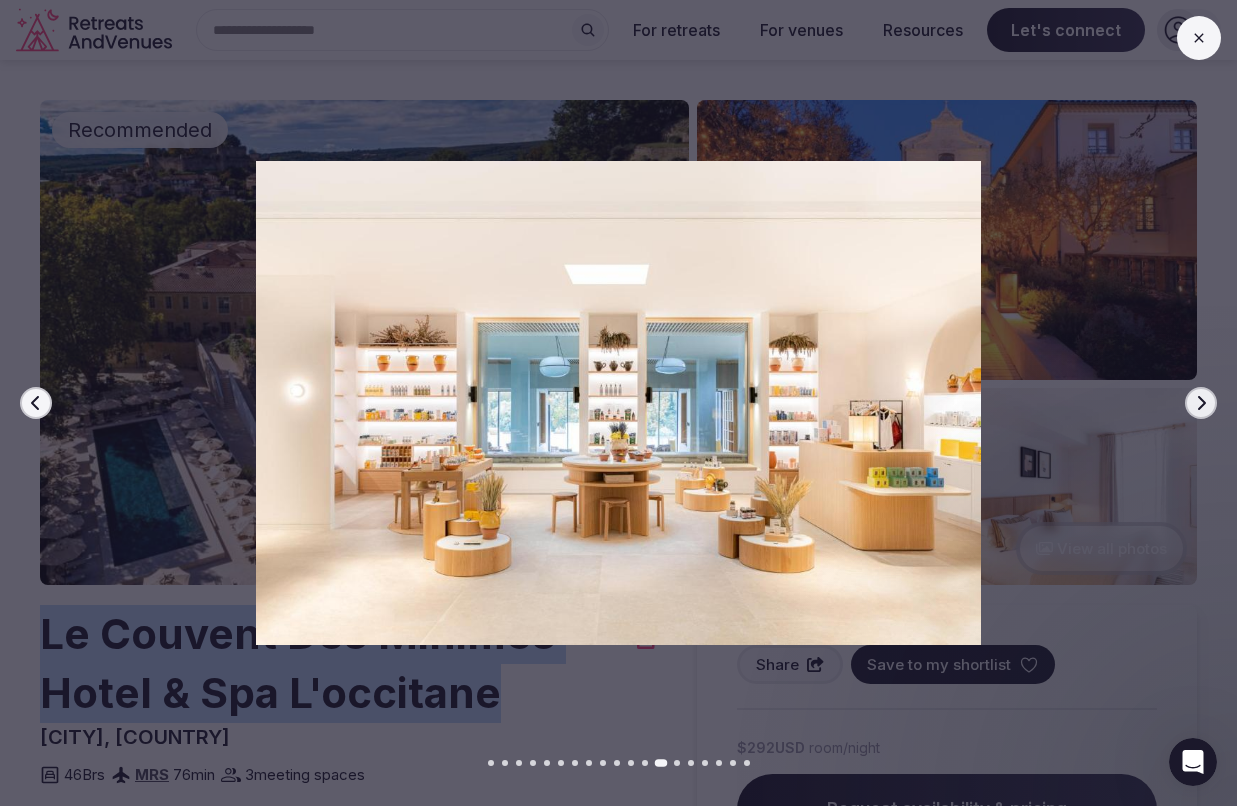 click on "Next slide" at bounding box center (1201, 403) 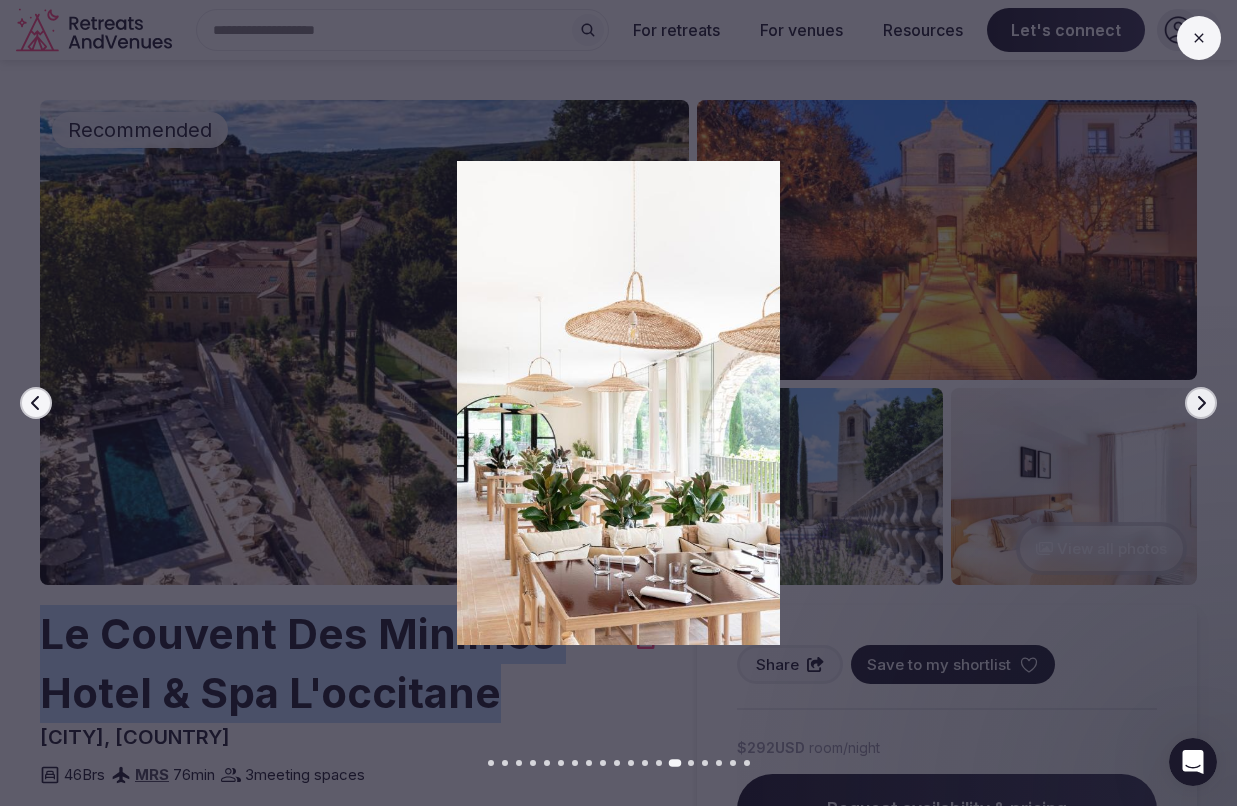 click on "Next slide" at bounding box center (1201, 403) 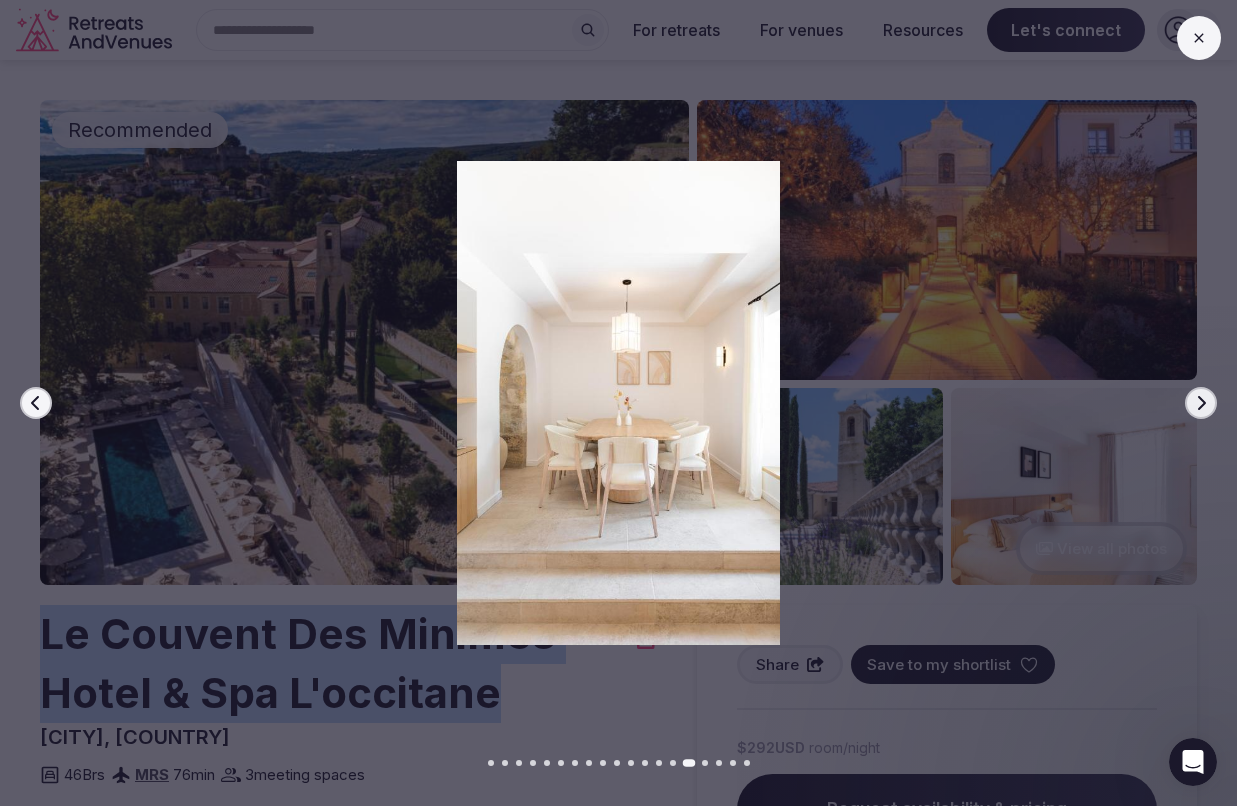 click on "Next slide" at bounding box center (1201, 403) 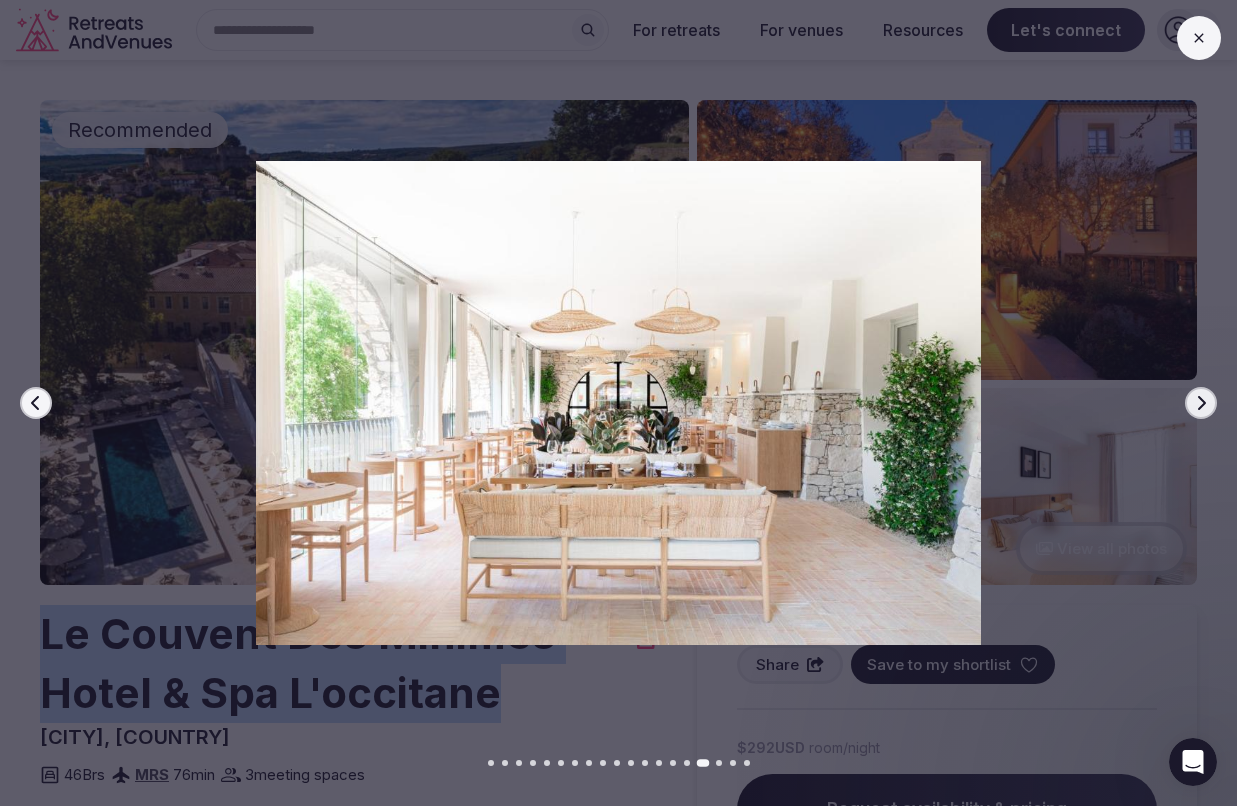click on "Next slide" at bounding box center (1201, 403) 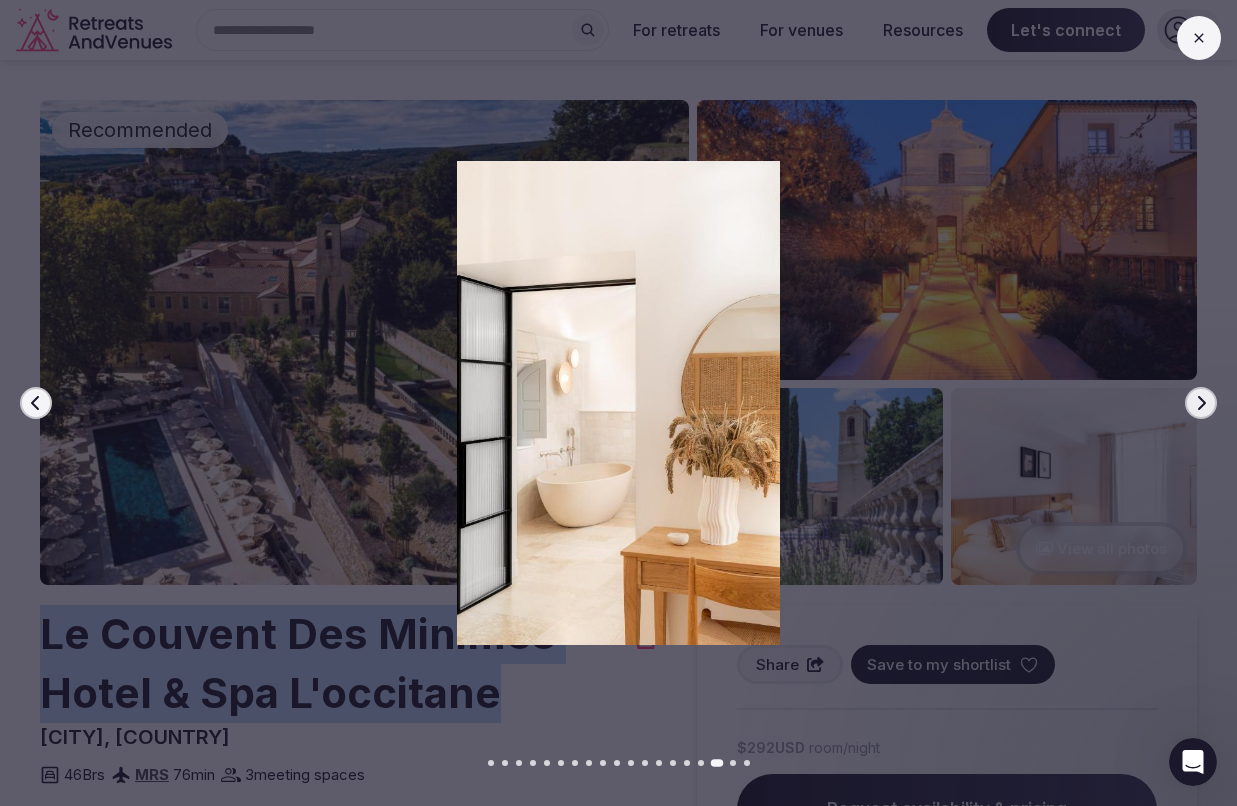 click on "Next slide" at bounding box center (1201, 403) 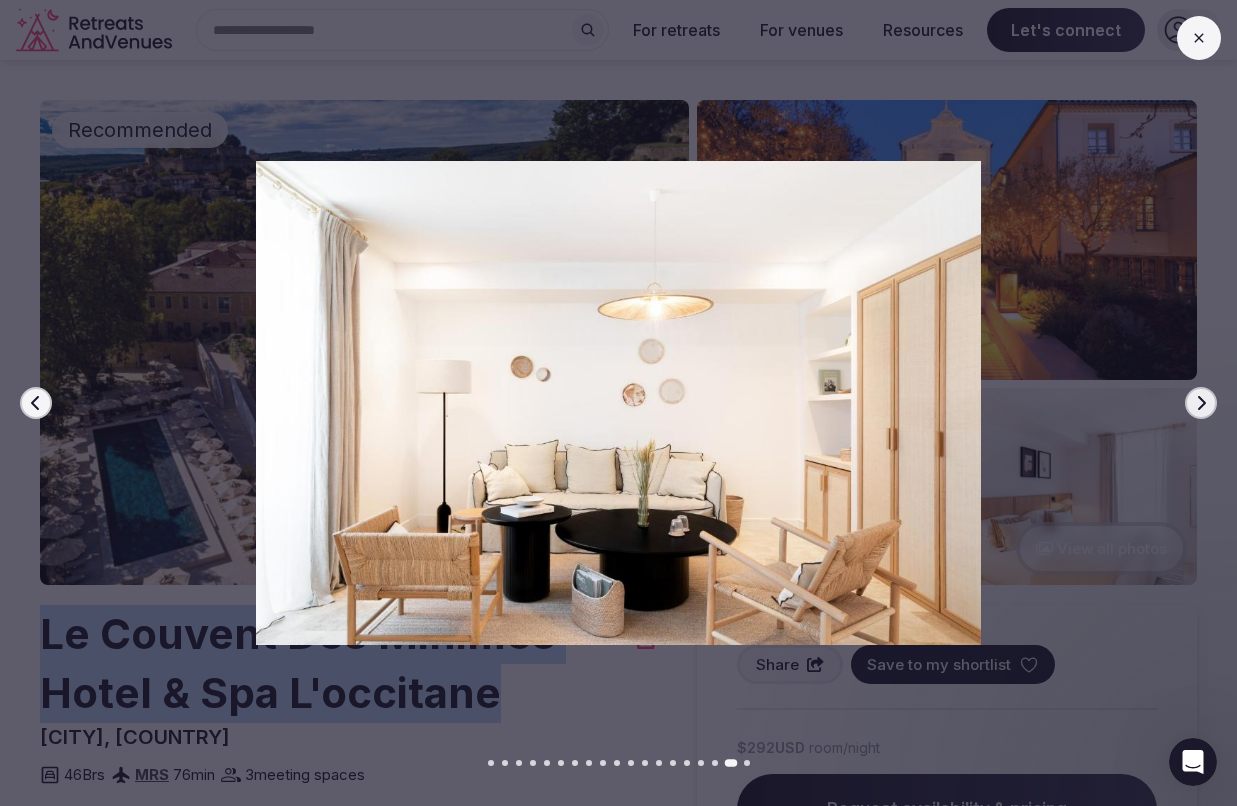 click on "Next slide" at bounding box center (1201, 403) 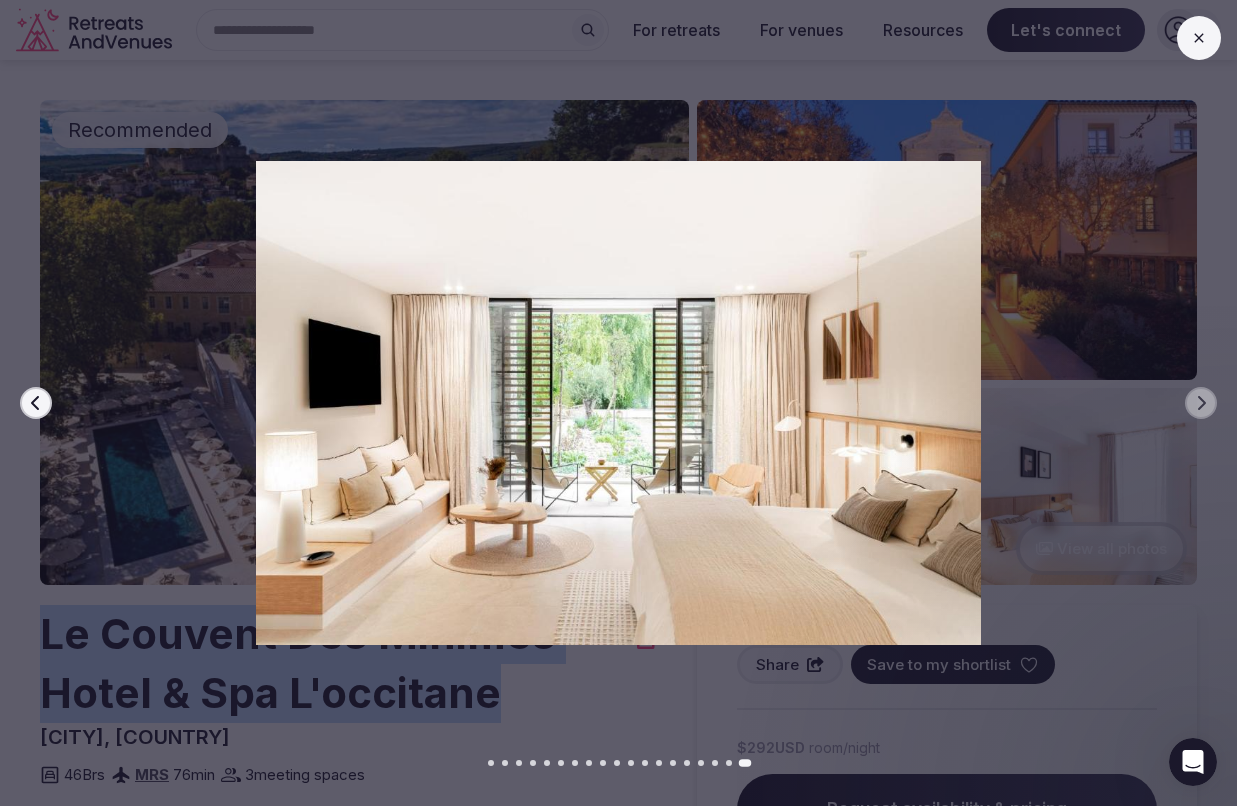 click 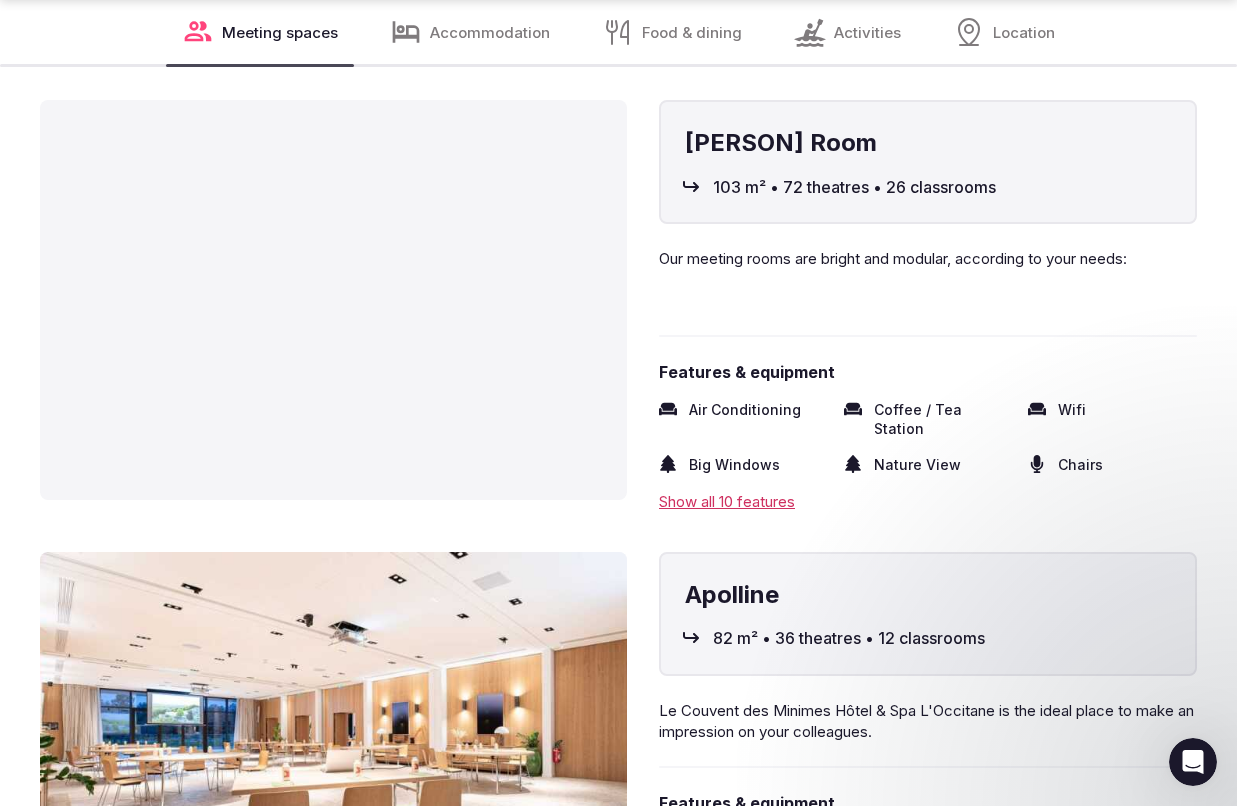scroll, scrollTop: 2880, scrollLeft: 0, axis: vertical 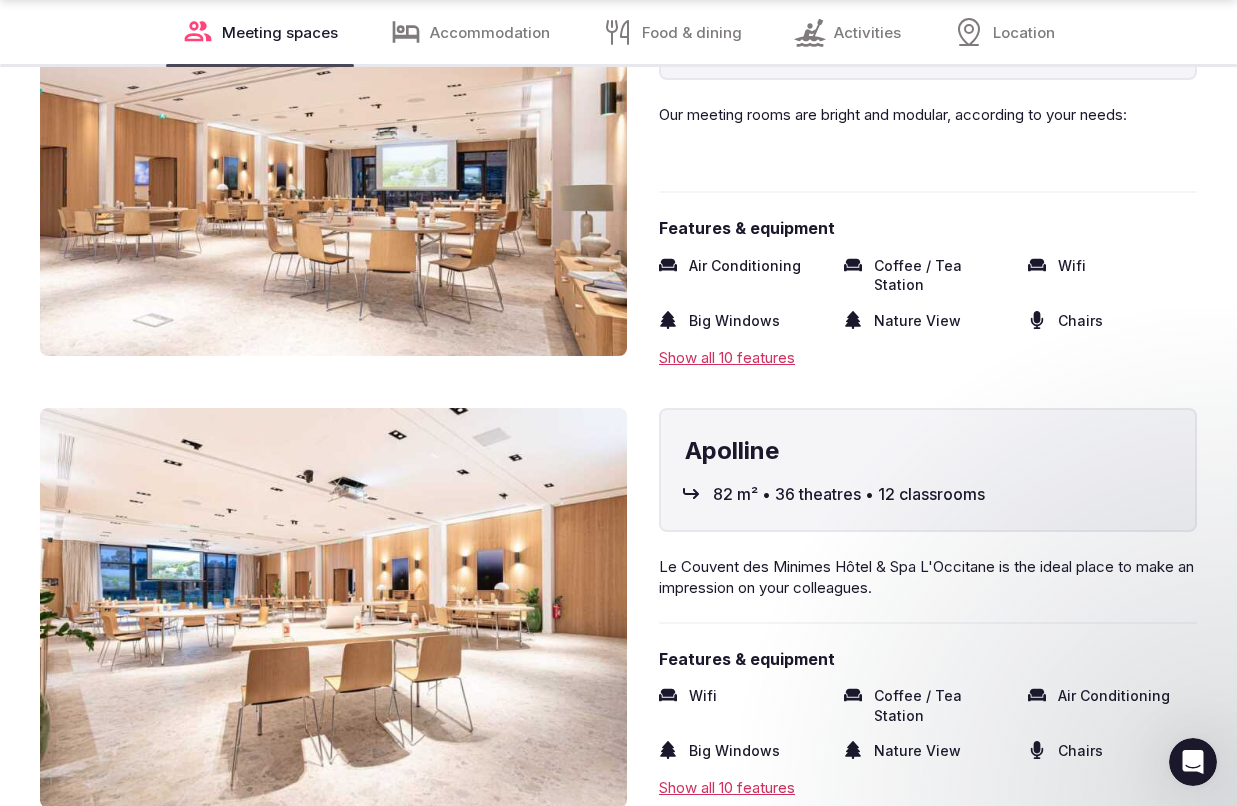click at bounding box center (333, 608) 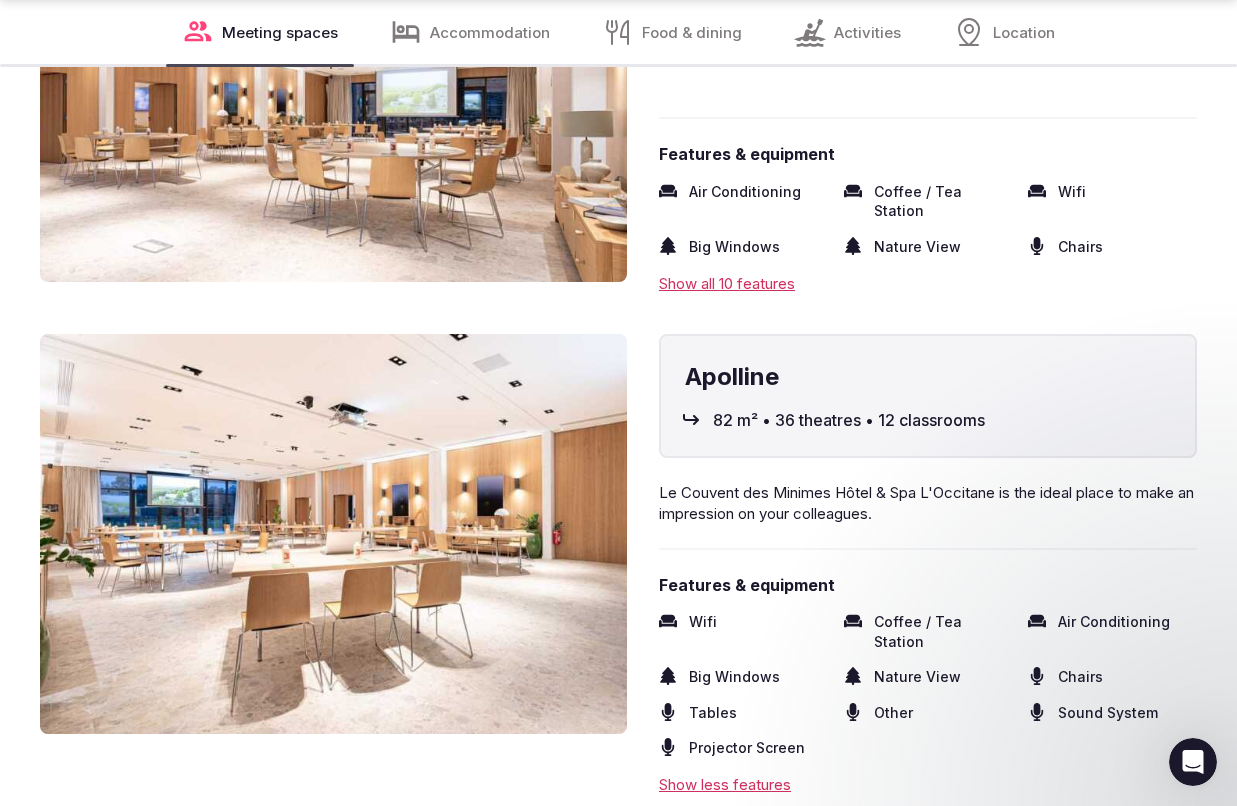 scroll, scrollTop: 2979, scrollLeft: 0, axis: vertical 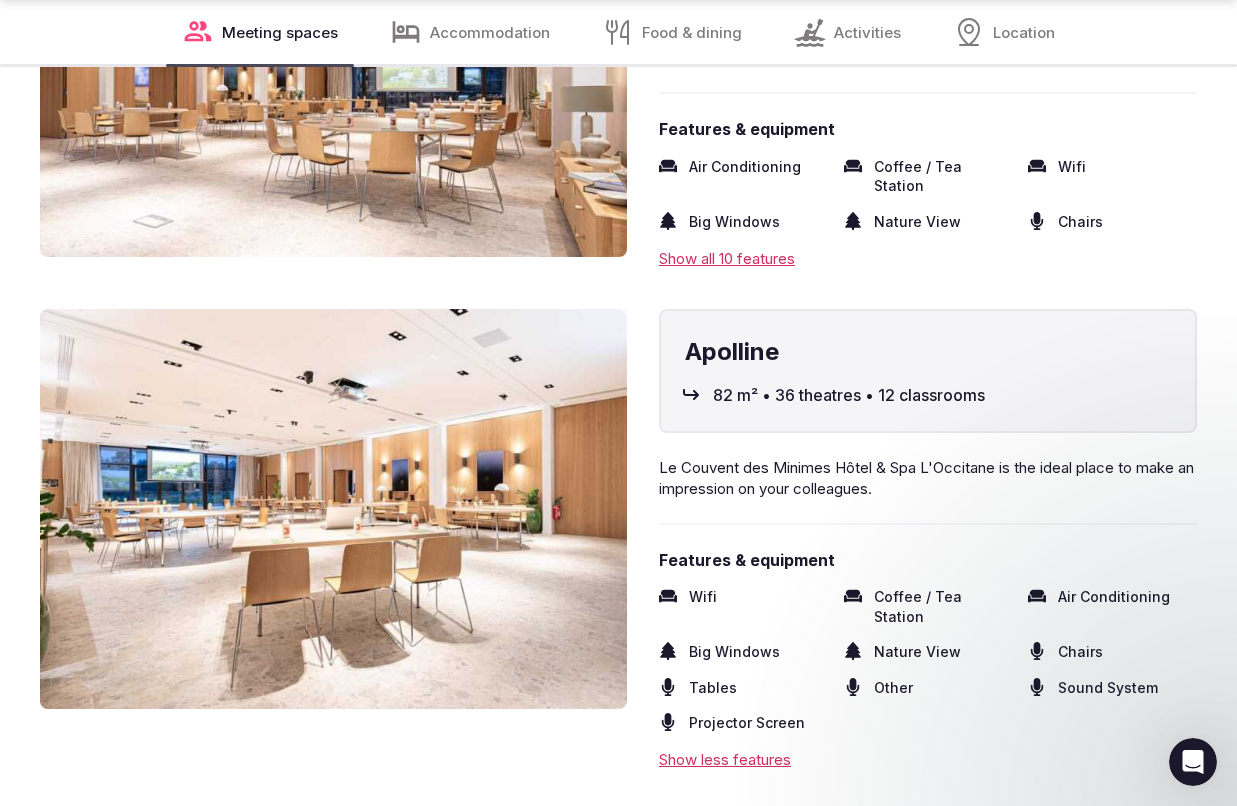 click at bounding box center (333, 509) 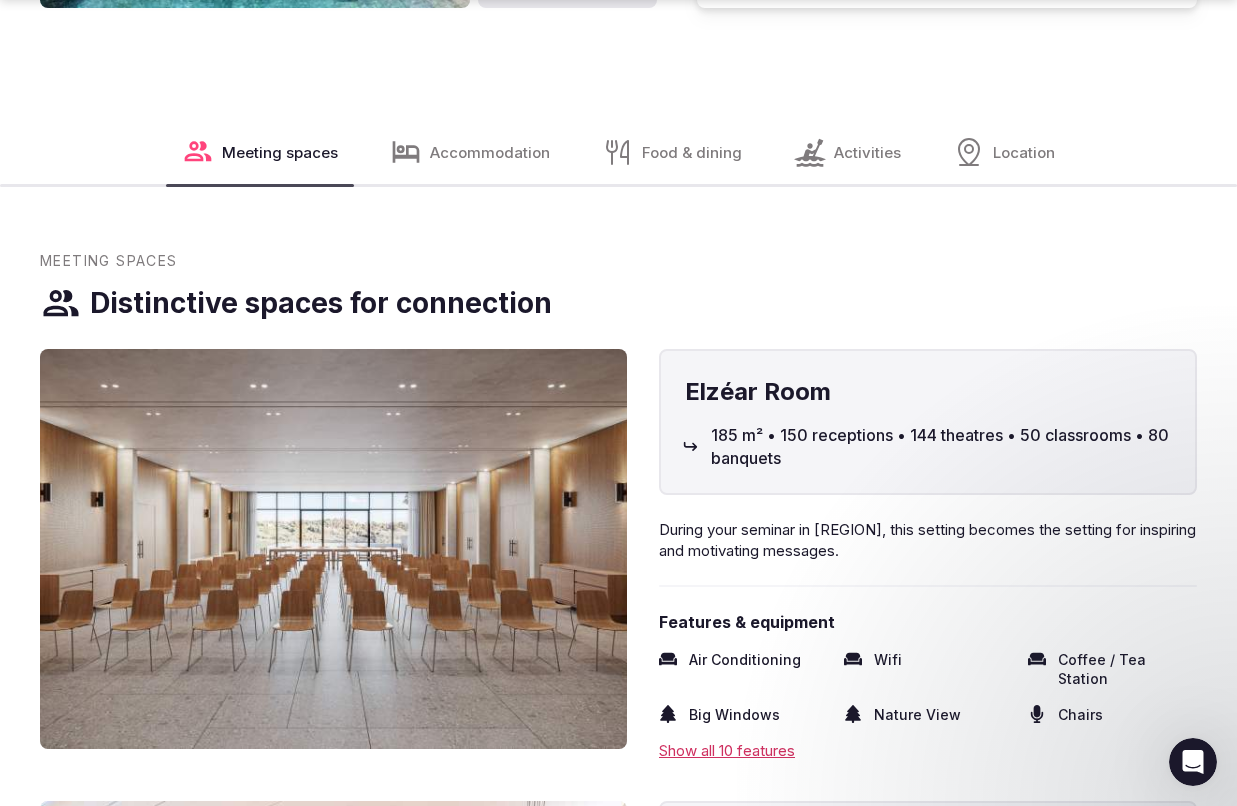 scroll, scrollTop: 2267, scrollLeft: 0, axis: vertical 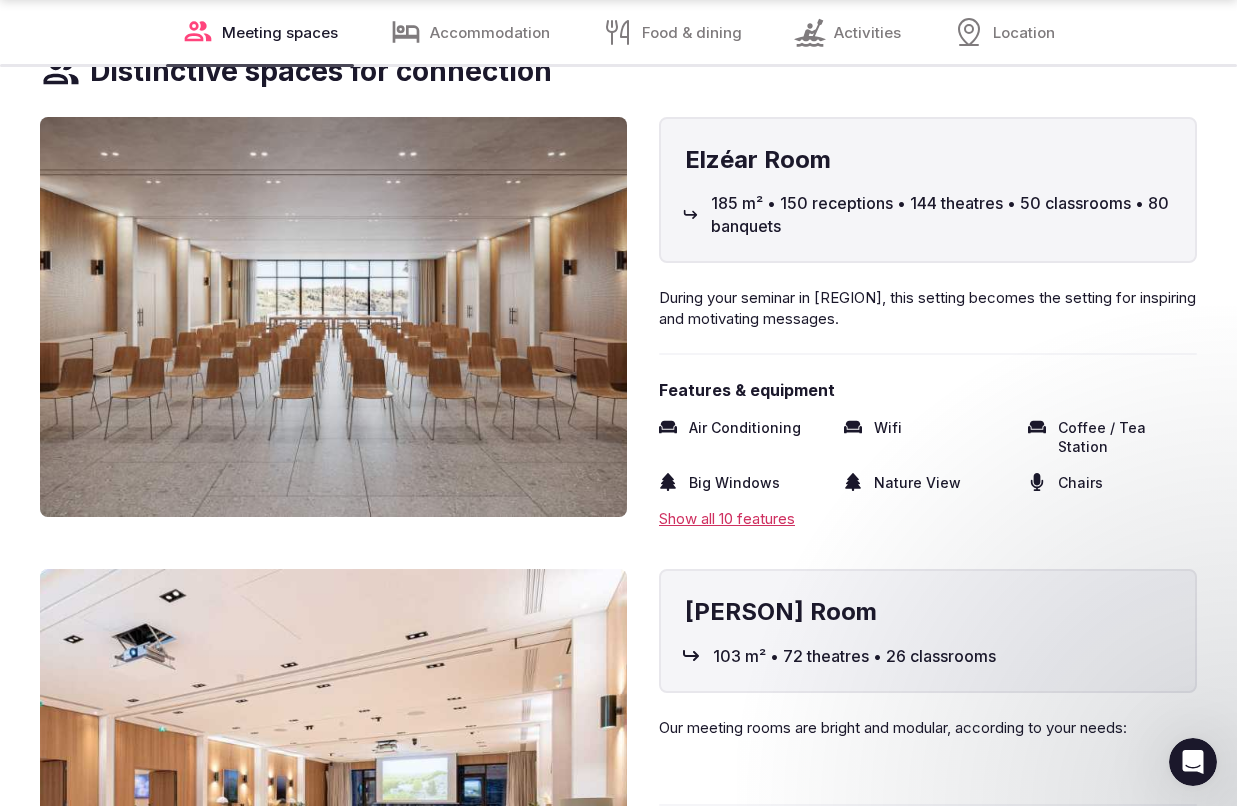 click at bounding box center (333, 317) 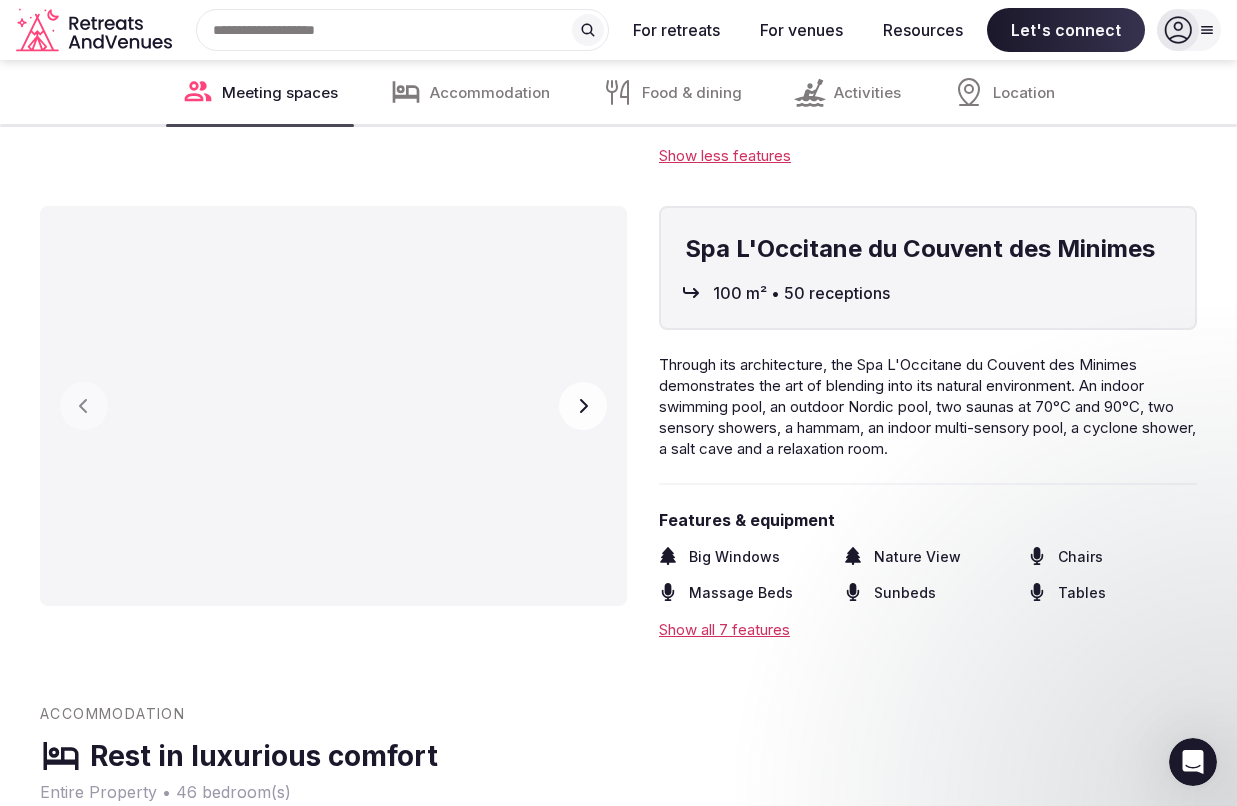 scroll, scrollTop: 3584, scrollLeft: 0, axis: vertical 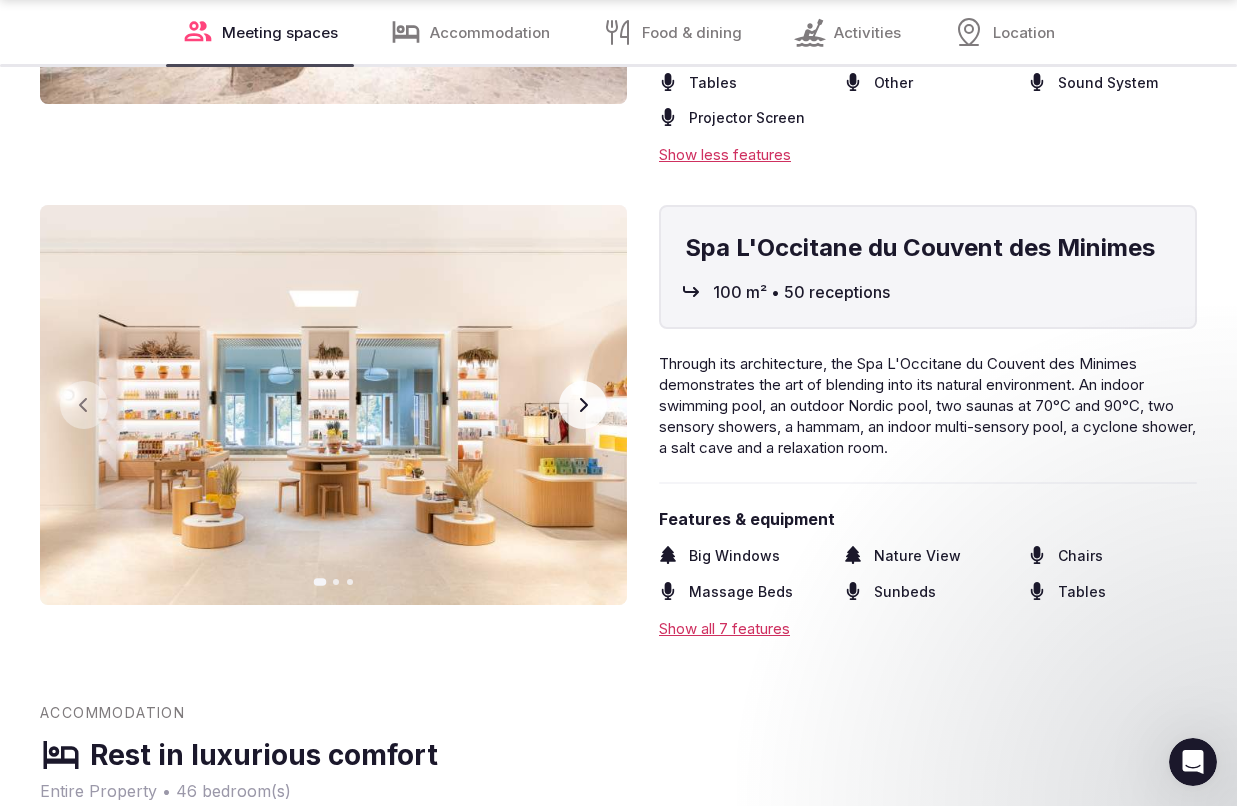 click on "Next slide" at bounding box center (583, 405) 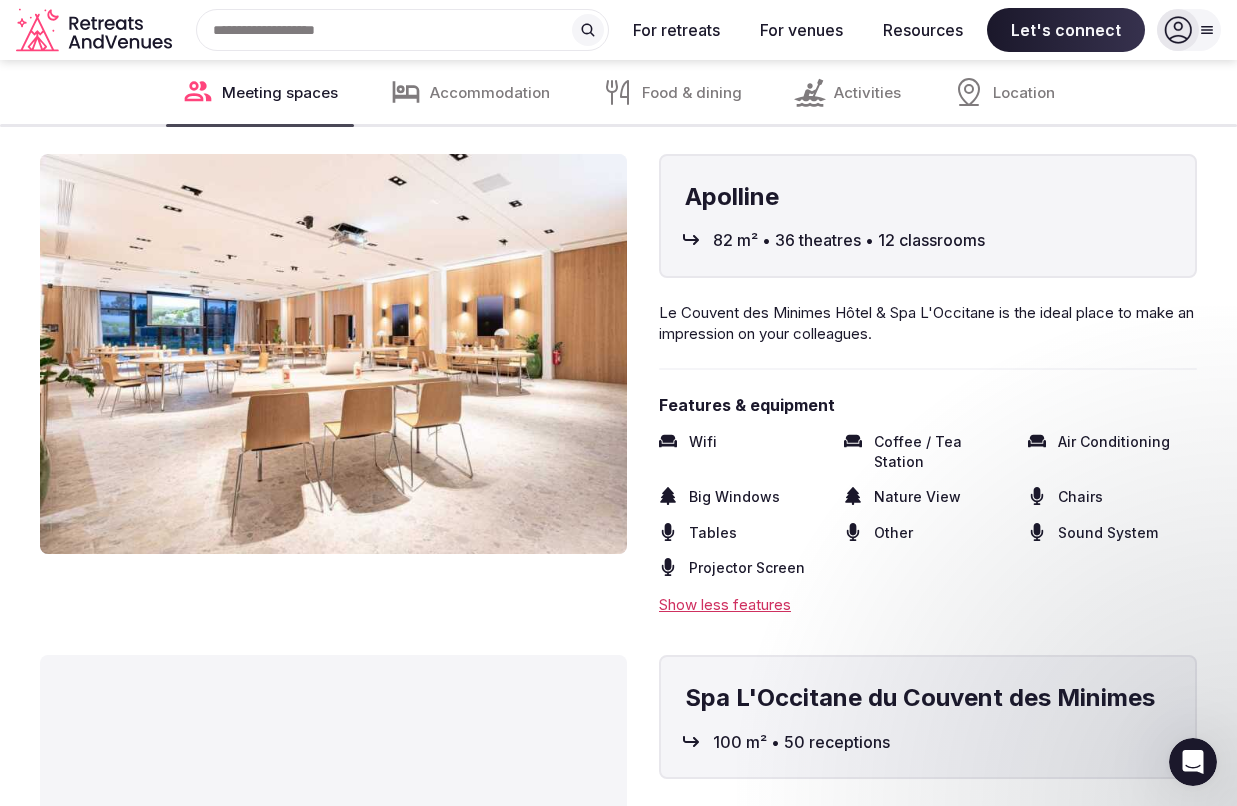 scroll, scrollTop: 3132, scrollLeft: 0, axis: vertical 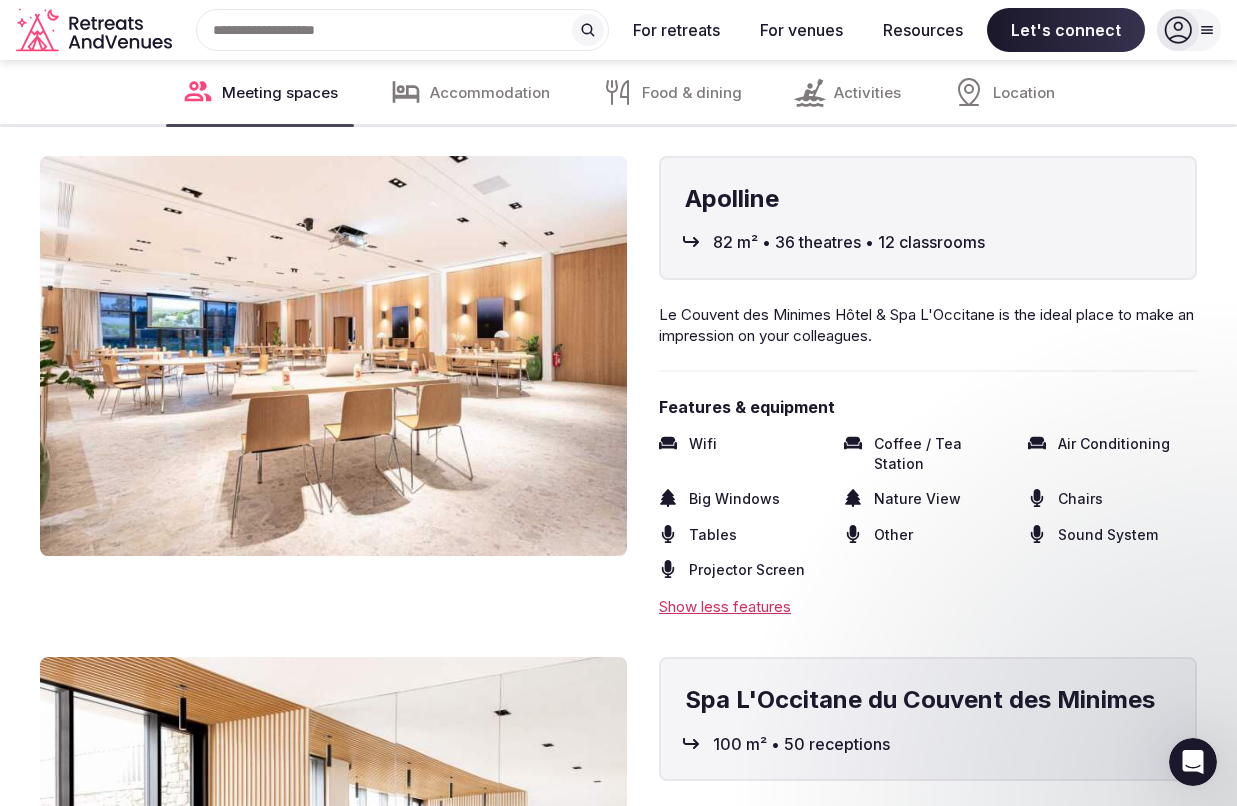 click at bounding box center (333, 356) 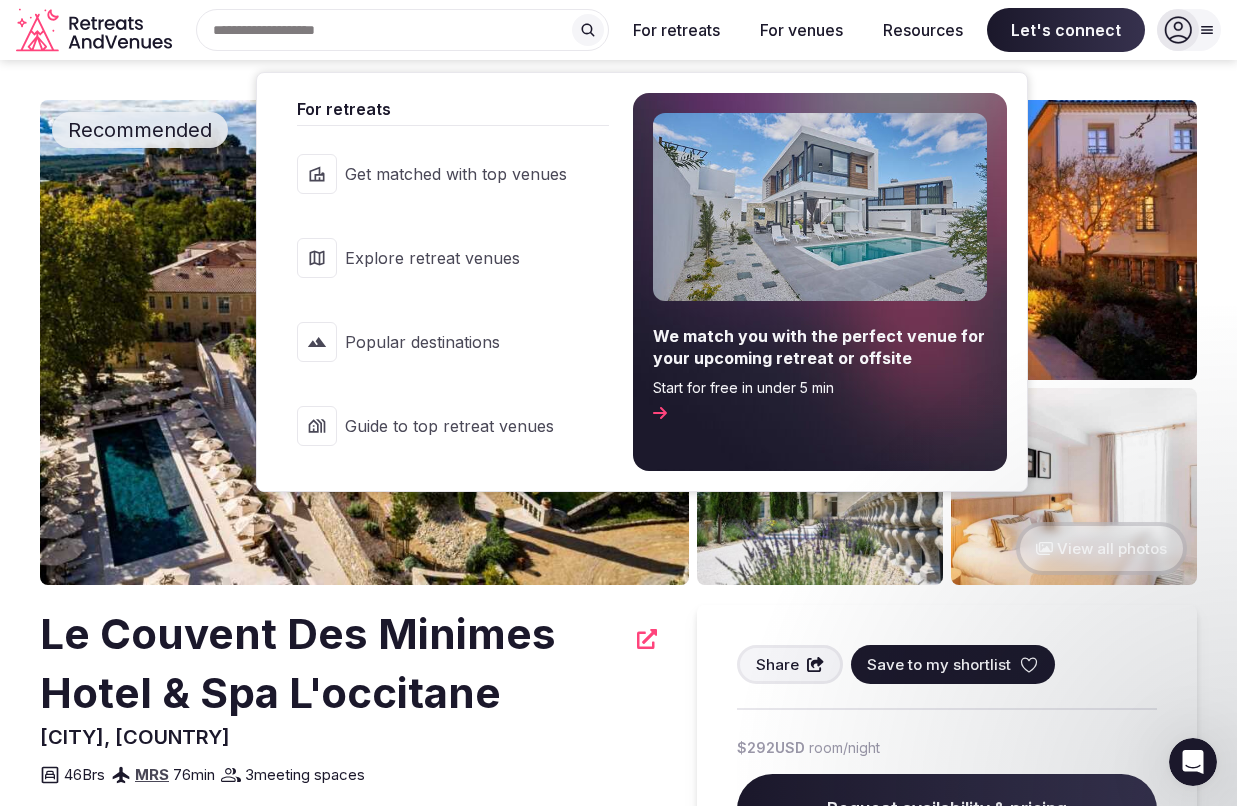 scroll, scrollTop: 0, scrollLeft: 0, axis: both 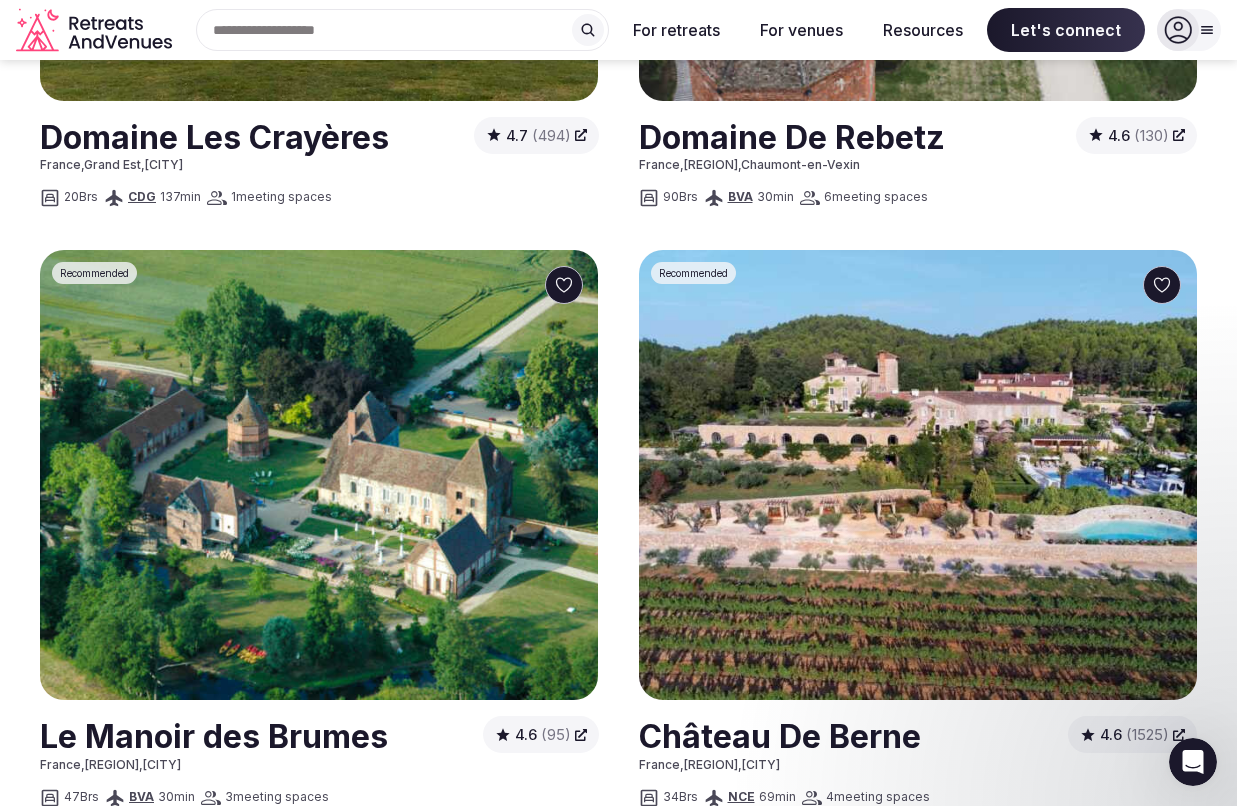 click at bounding box center [918, 475] 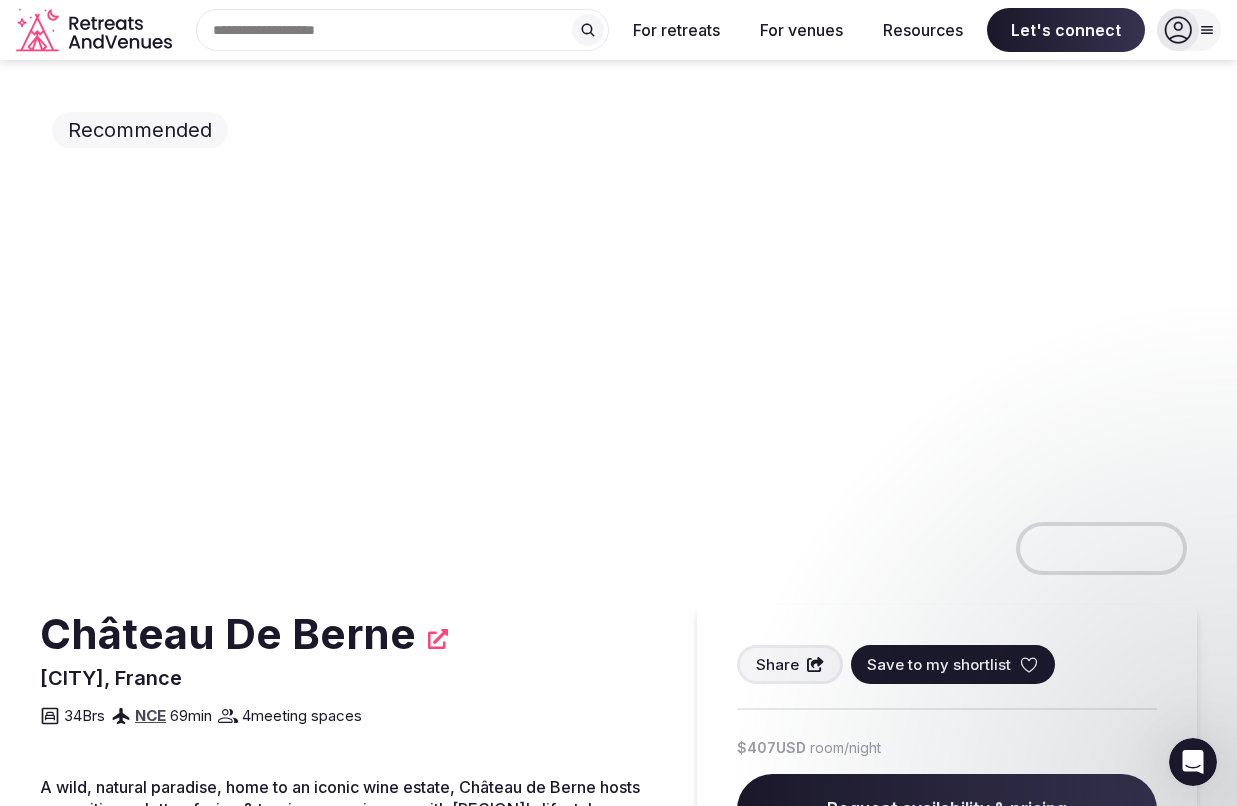scroll, scrollTop: 0, scrollLeft: 0, axis: both 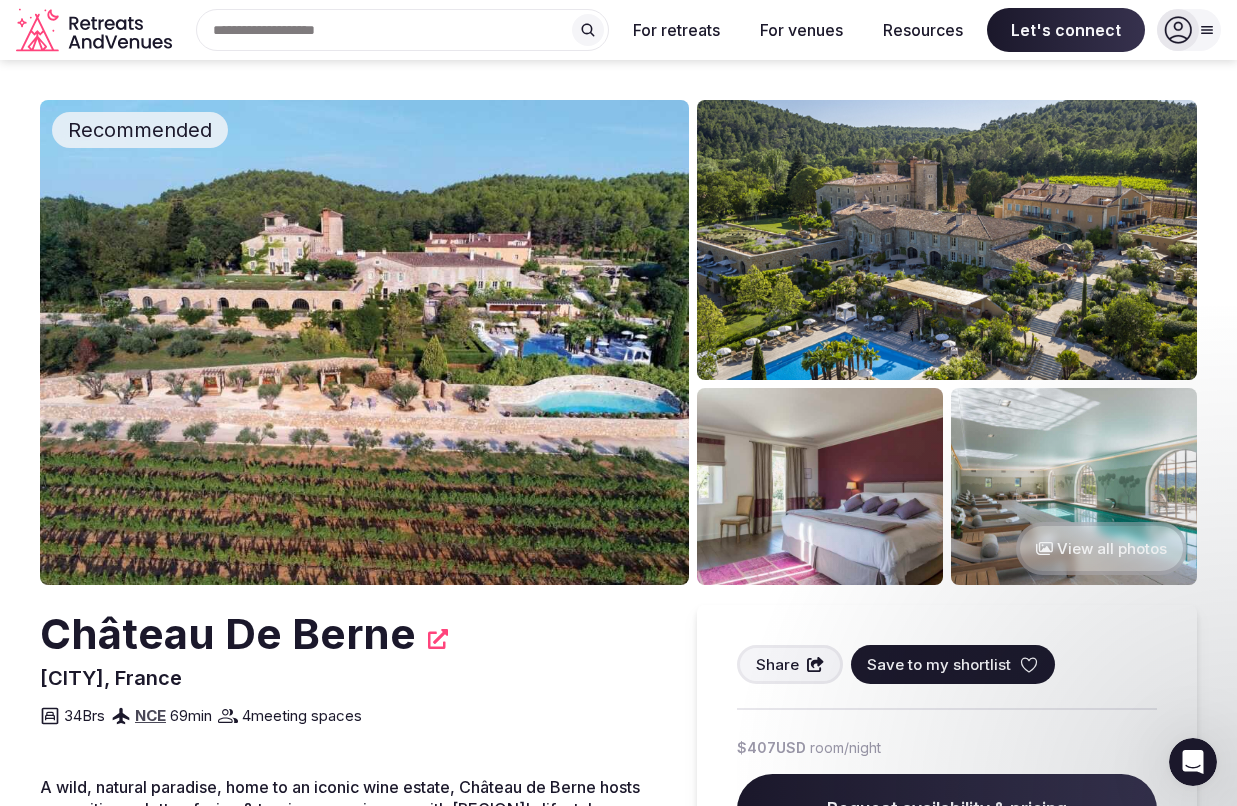 click on "View all photos" at bounding box center (1101, 548) 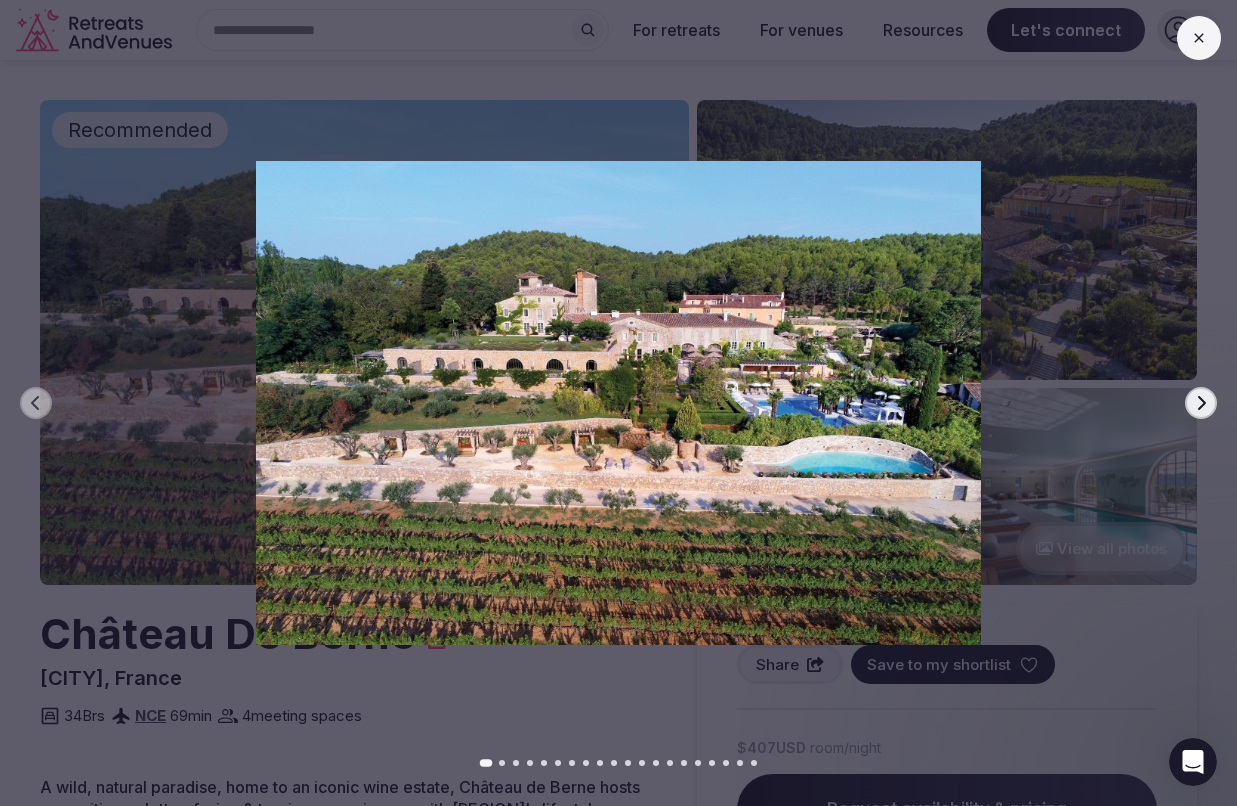 click on "Next slide" at bounding box center [1201, 403] 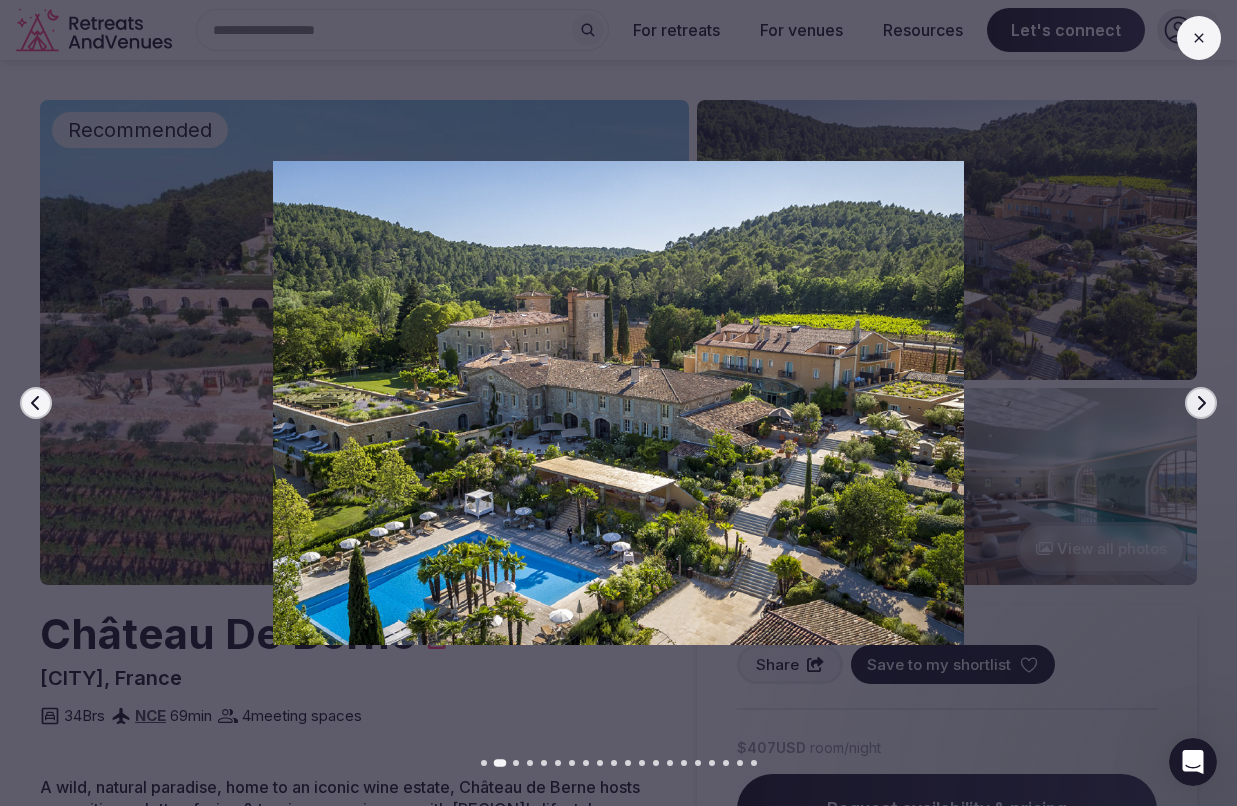 click on "Next slide" at bounding box center (1201, 403) 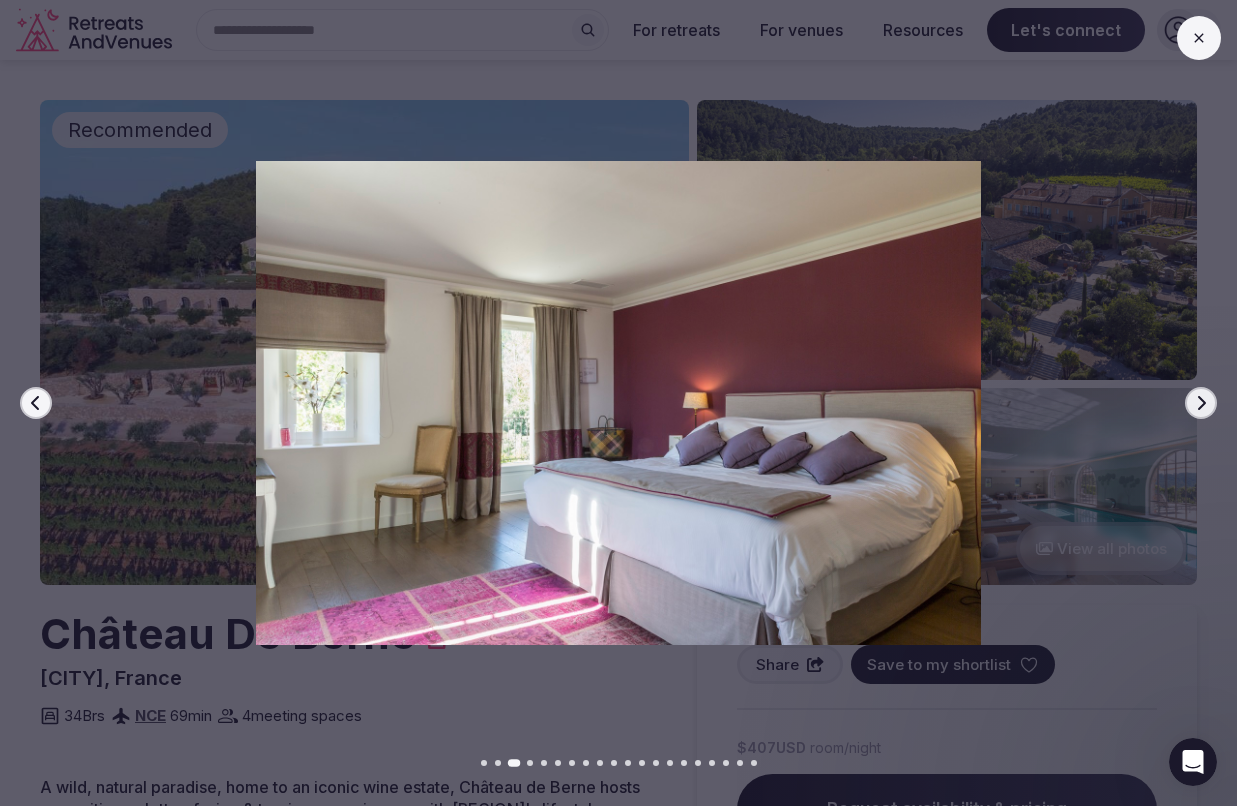click on "Next slide" at bounding box center [1201, 403] 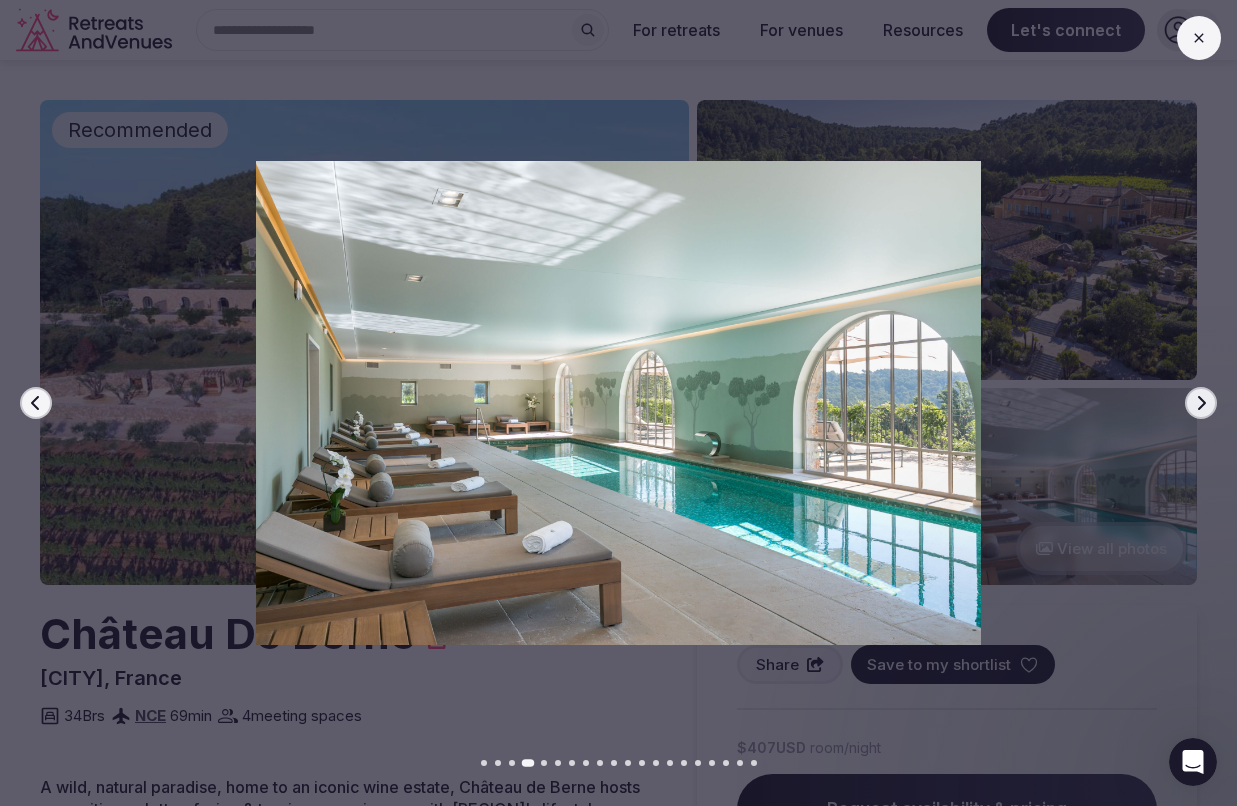 click on "Next slide" at bounding box center (1201, 403) 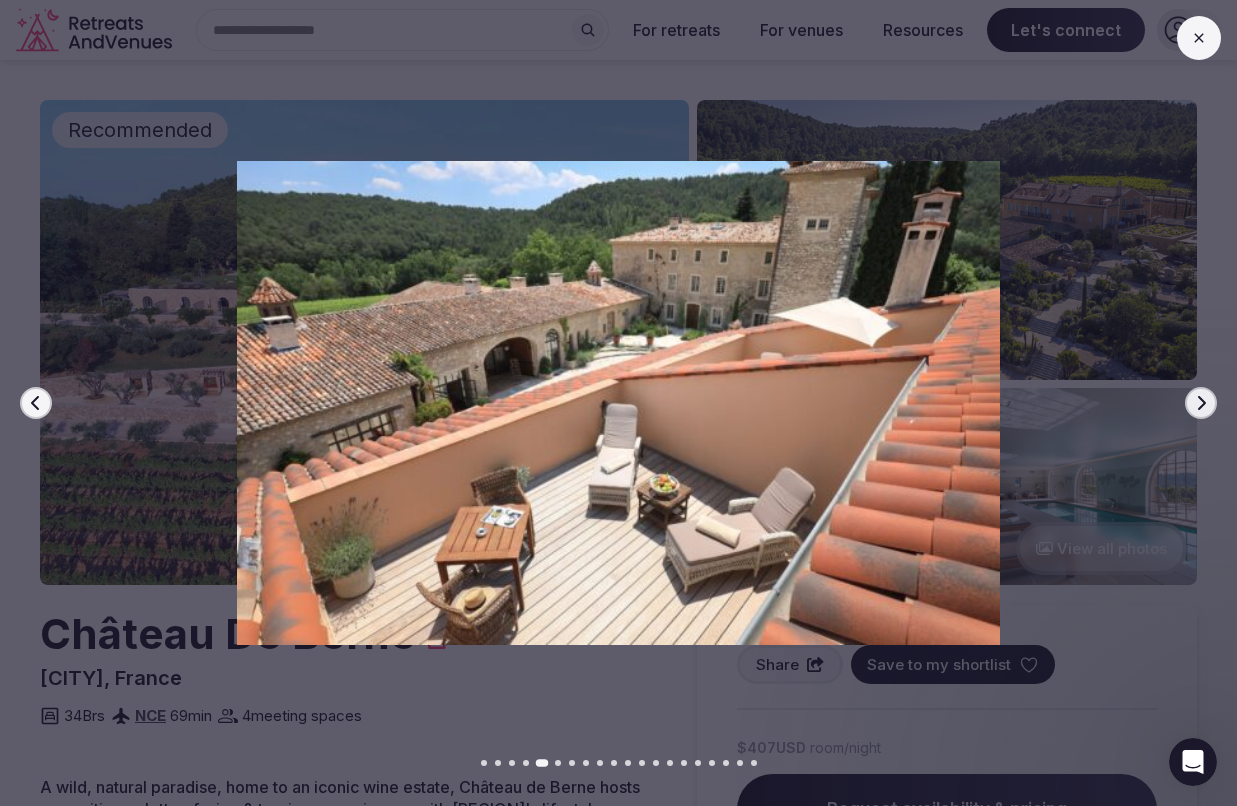 click on "Next slide" at bounding box center (1201, 403) 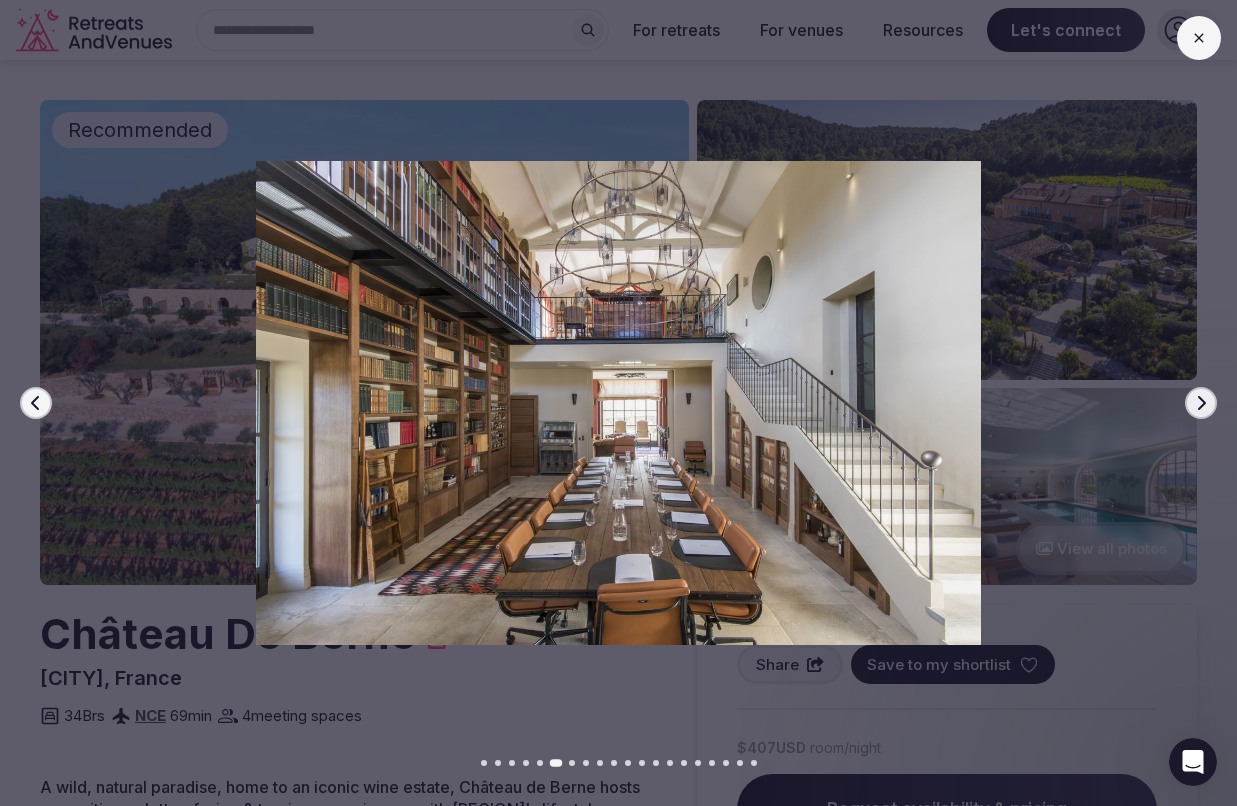 click on "Next slide" at bounding box center (1201, 403) 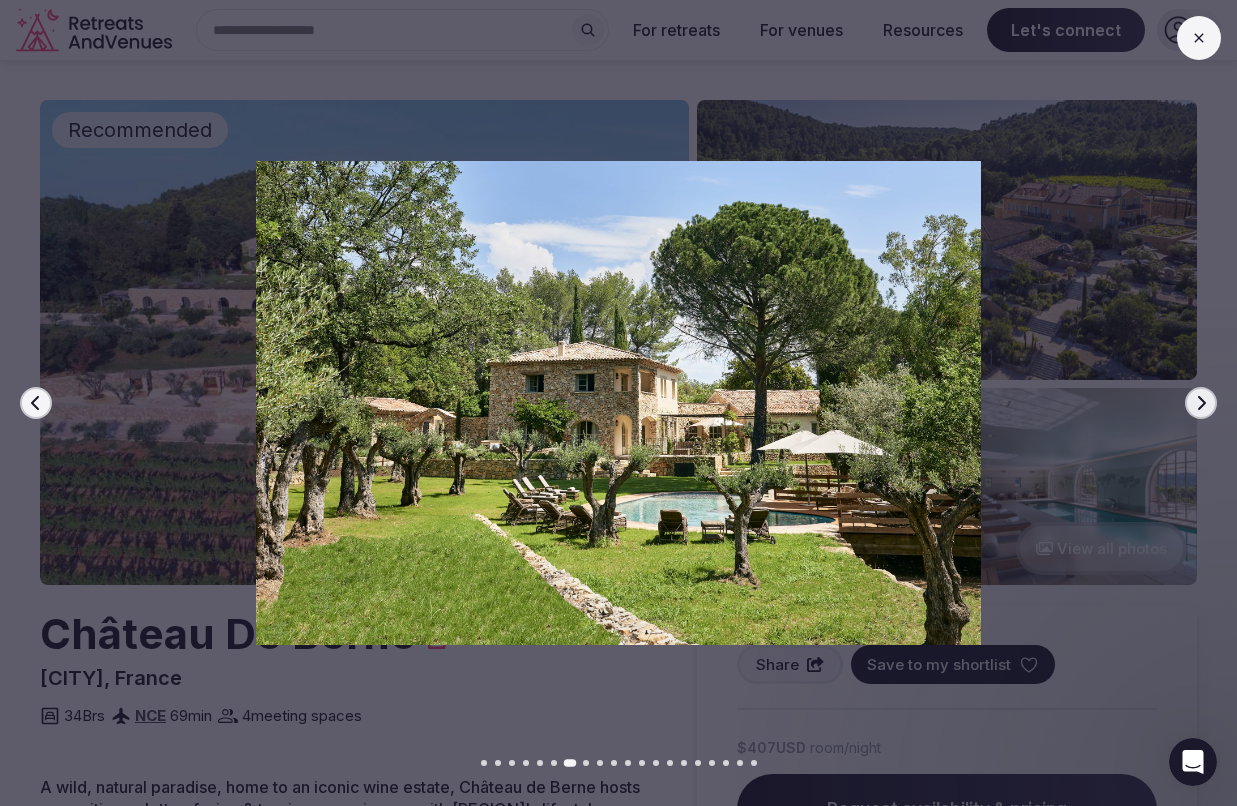 click on "Next slide" at bounding box center [1201, 403] 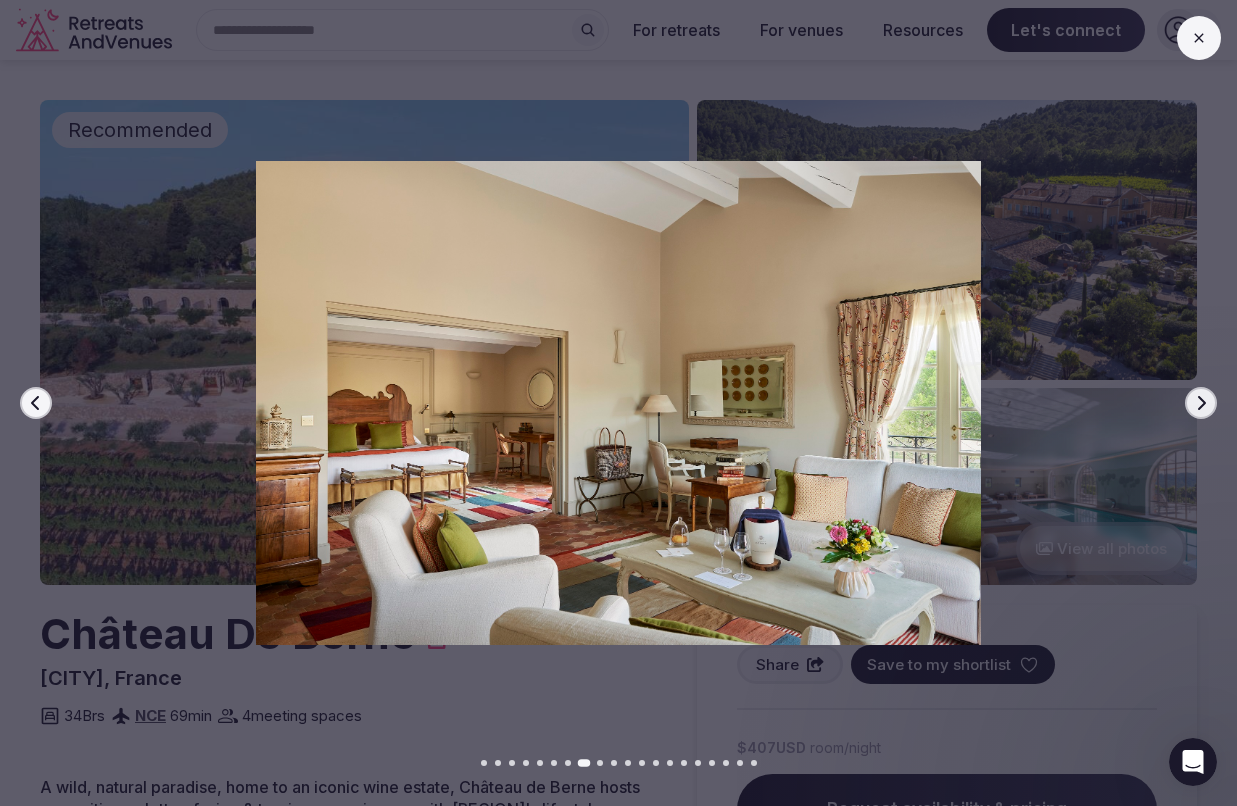click on "Next slide" at bounding box center (1201, 403) 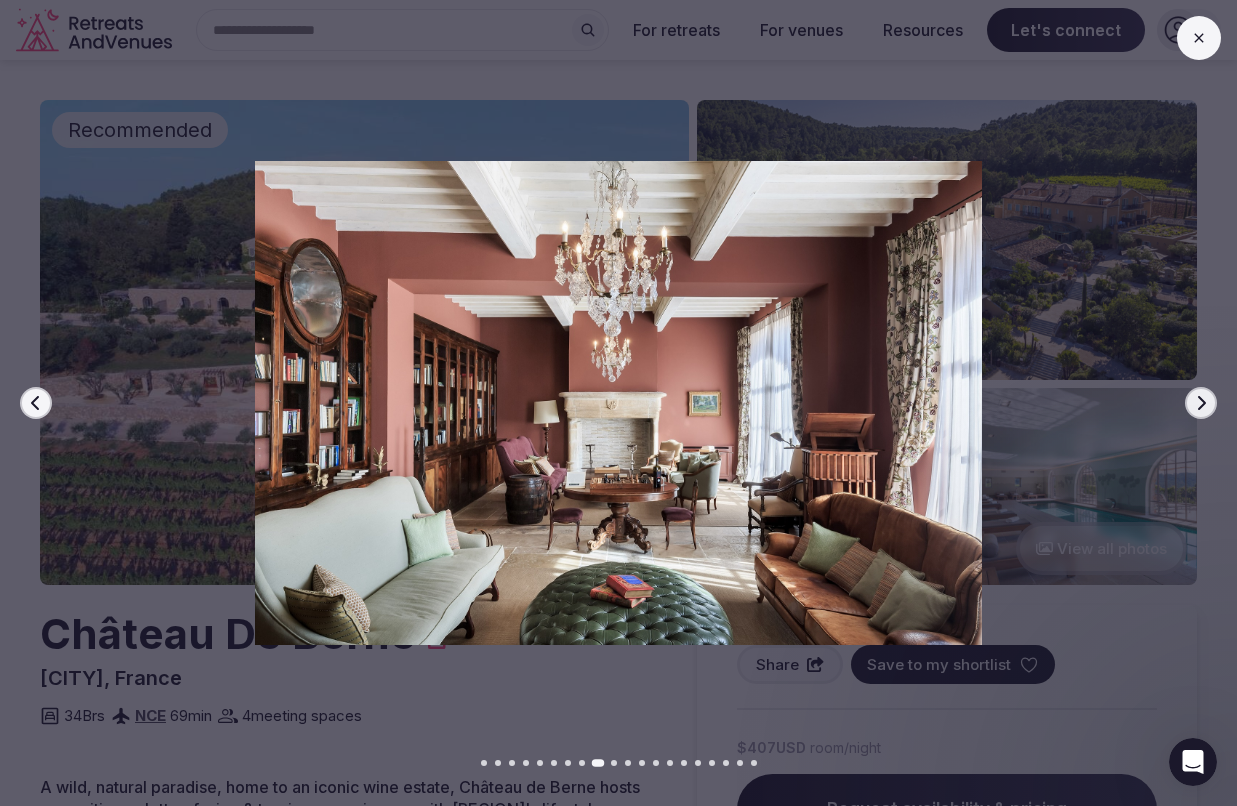 click on "Next slide" at bounding box center [1201, 403] 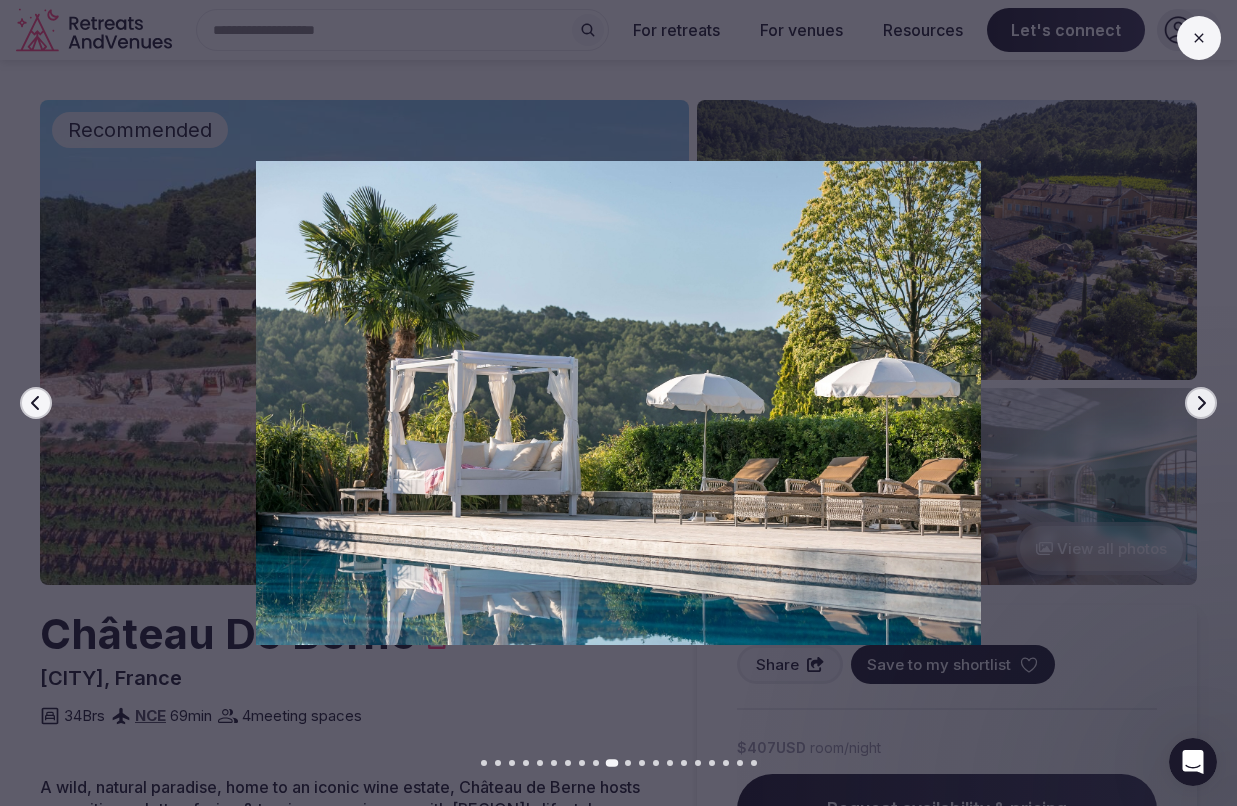 click on "Next slide" at bounding box center [1201, 403] 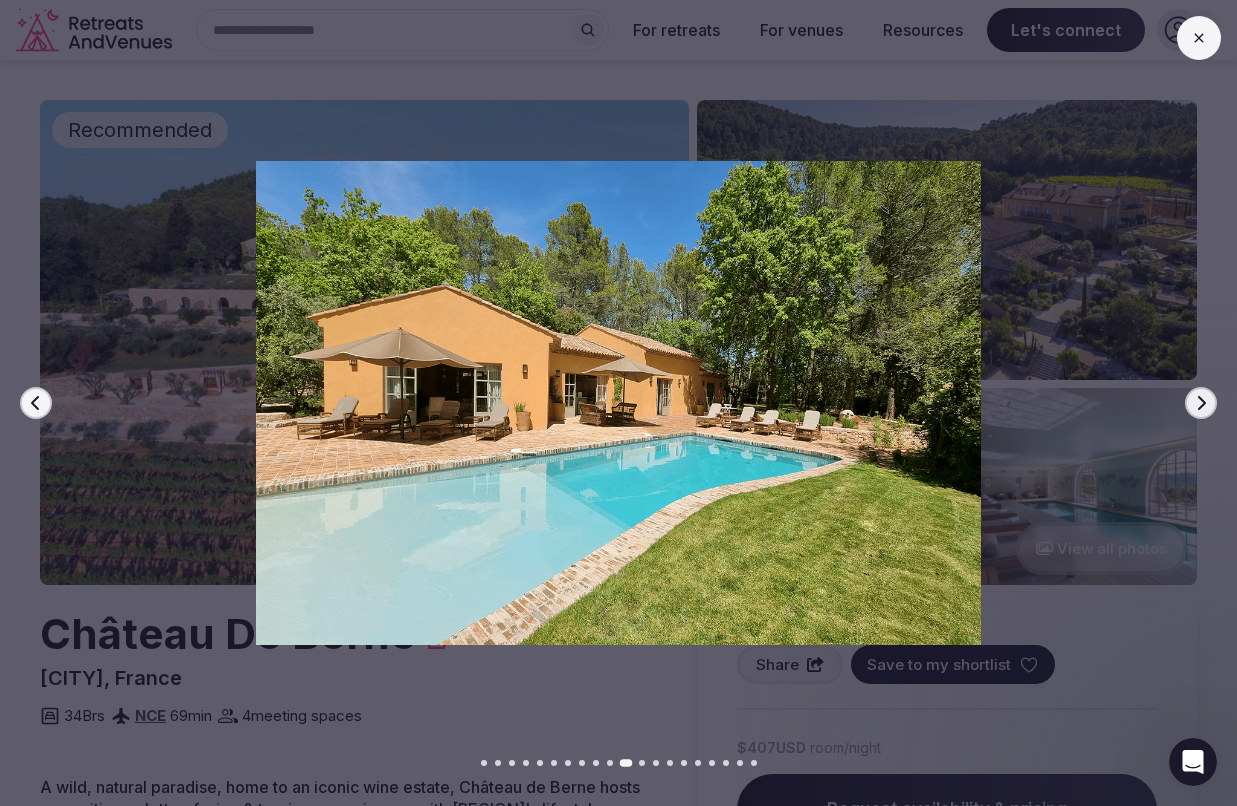 click on "Next slide" at bounding box center (1201, 403) 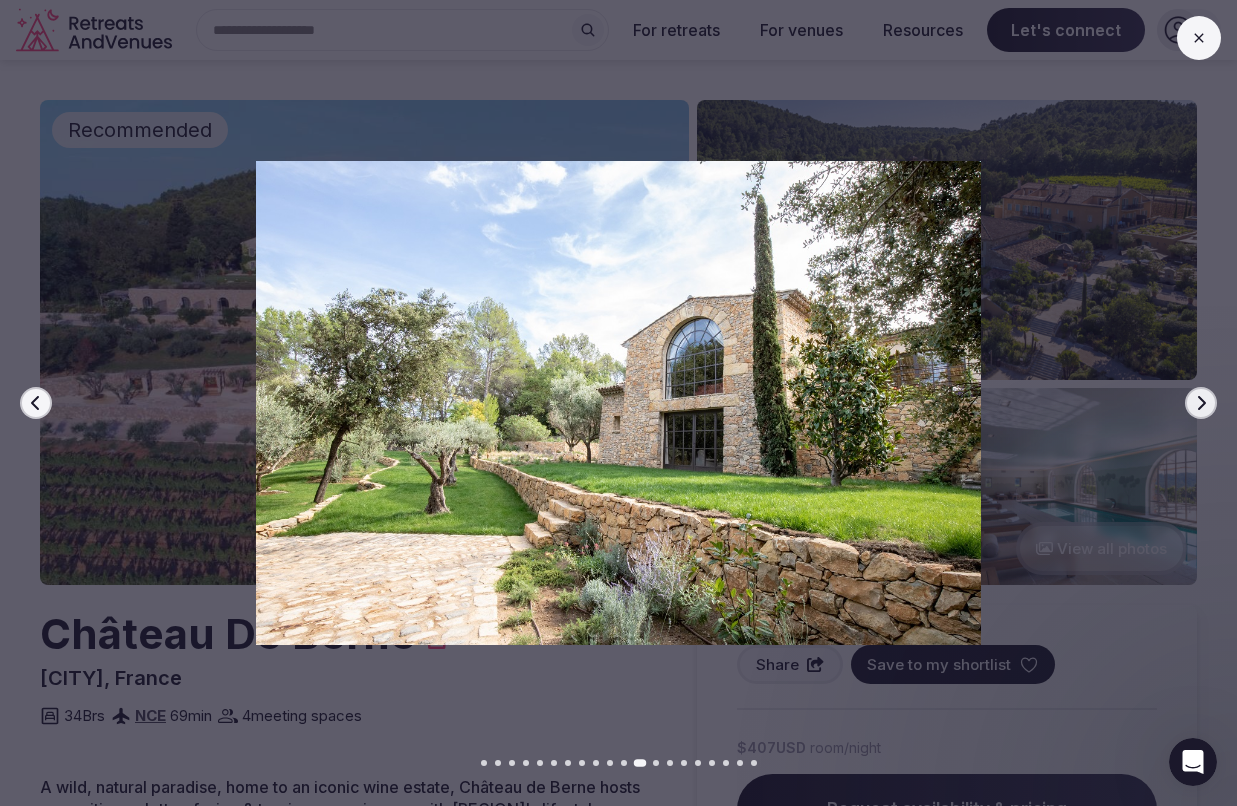 click on "Next slide" at bounding box center (1201, 403) 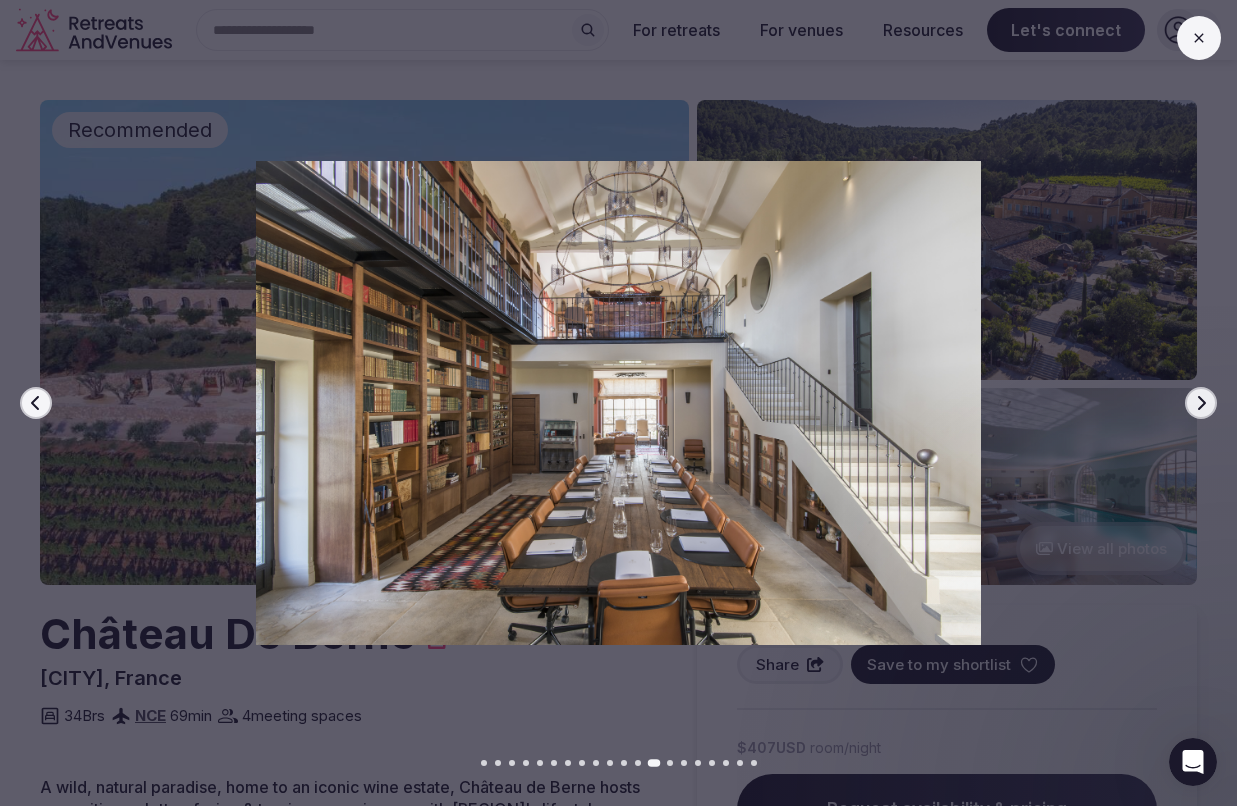 click on "Next slide" at bounding box center (1201, 403) 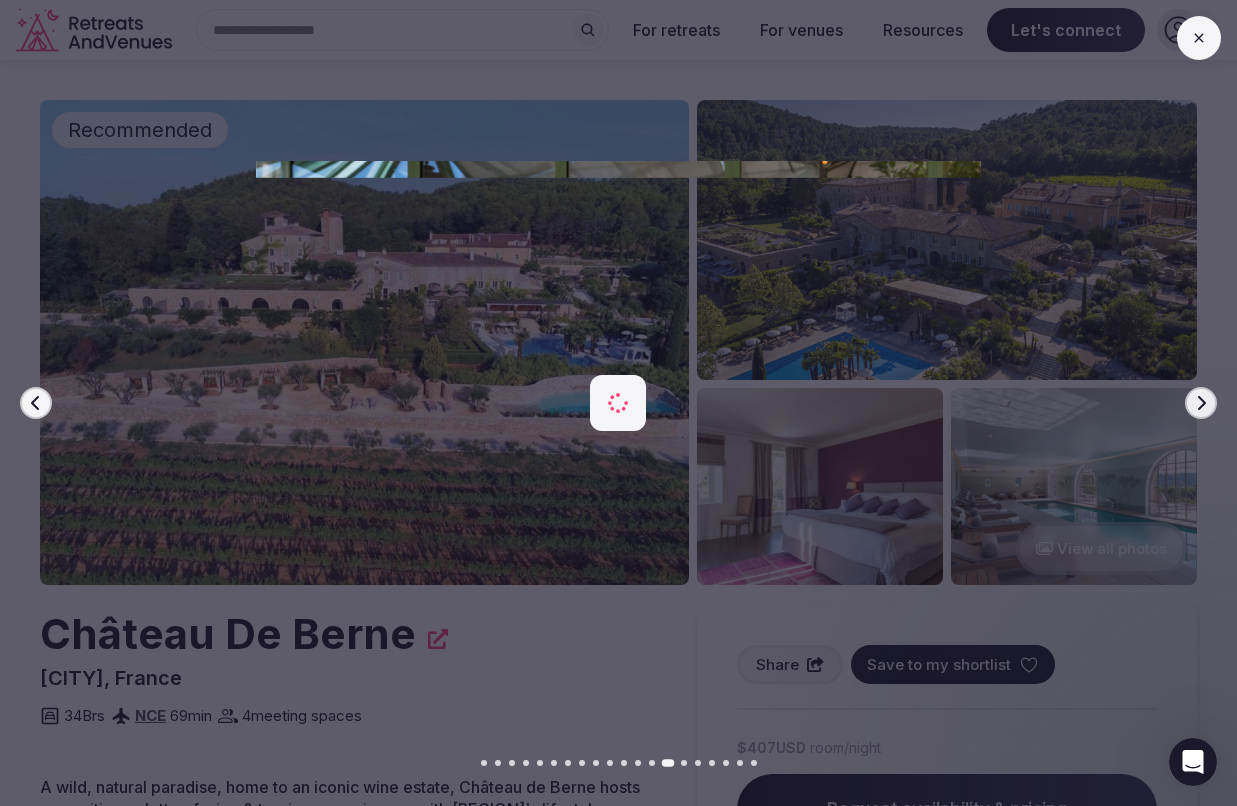 click on "Next slide" at bounding box center (1201, 403) 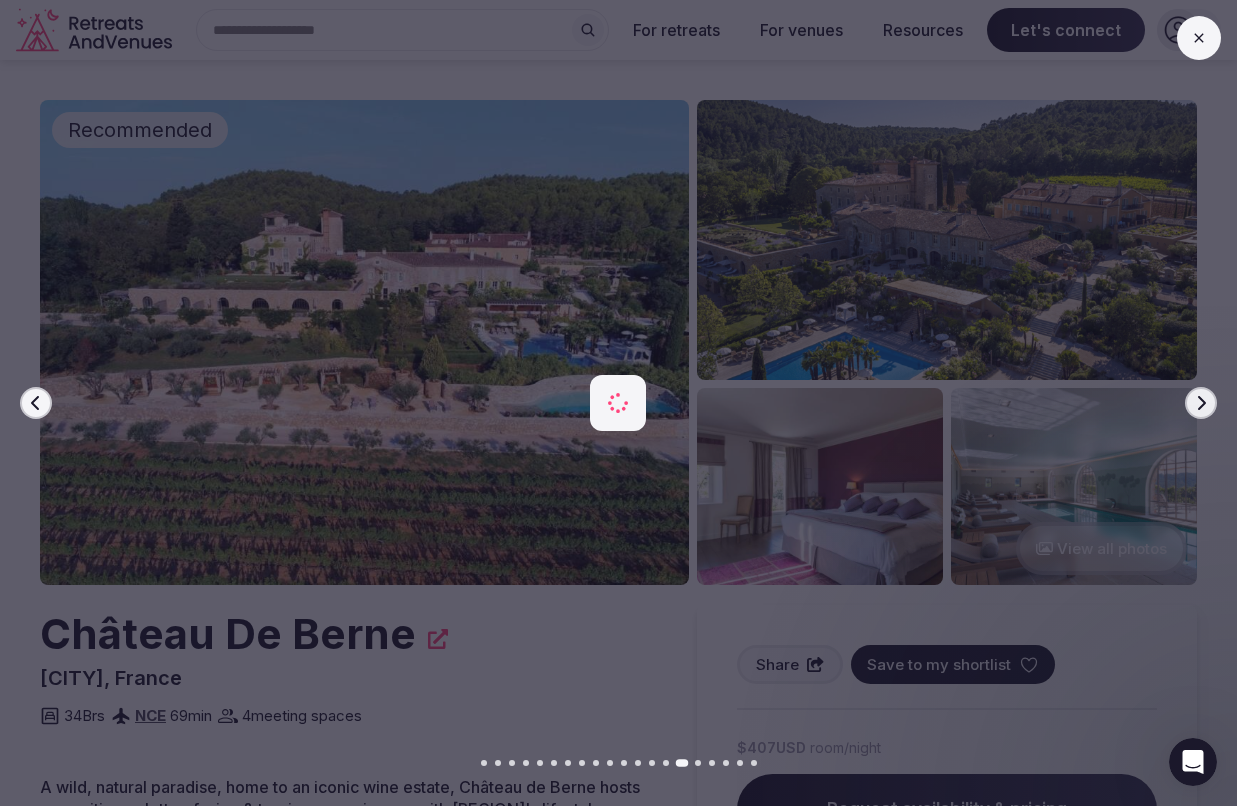 click on "Next slide" at bounding box center [1201, 403] 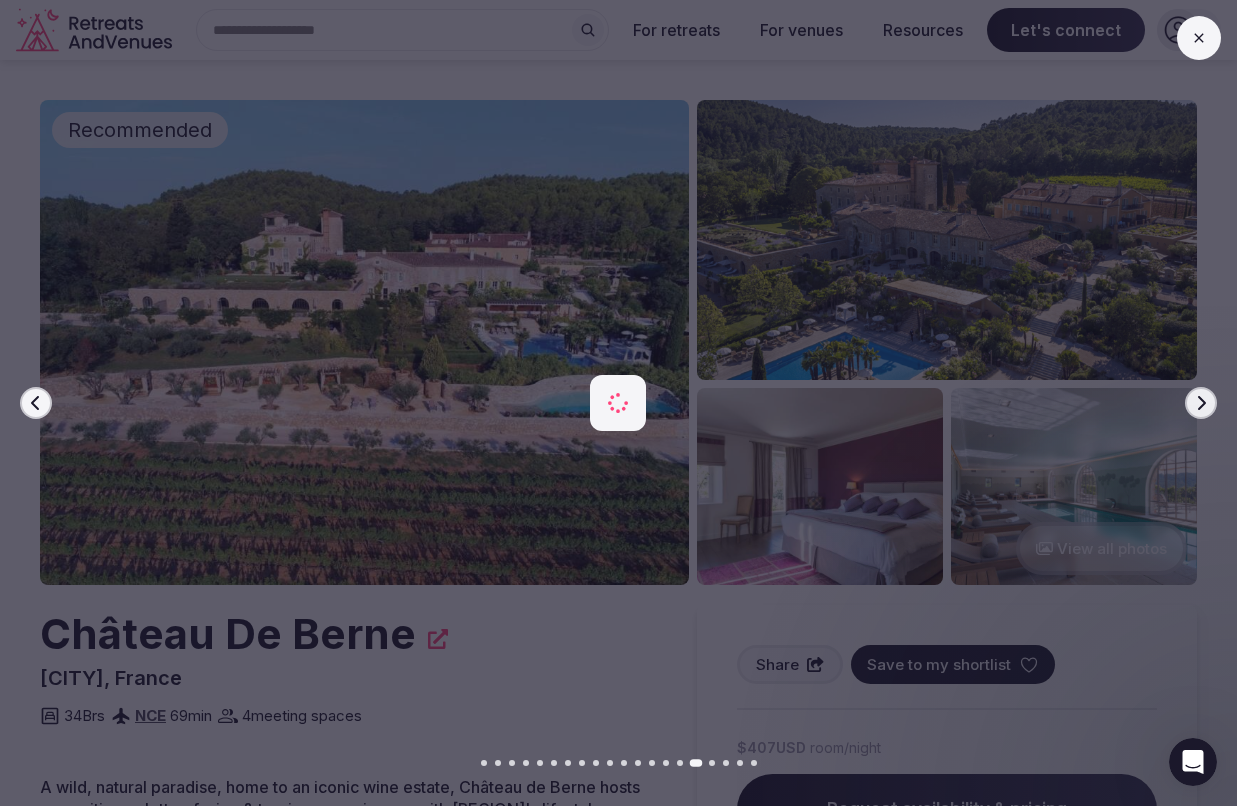 click on "Next slide" at bounding box center [1201, 403] 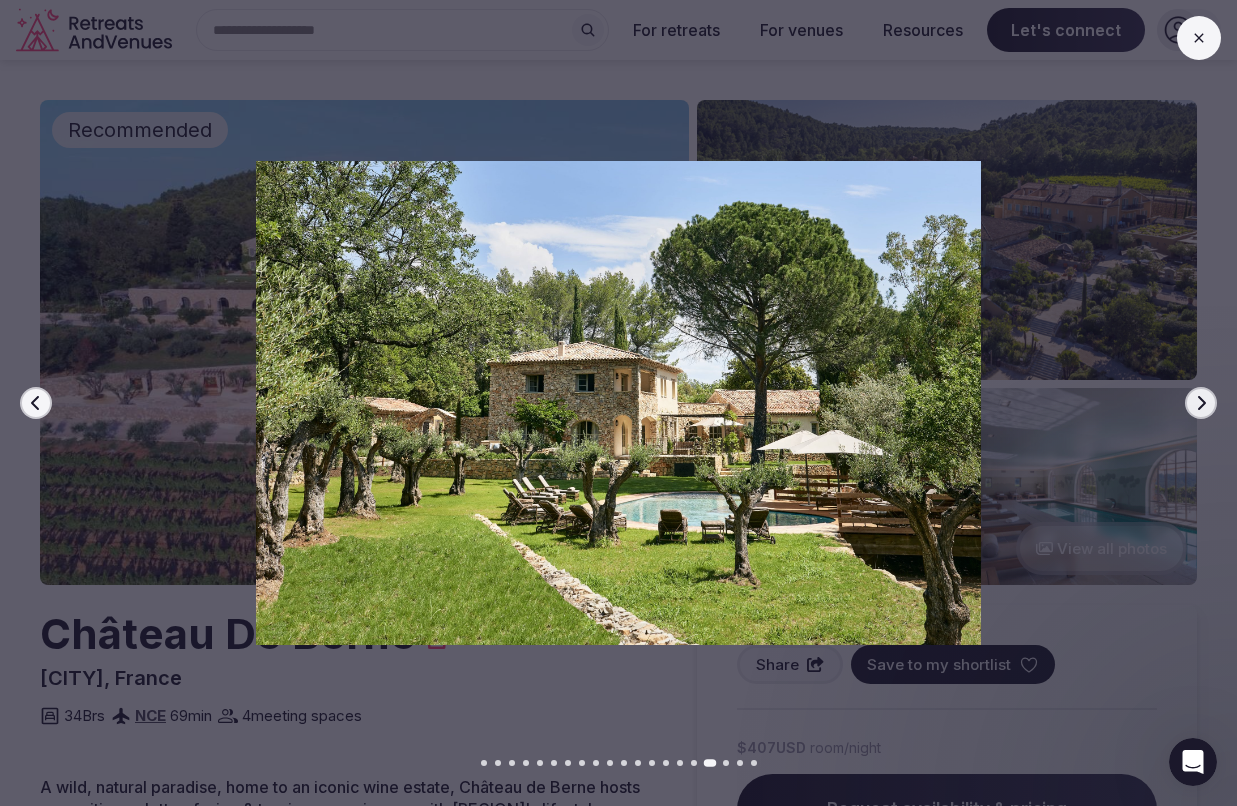 click on "Next slide" at bounding box center [1201, 403] 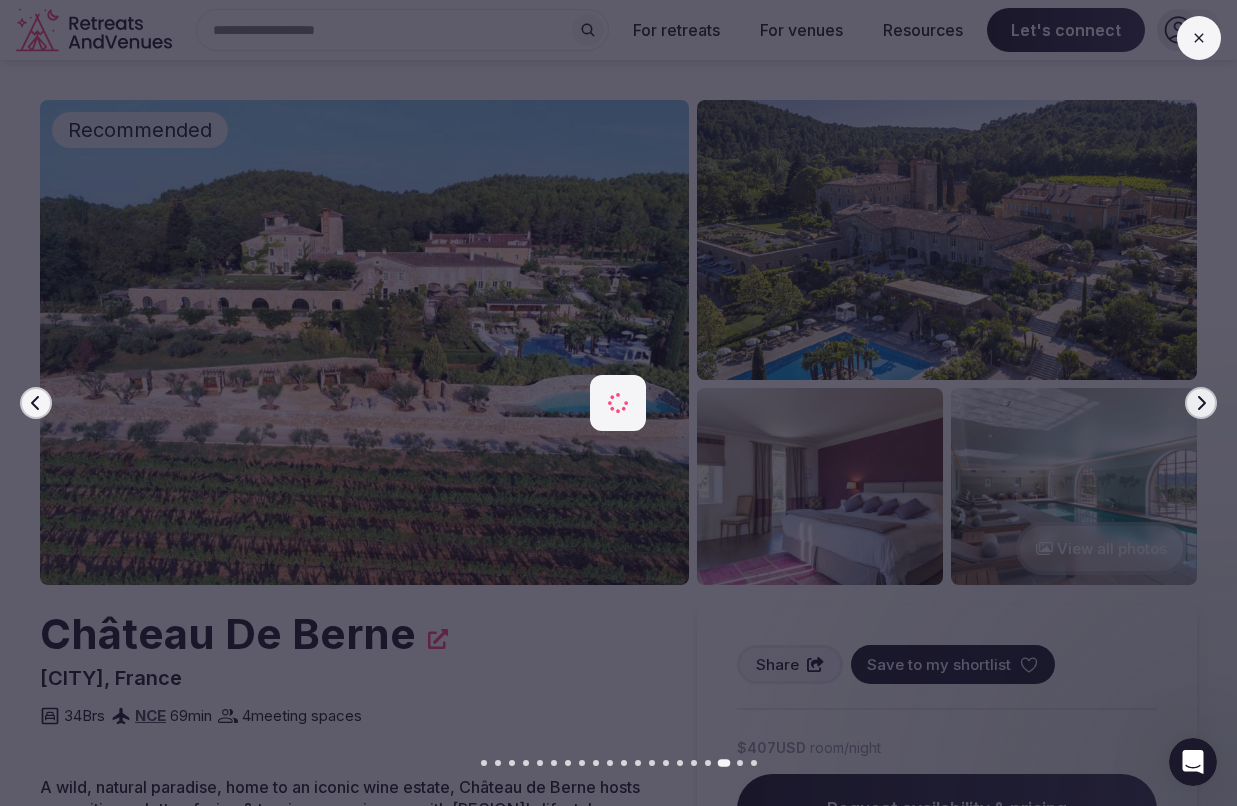 click on "Next slide" at bounding box center (1201, 403) 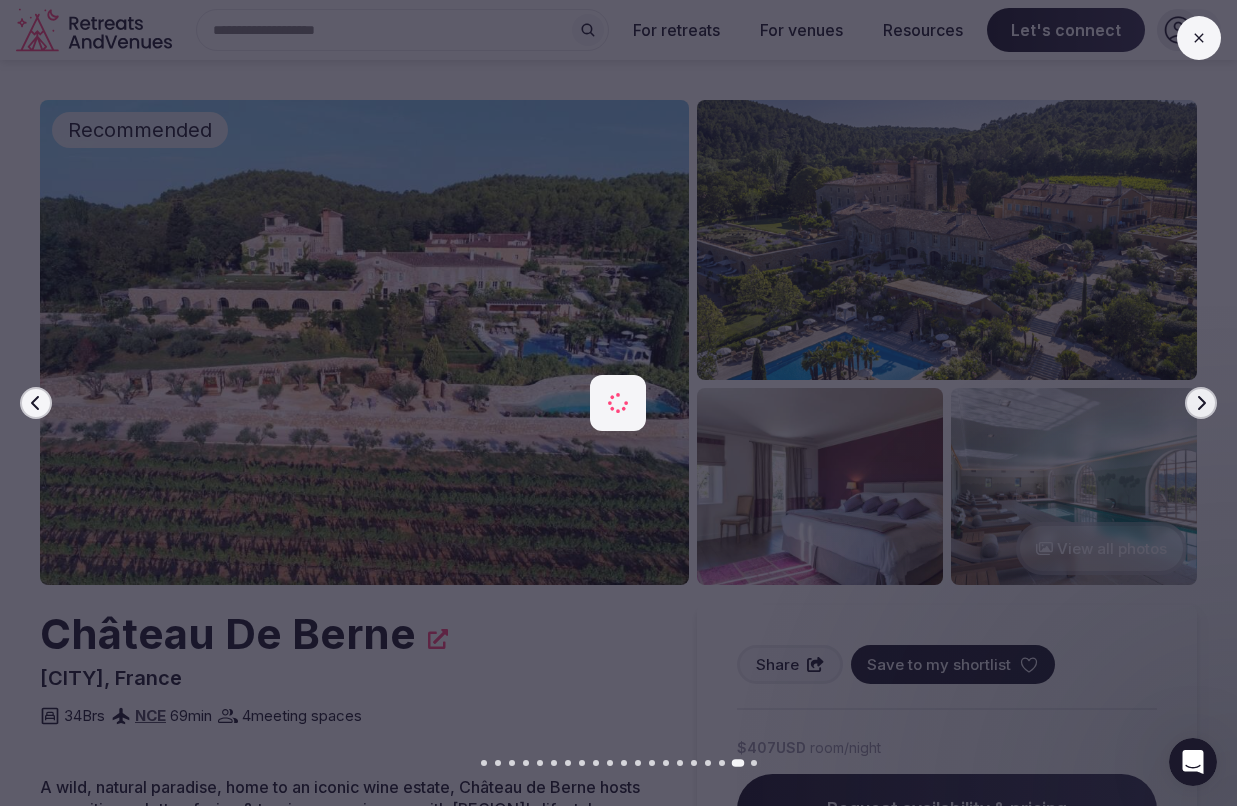 click on "Next slide" at bounding box center (1201, 403) 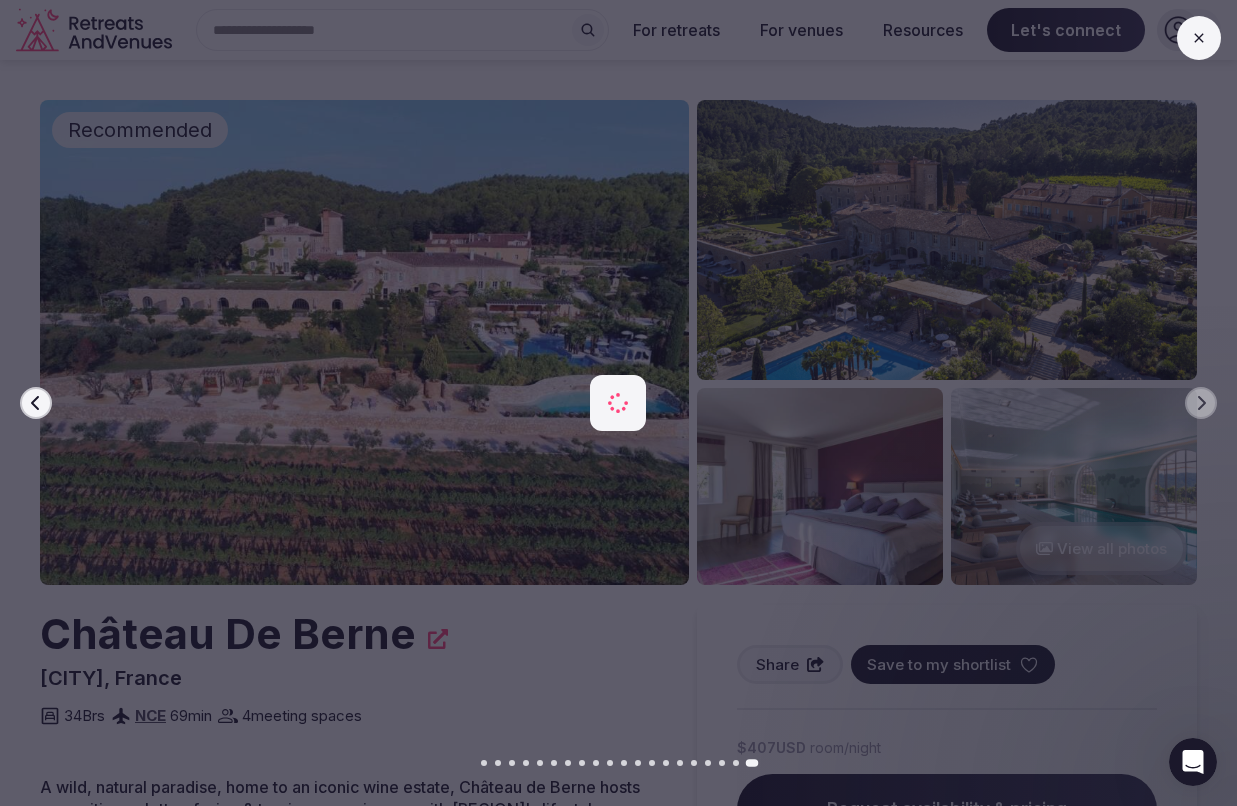click at bounding box center [1199, 38] 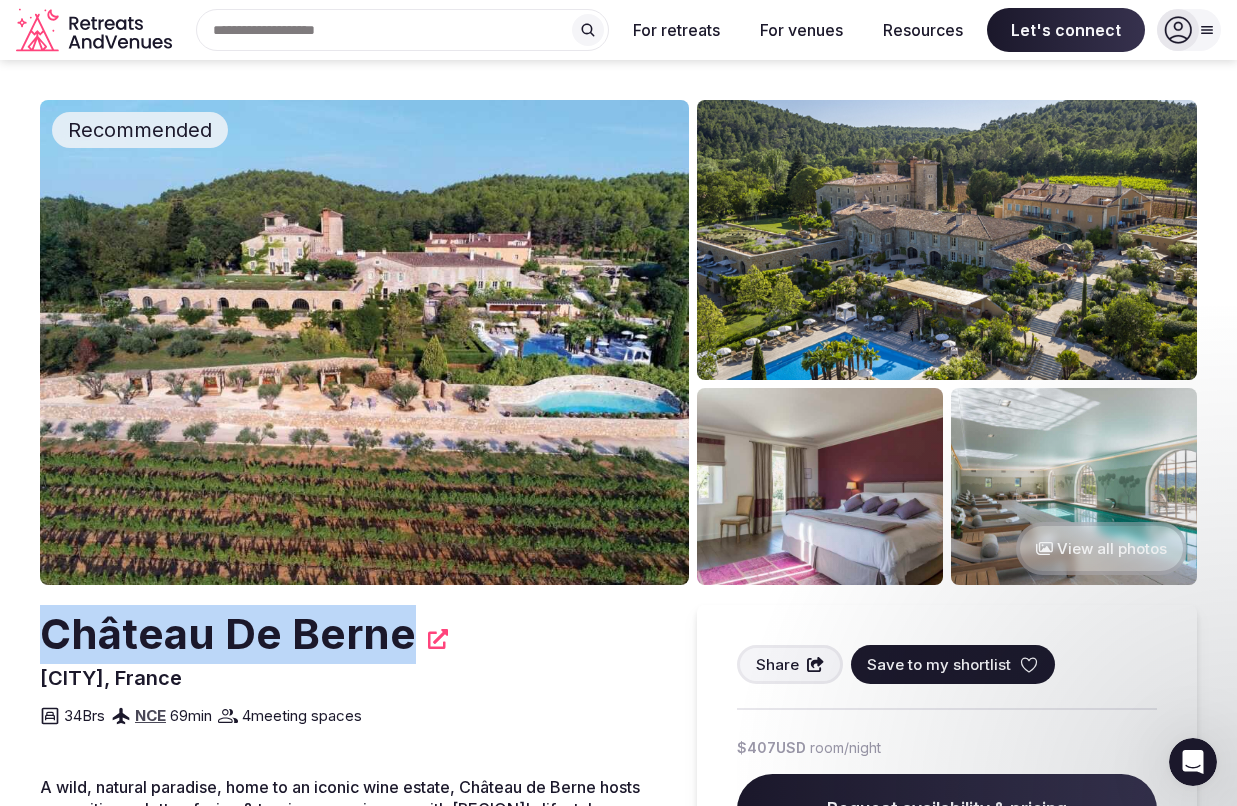 drag, startPoint x: 408, startPoint y: 636, endPoint x: 47, endPoint y: 640, distance: 361.02216 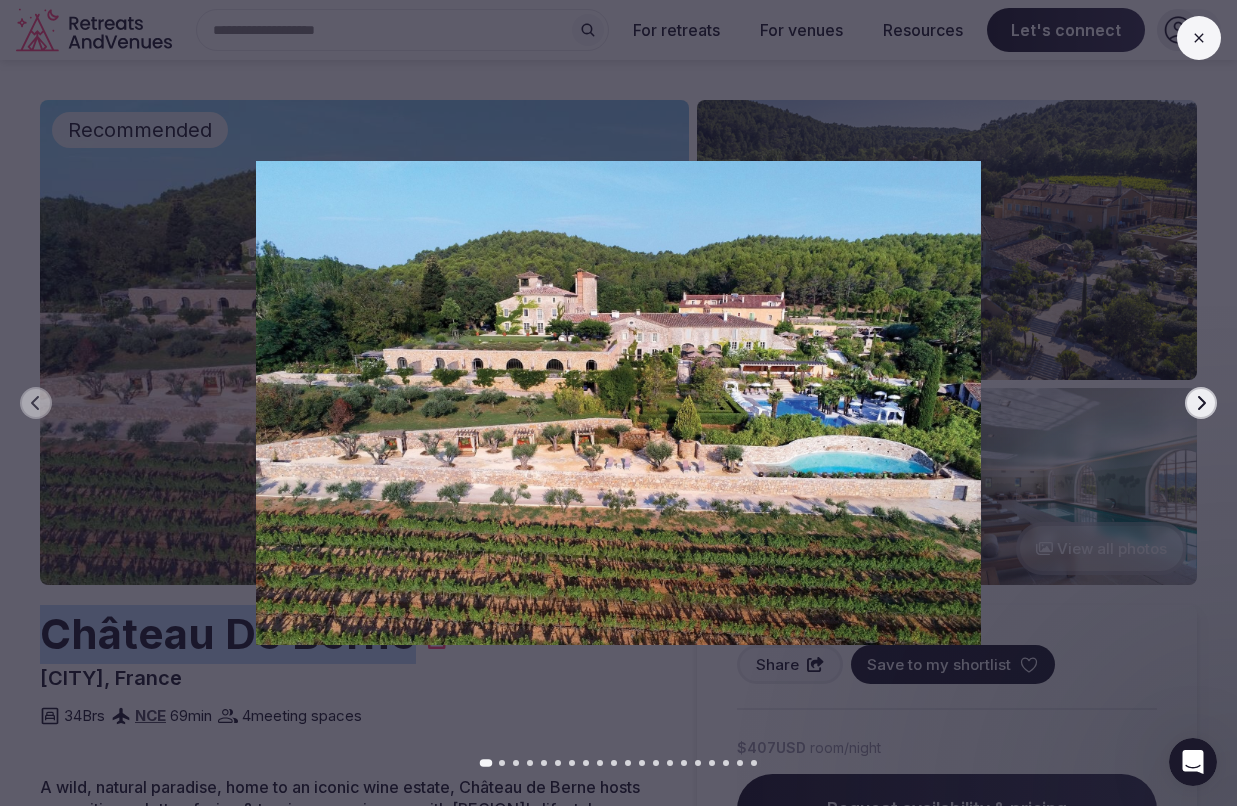 click 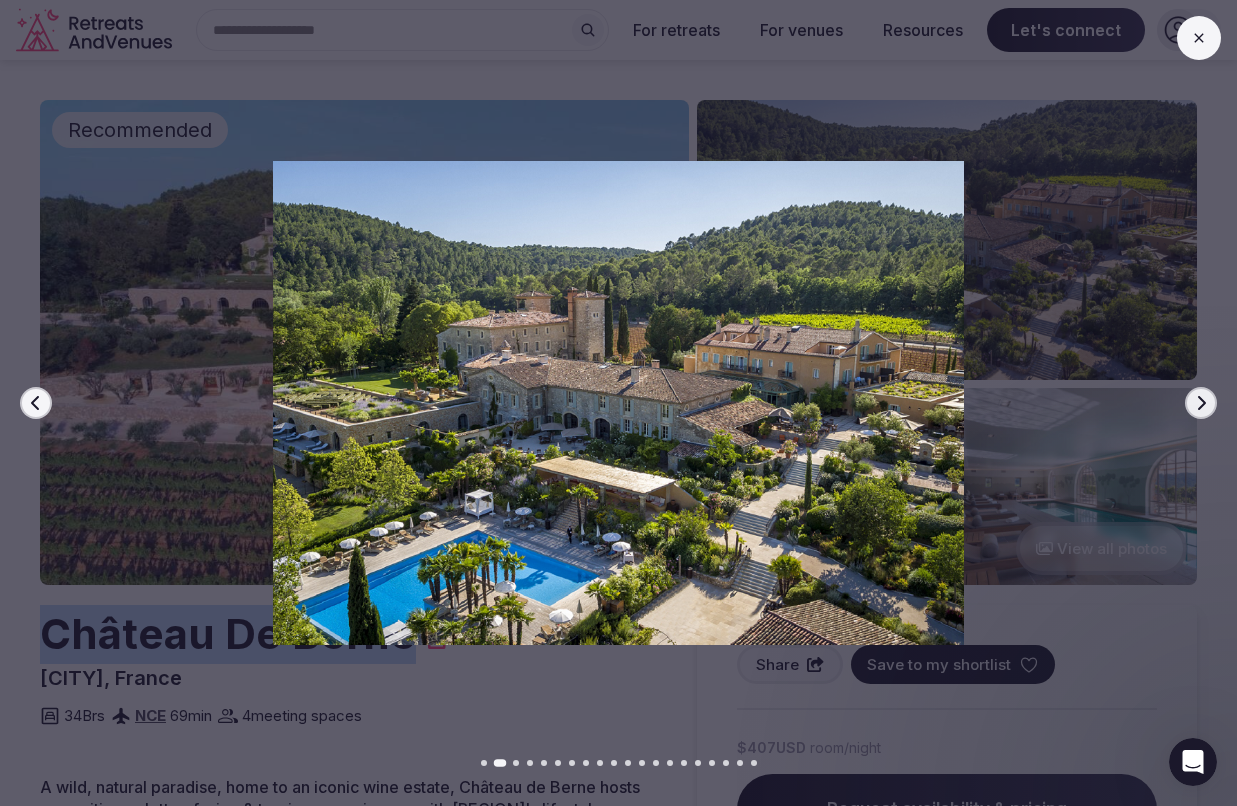 click 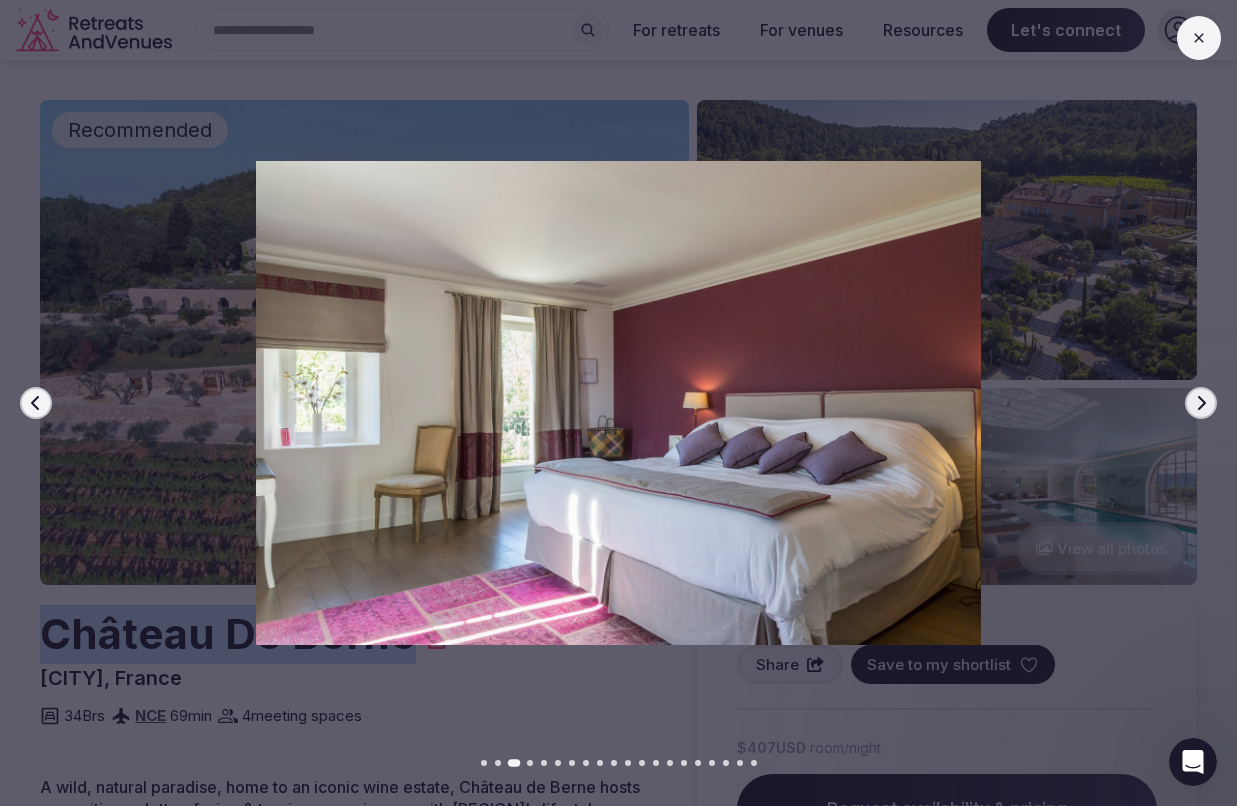 click 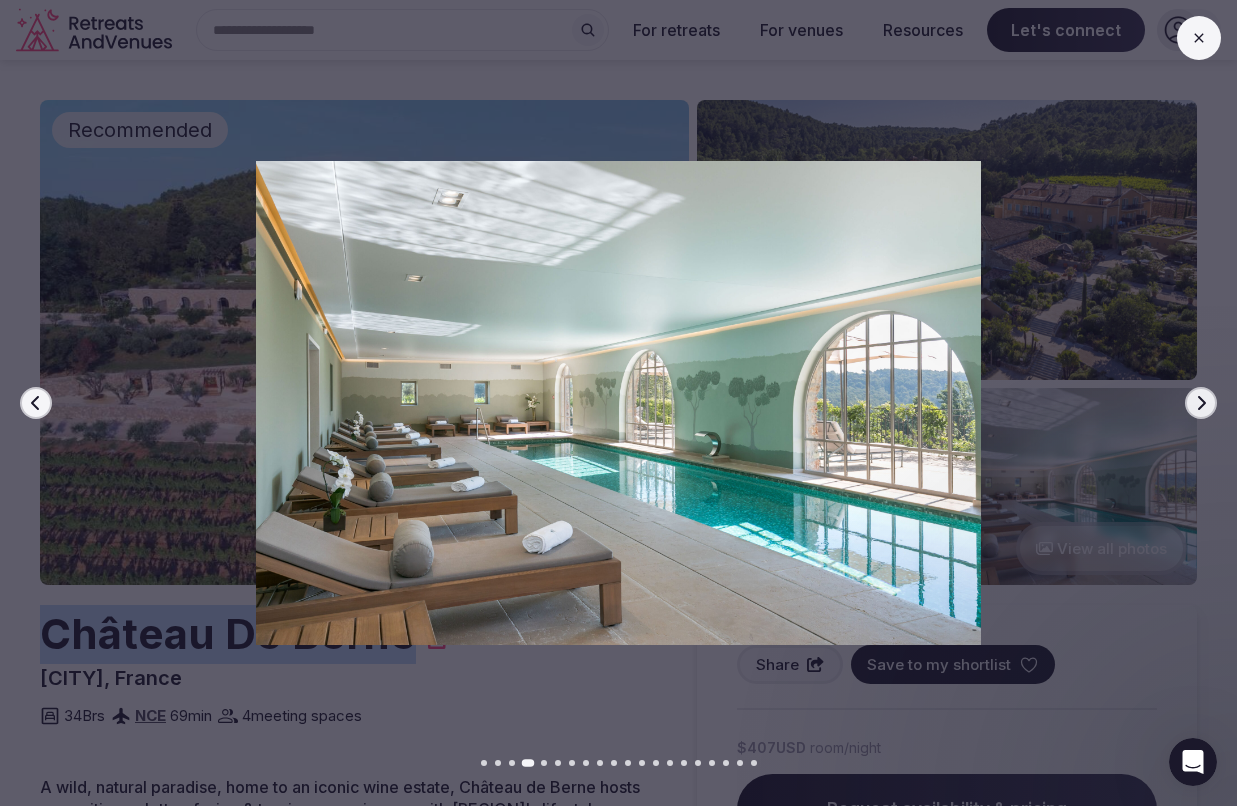 click 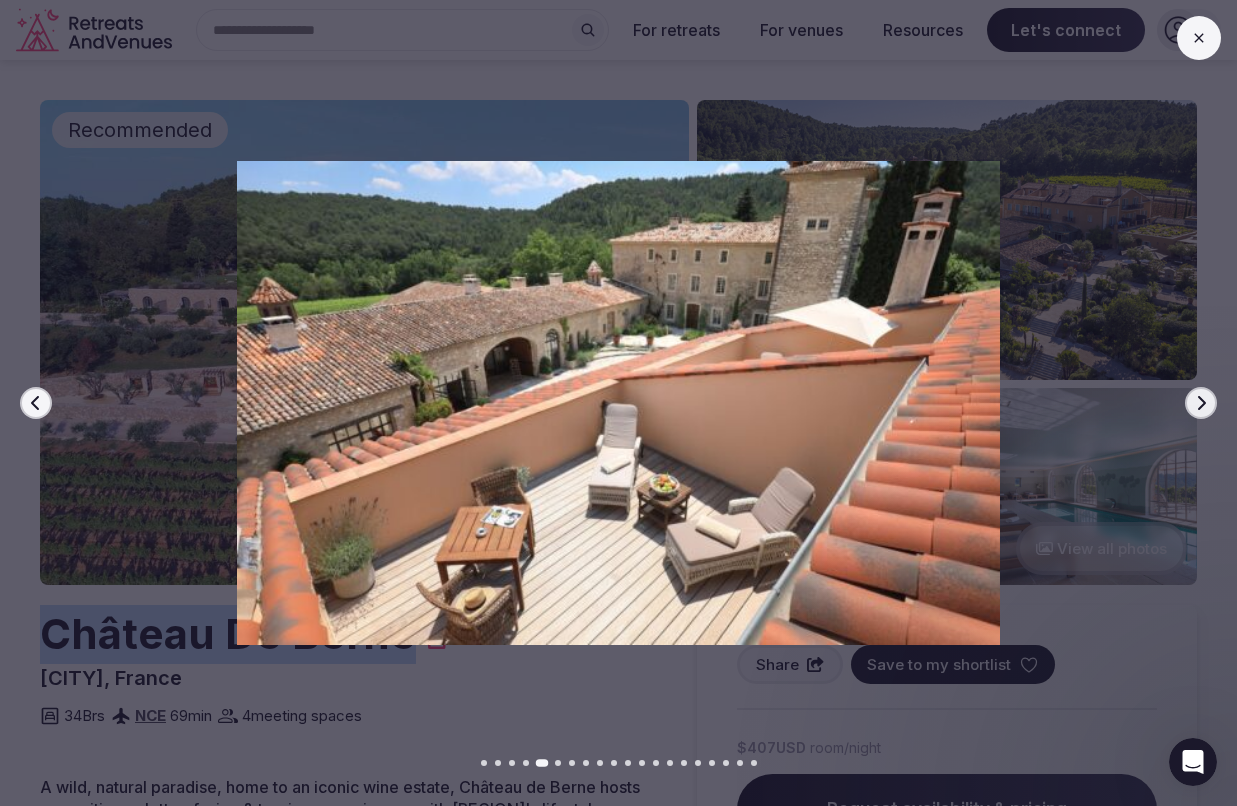 click 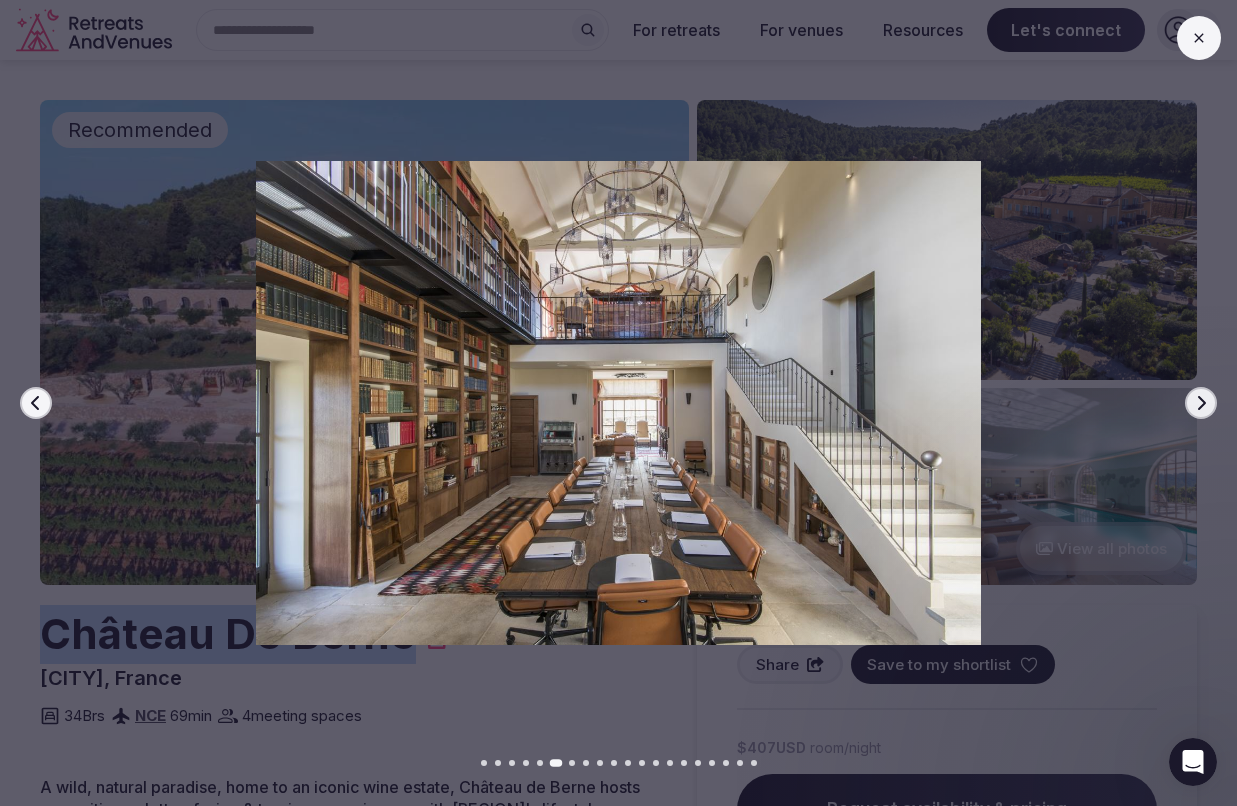 click 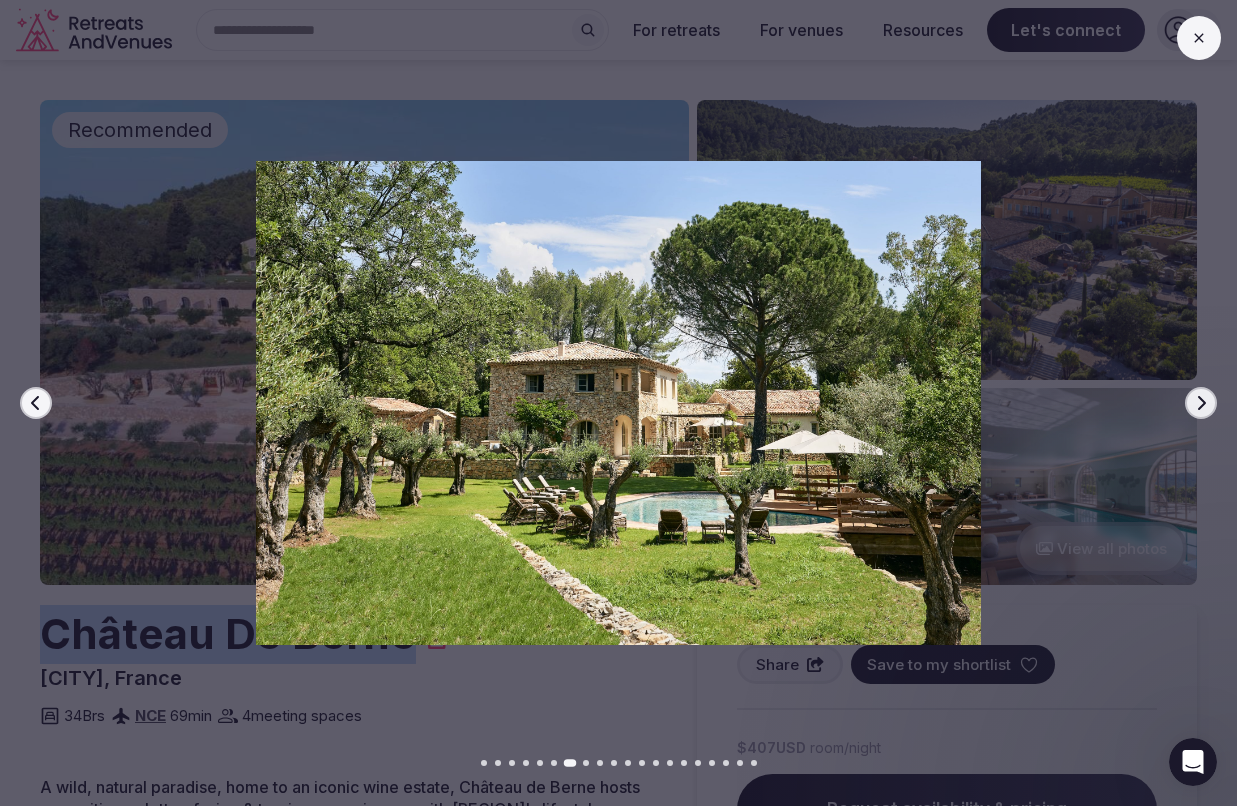click 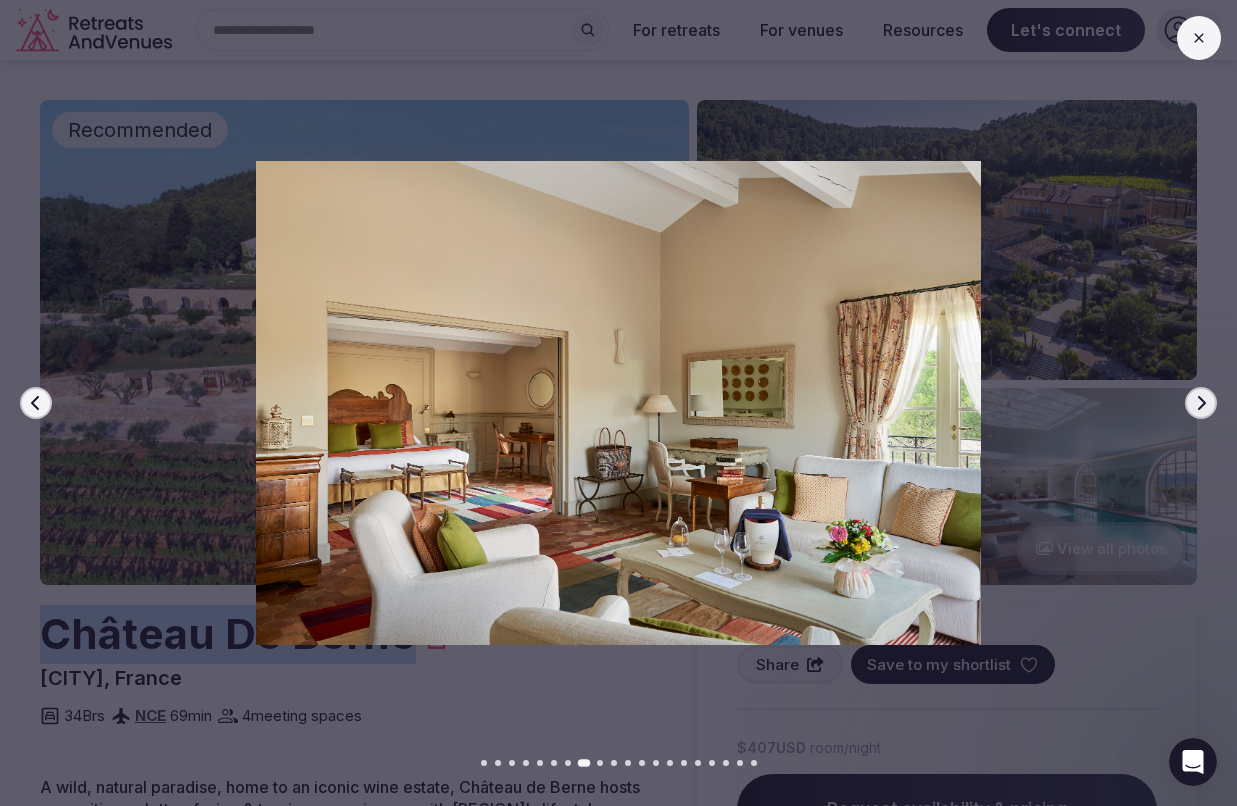 click 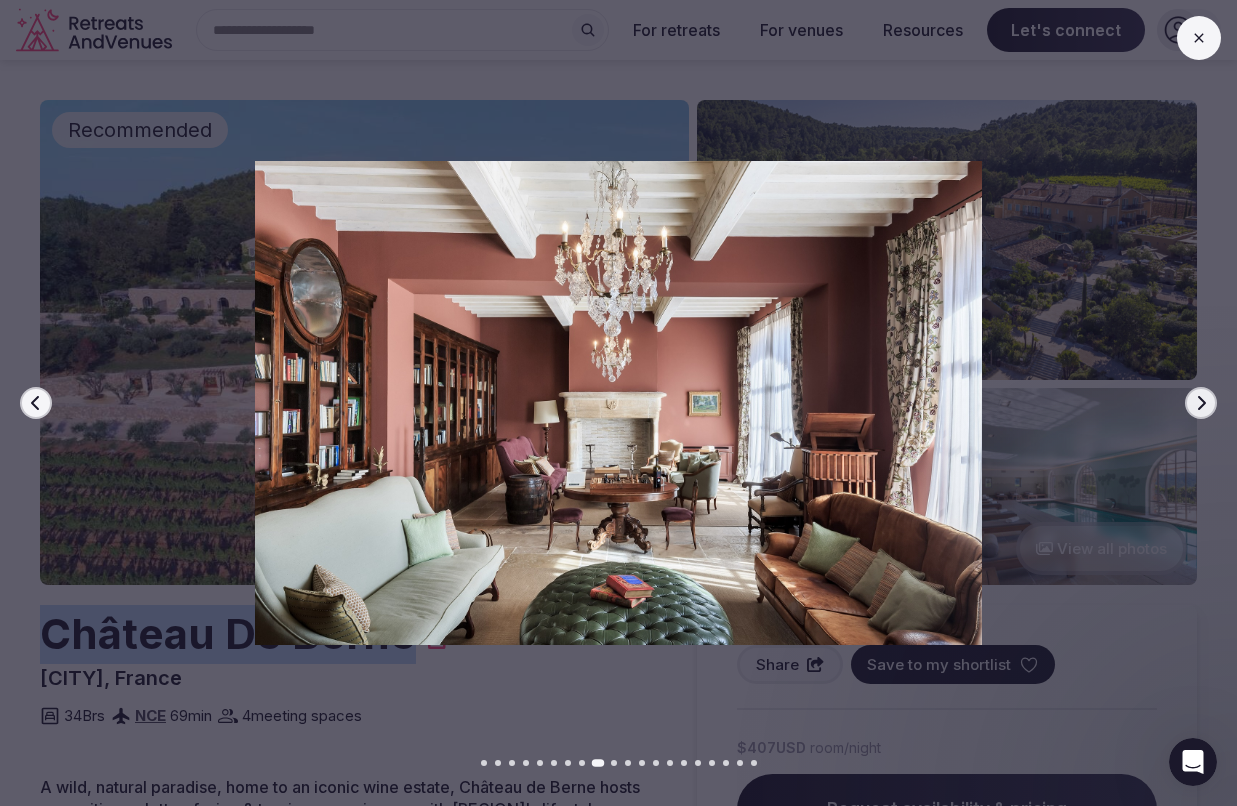 click 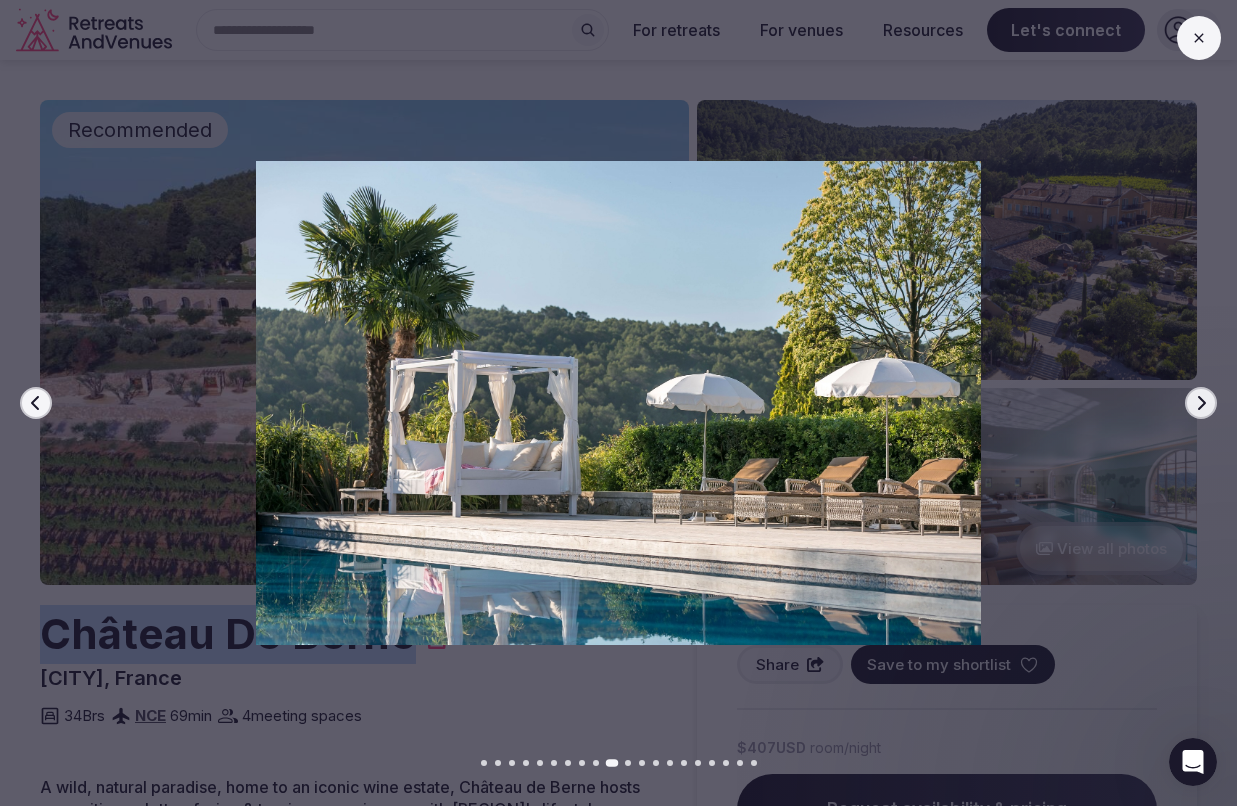 click 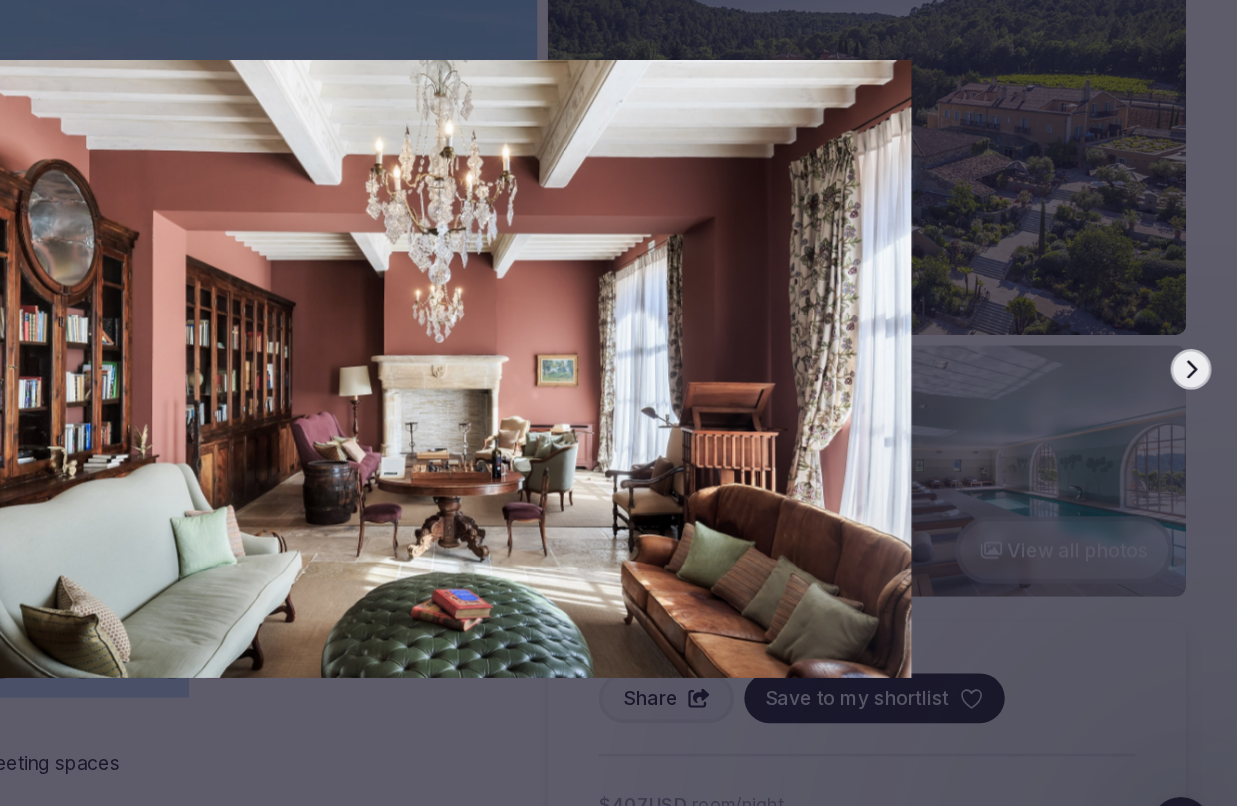 scroll, scrollTop: 4, scrollLeft: 0, axis: vertical 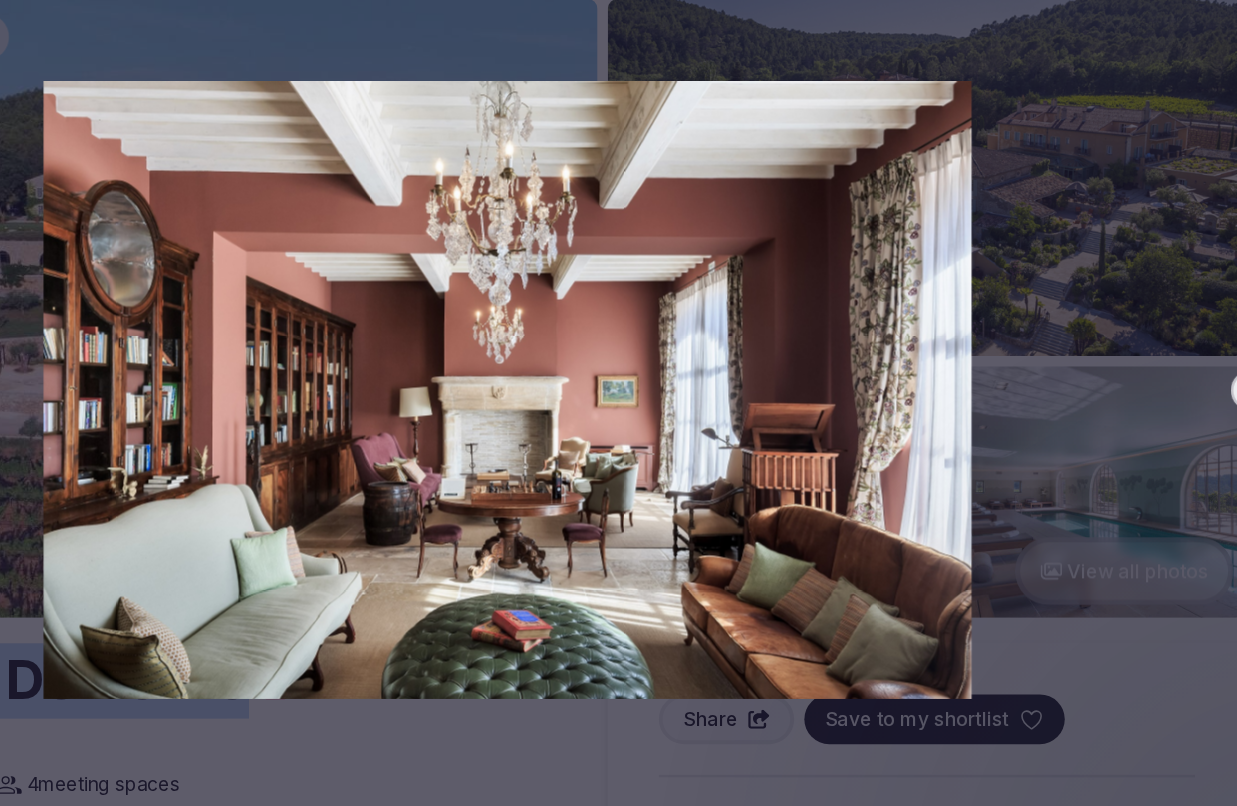 click on "Next slide" at bounding box center [1201, 403] 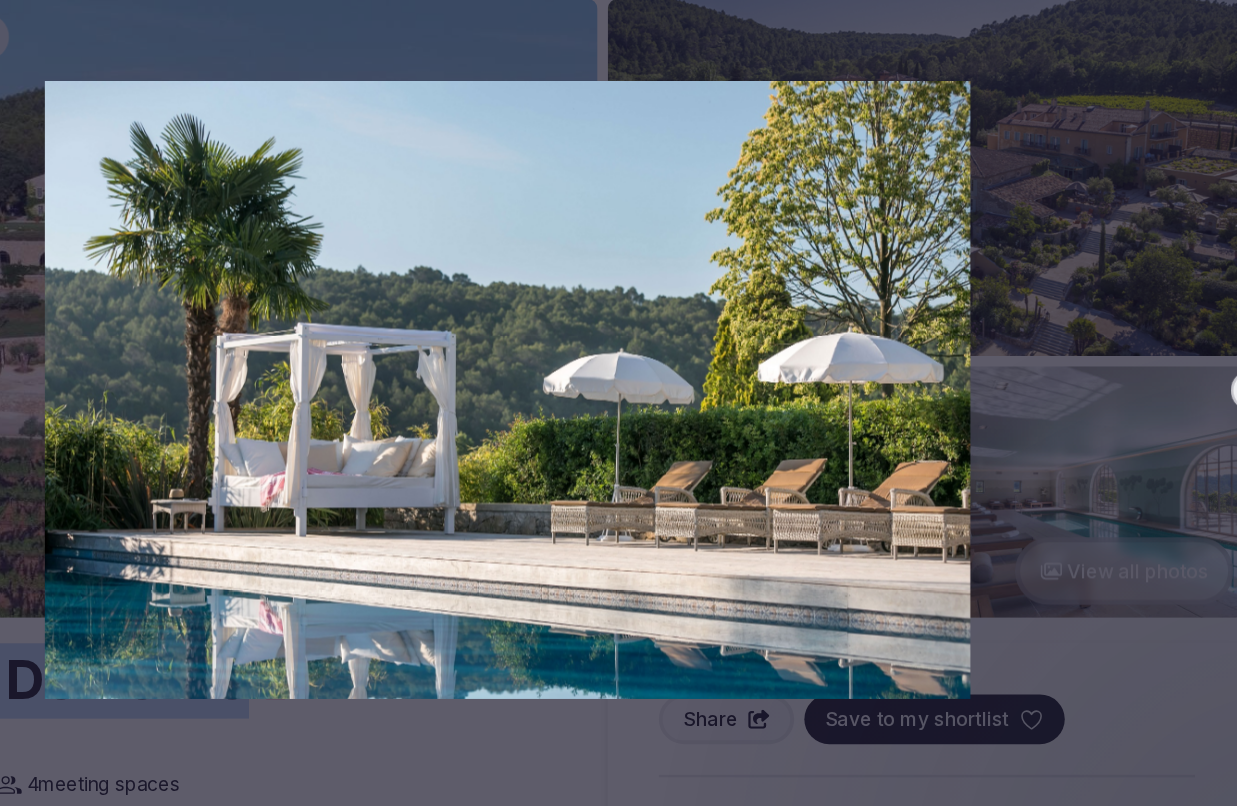 click on "Next slide" at bounding box center (1201, 403) 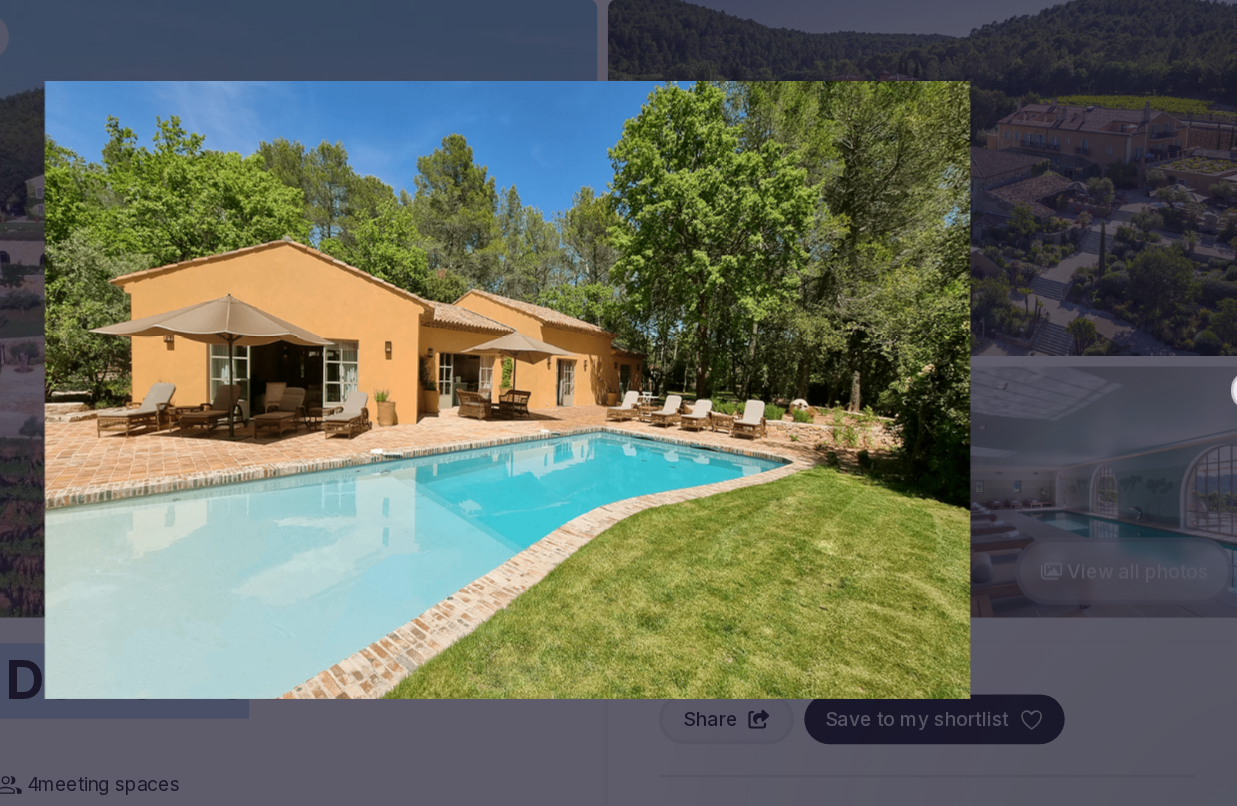 click on "Next slide" at bounding box center [1201, 403] 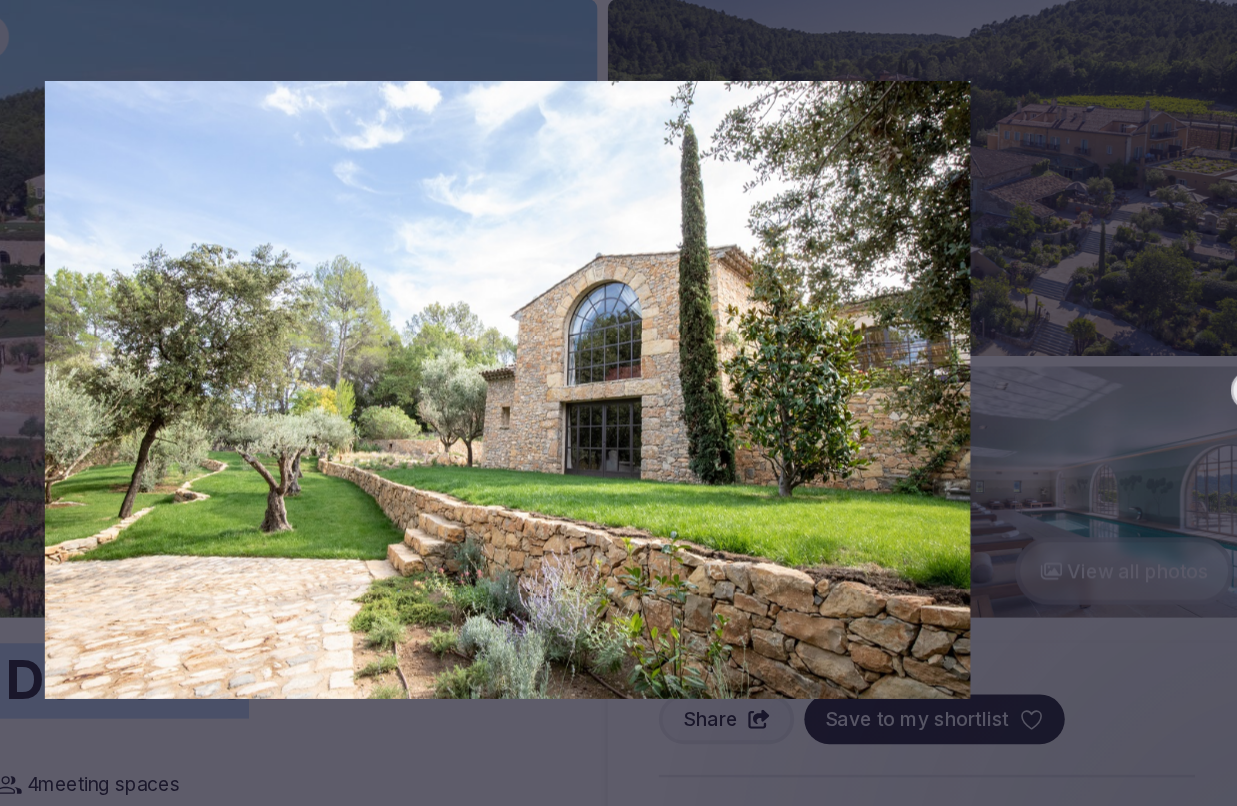click on "Next slide" at bounding box center (1201, 403) 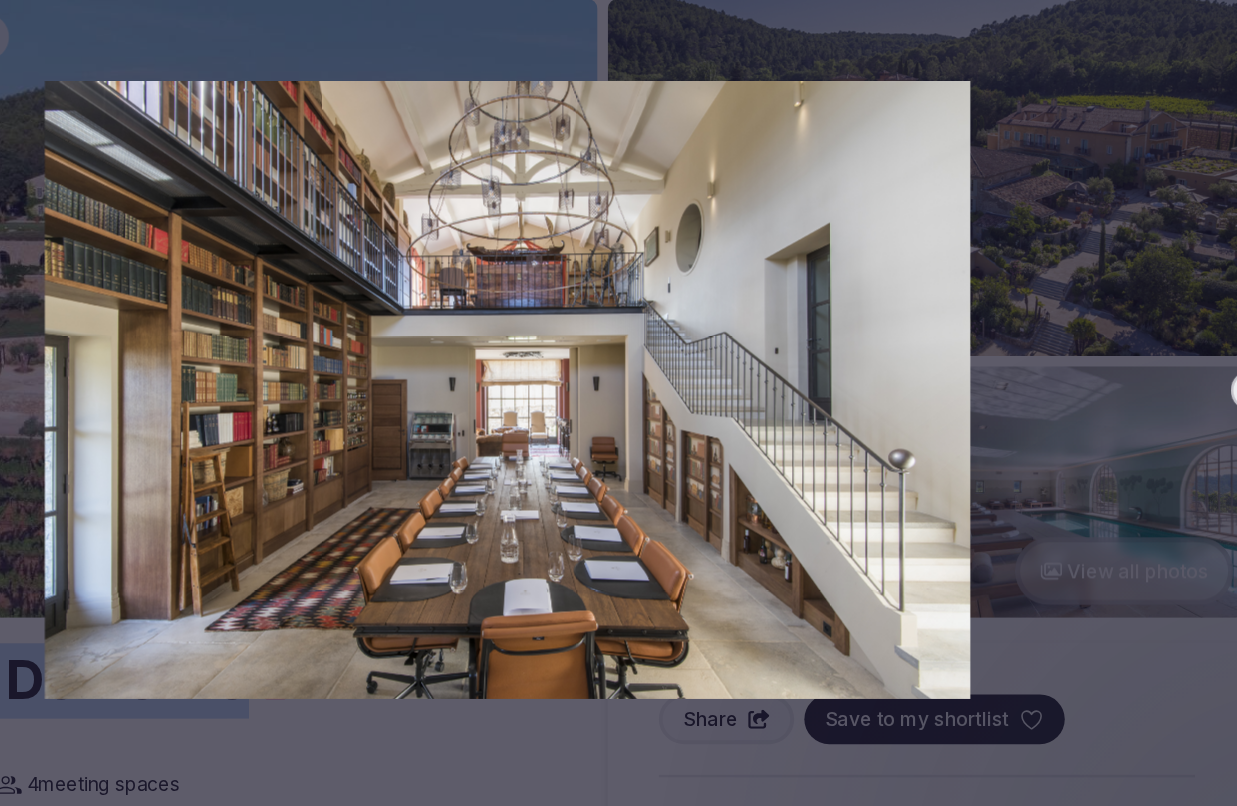 click on "Next slide" at bounding box center [1201, 403] 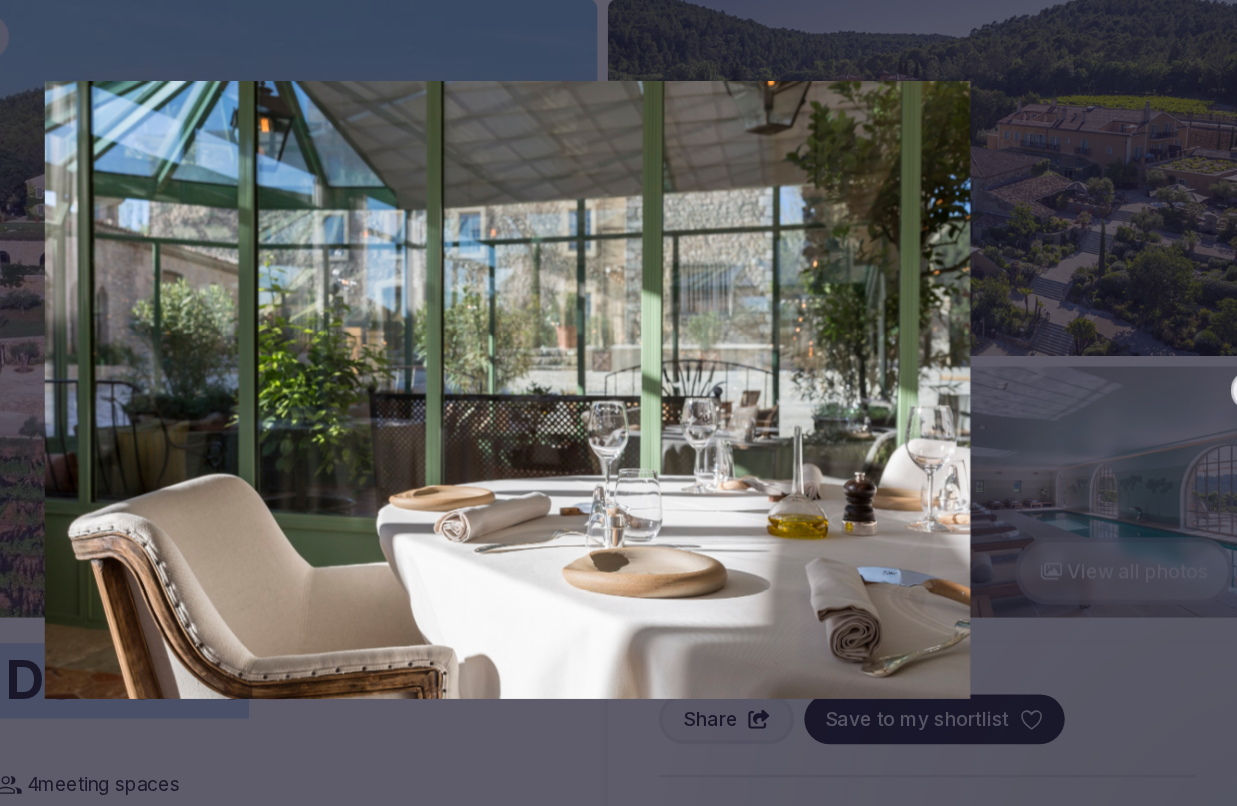 click on "Next slide" at bounding box center [1201, 403] 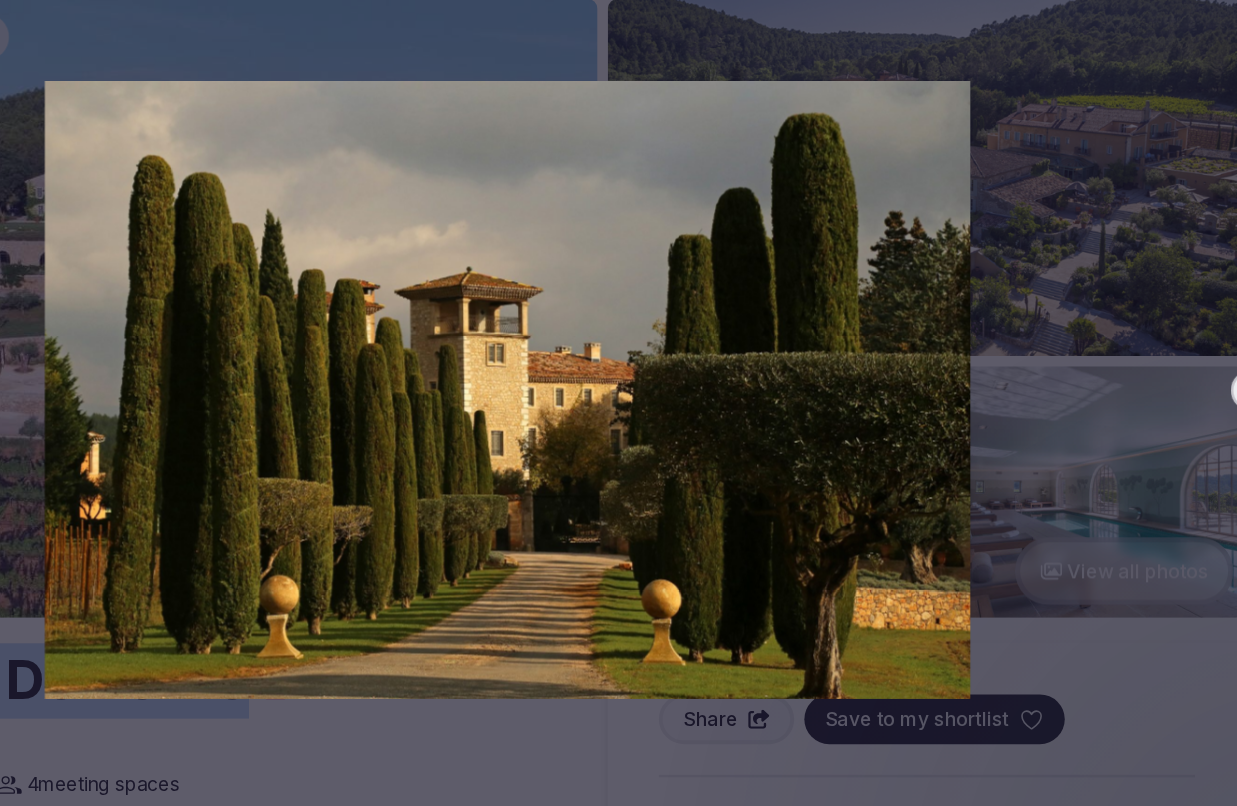 click on "Next slide" at bounding box center [1201, 403] 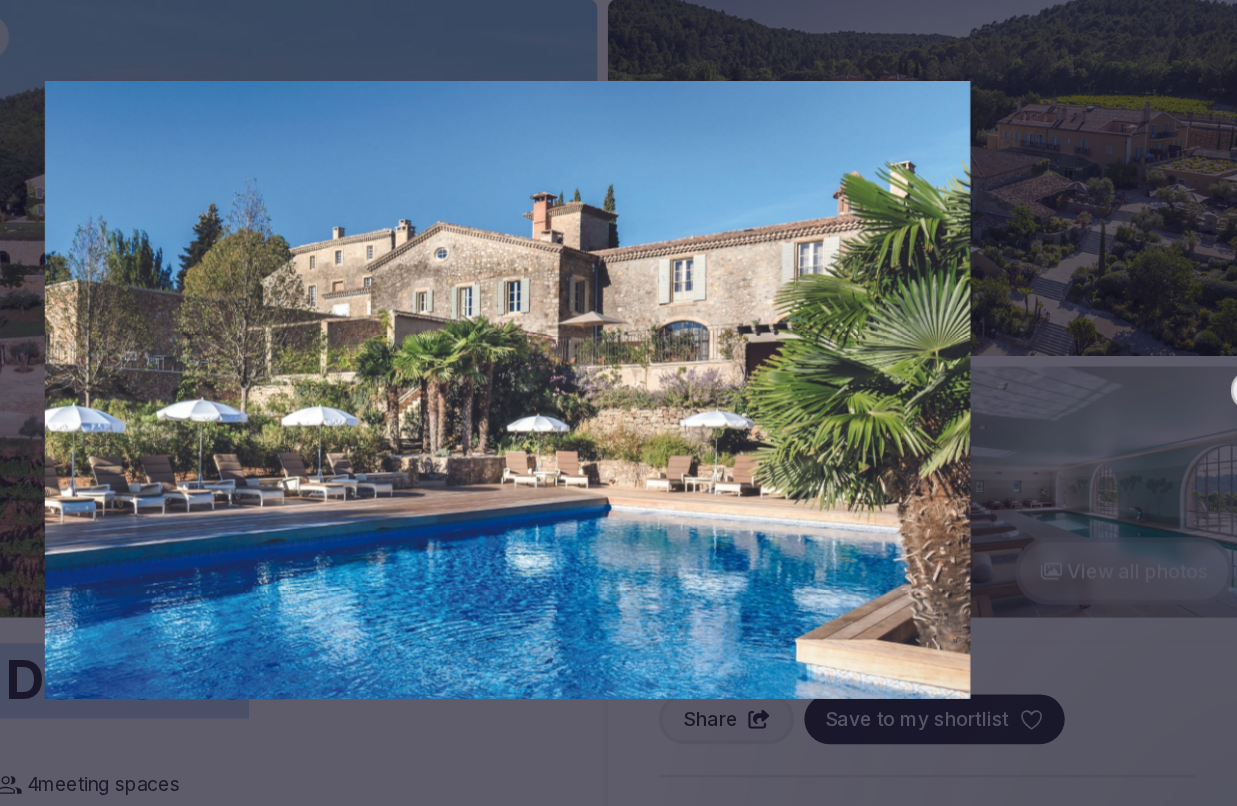 click on "Next slide" at bounding box center (1201, 403) 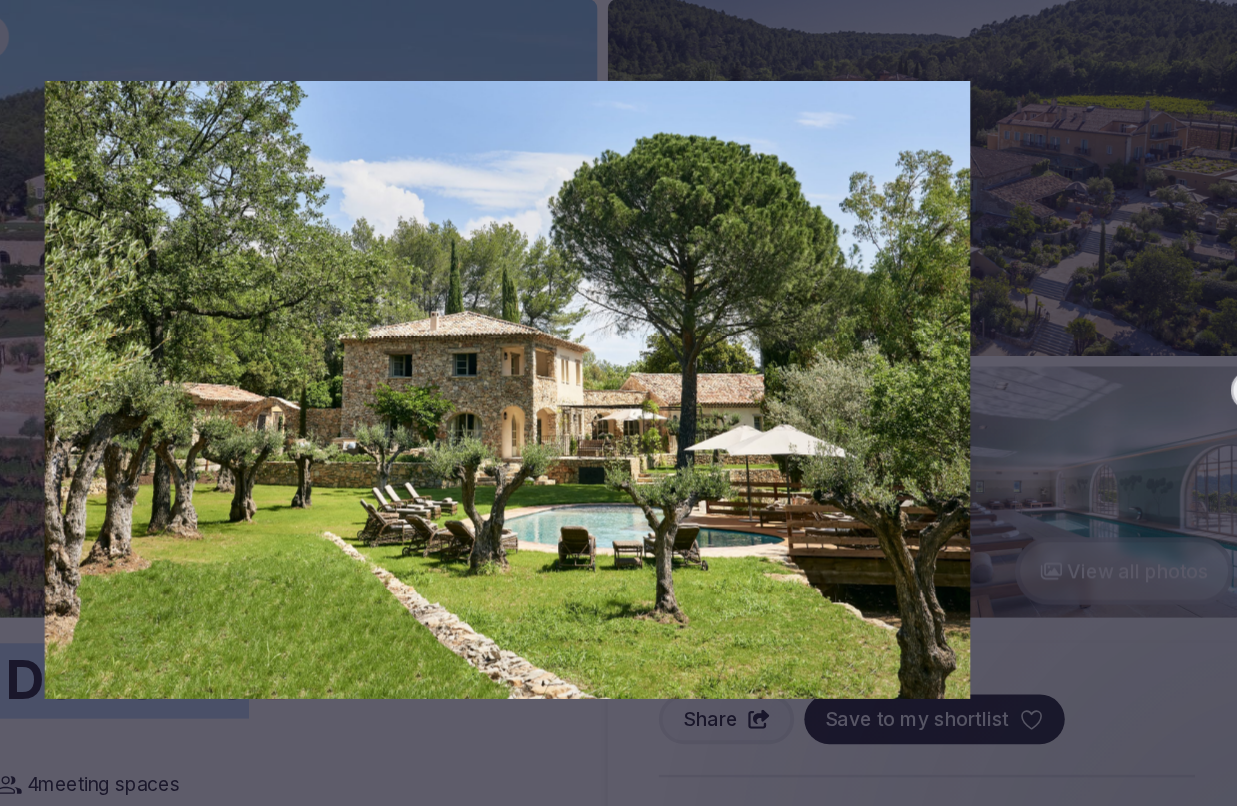 click on "Next slide" at bounding box center [1201, 403] 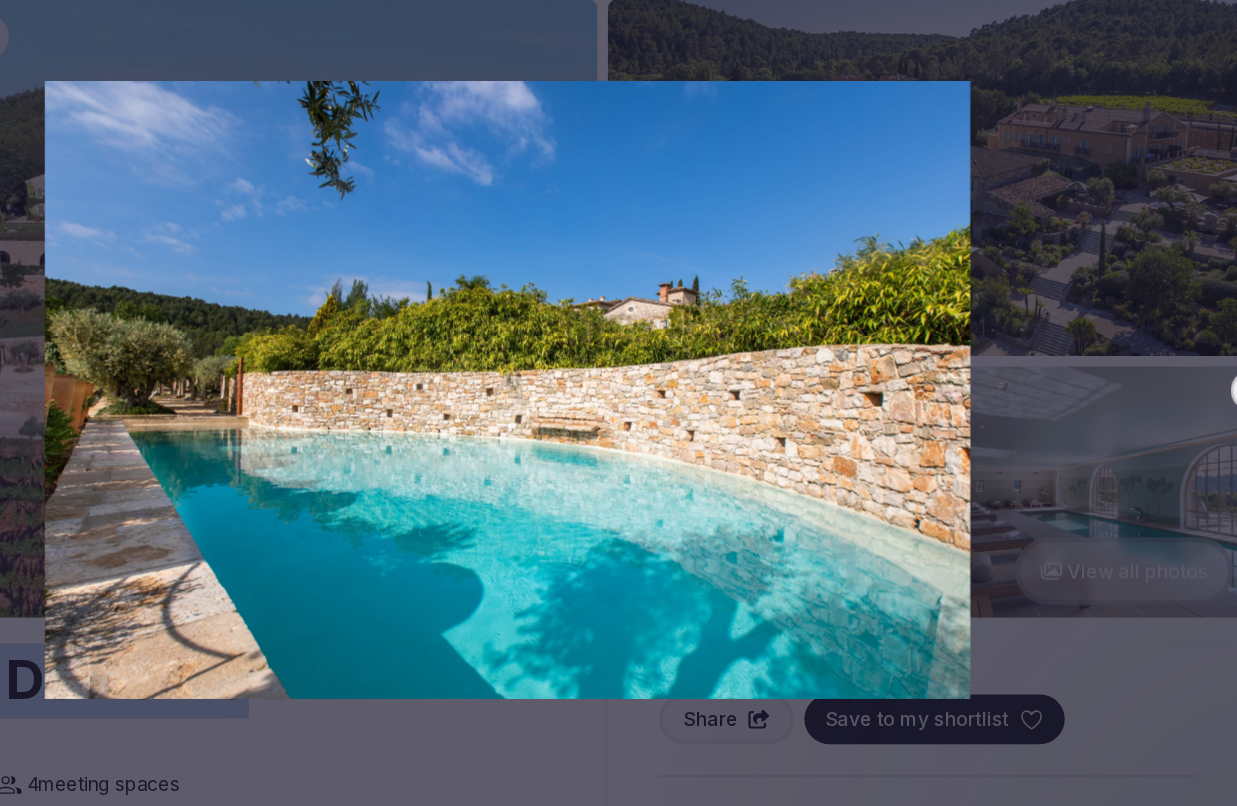 click on "Next slide" at bounding box center [1201, 403] 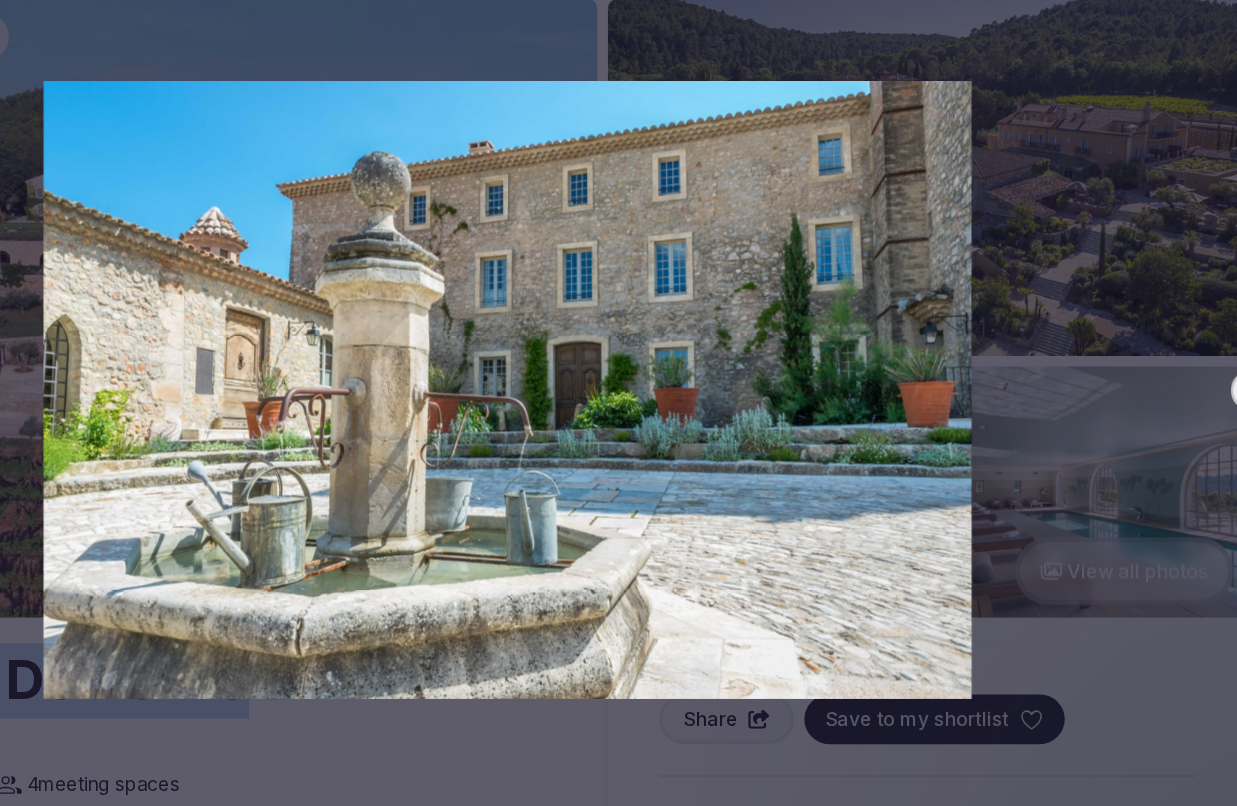 click on "Next slide" at bounding box center [1201, 403] 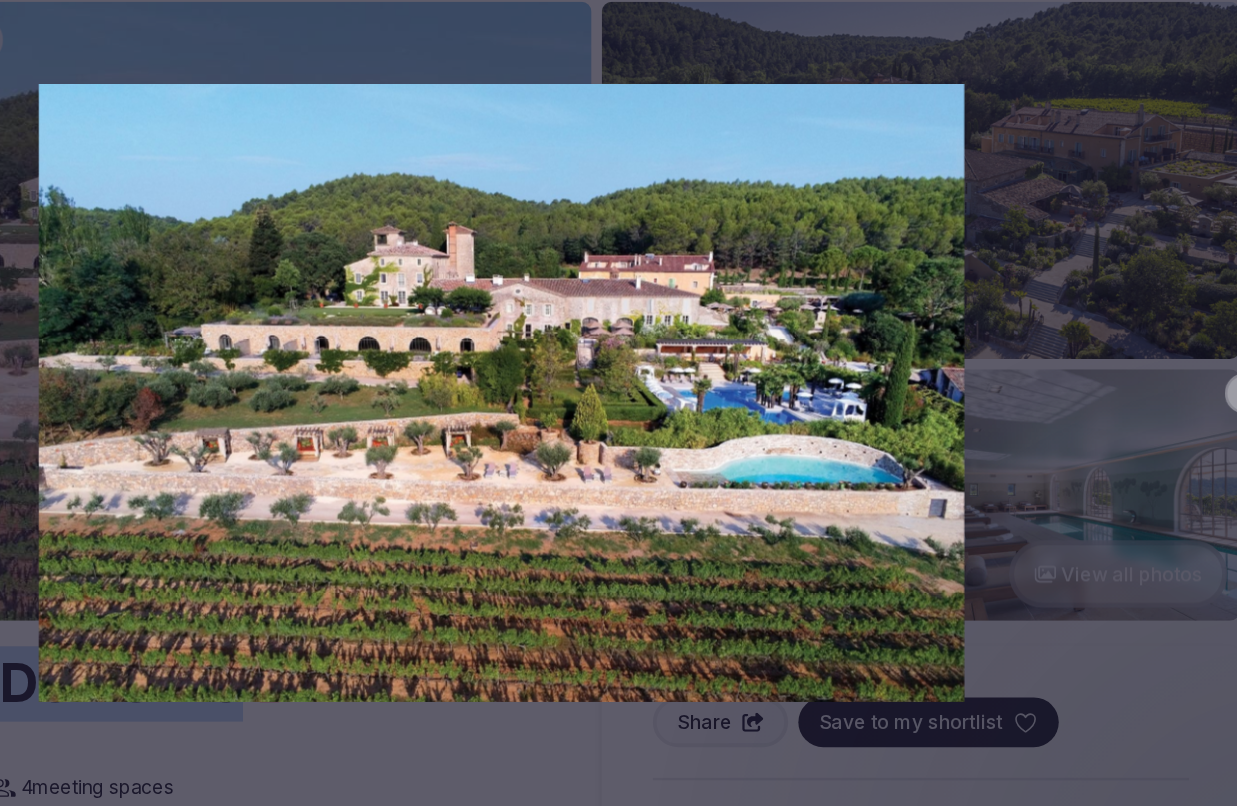 scroll, scrollTop: 80, scrollLeft: 0, axis: vertical 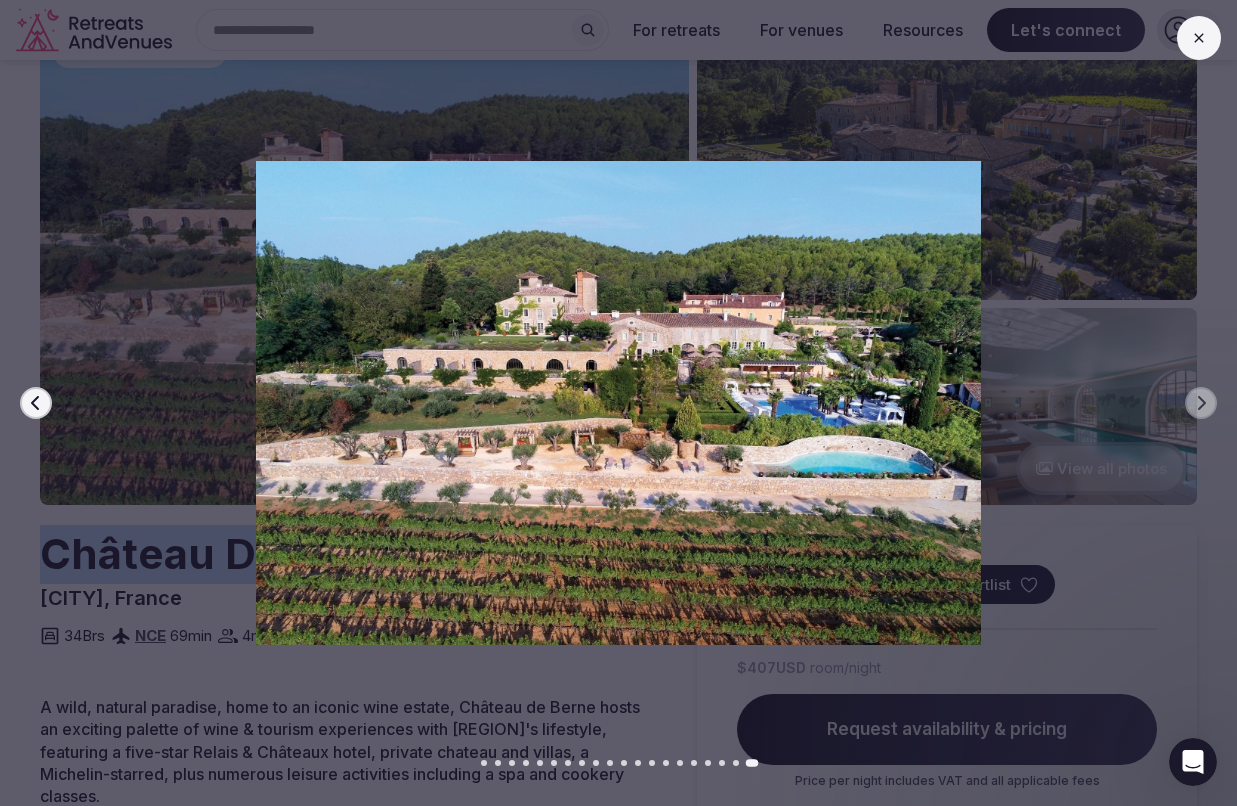 click 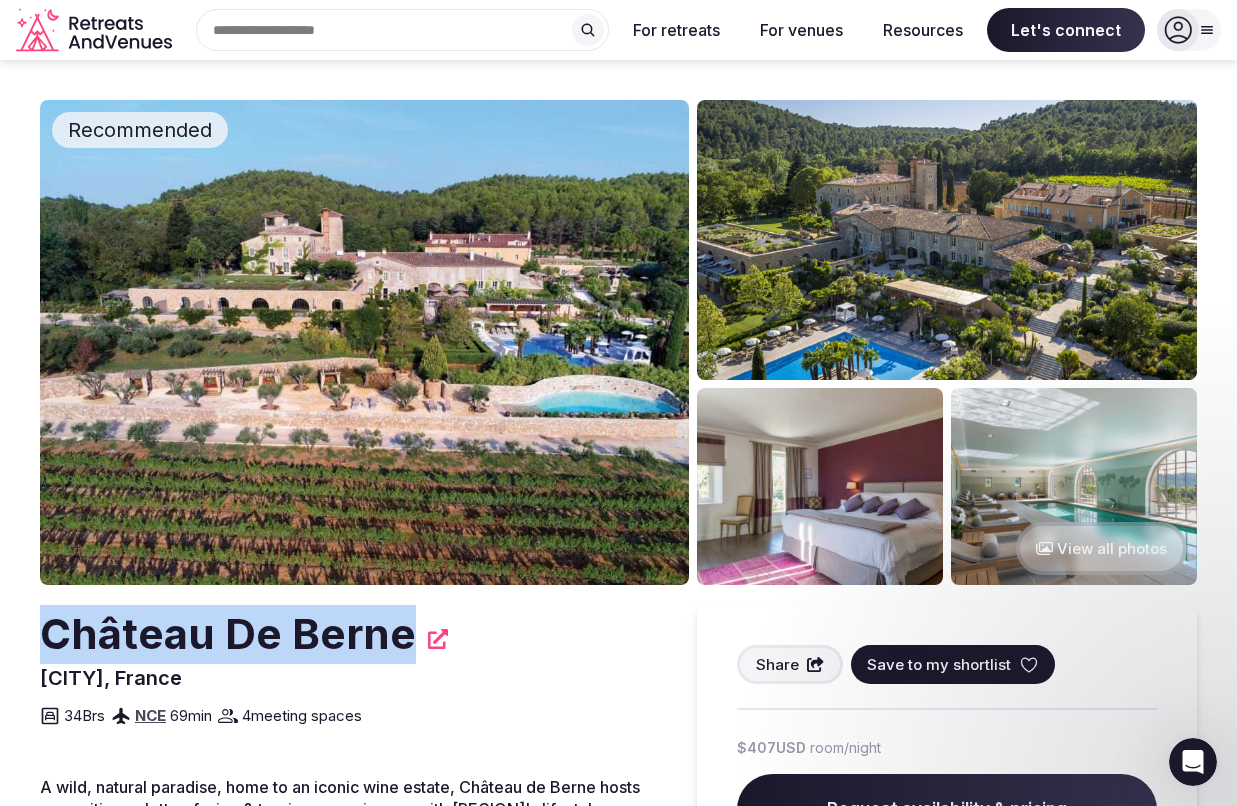 scroll, scrollTop: 0, scrollLeft: 0, axis: both 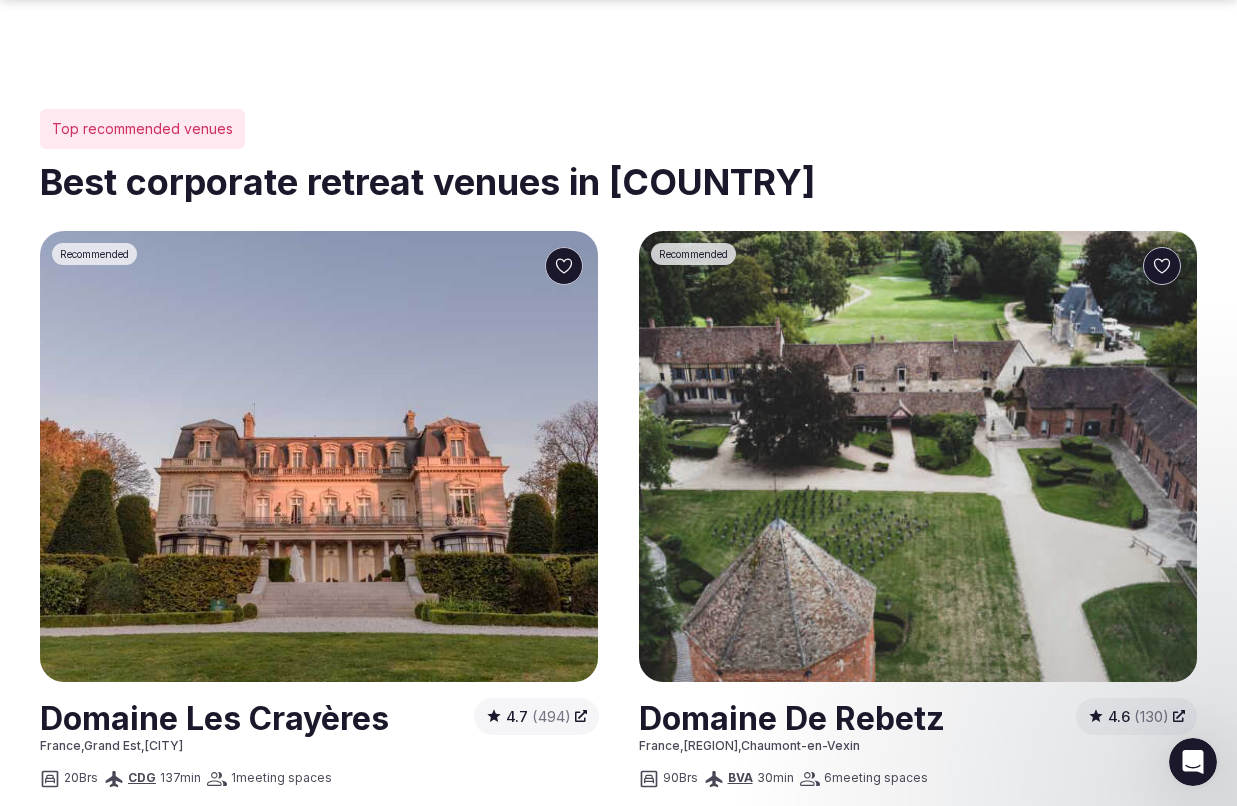 click at bounding box center [319, 456] 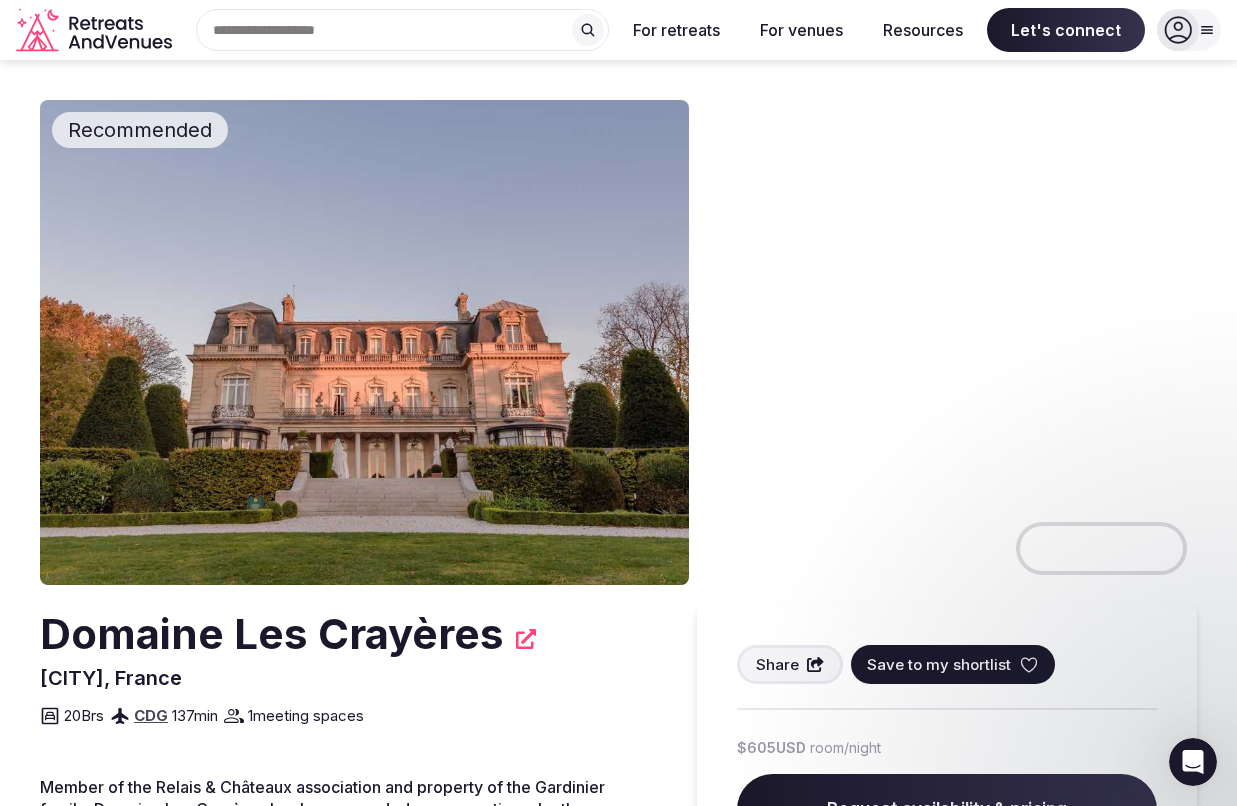 scroll, scrollTop: 0, scrollLeft: 0, axis: both 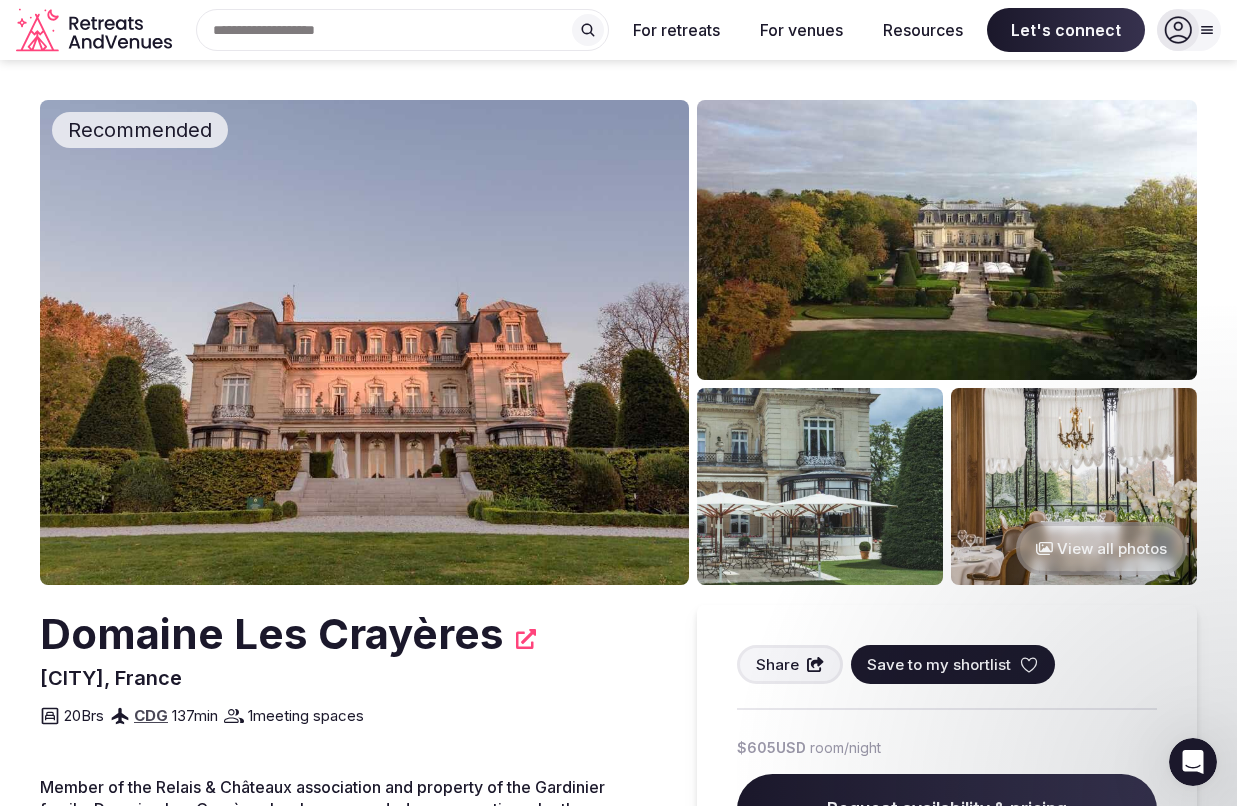 click on "View all photos" at bounding box center (1101, 548) 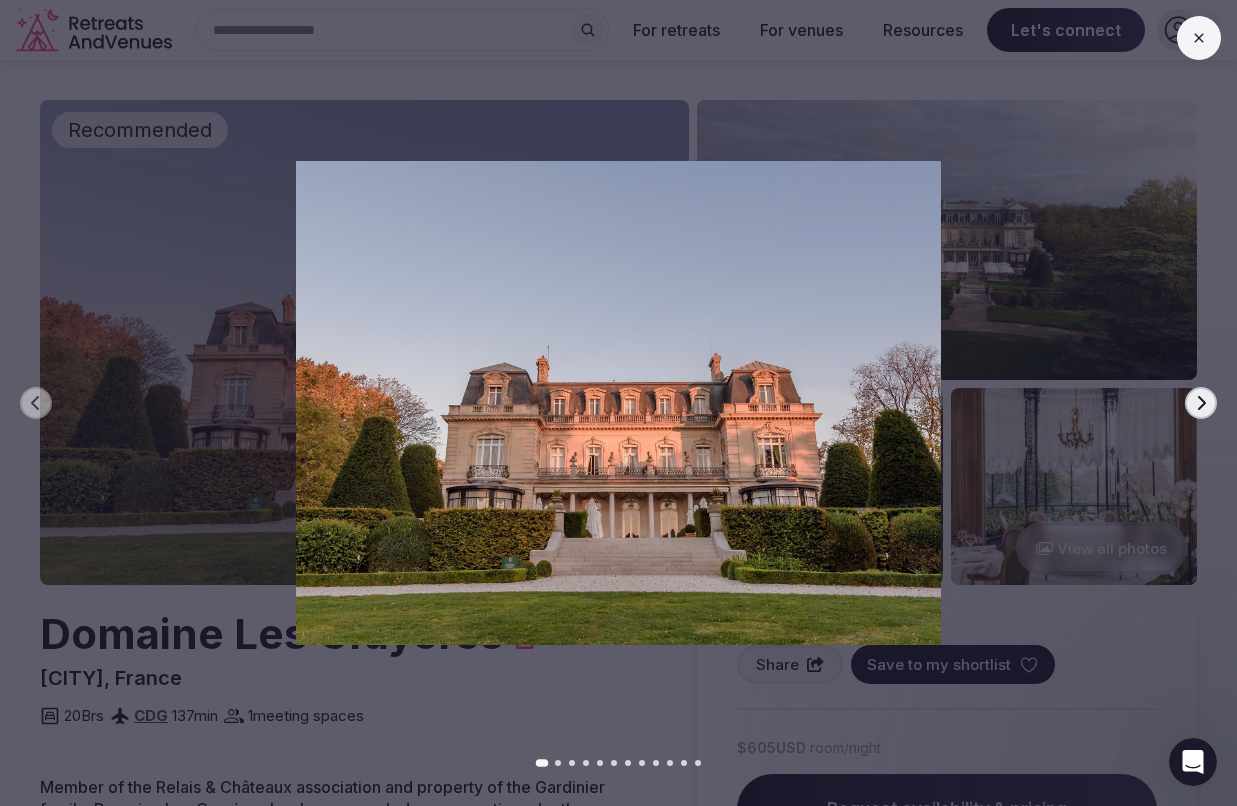 click 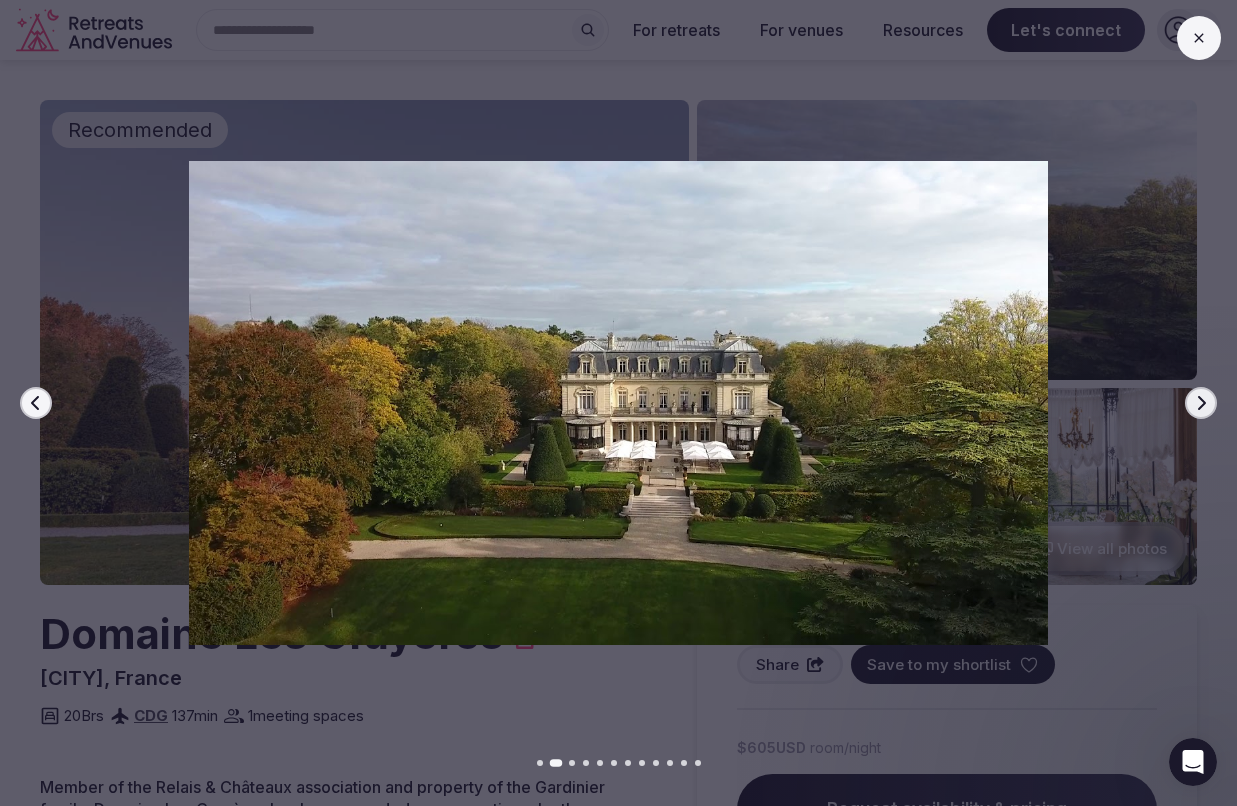click 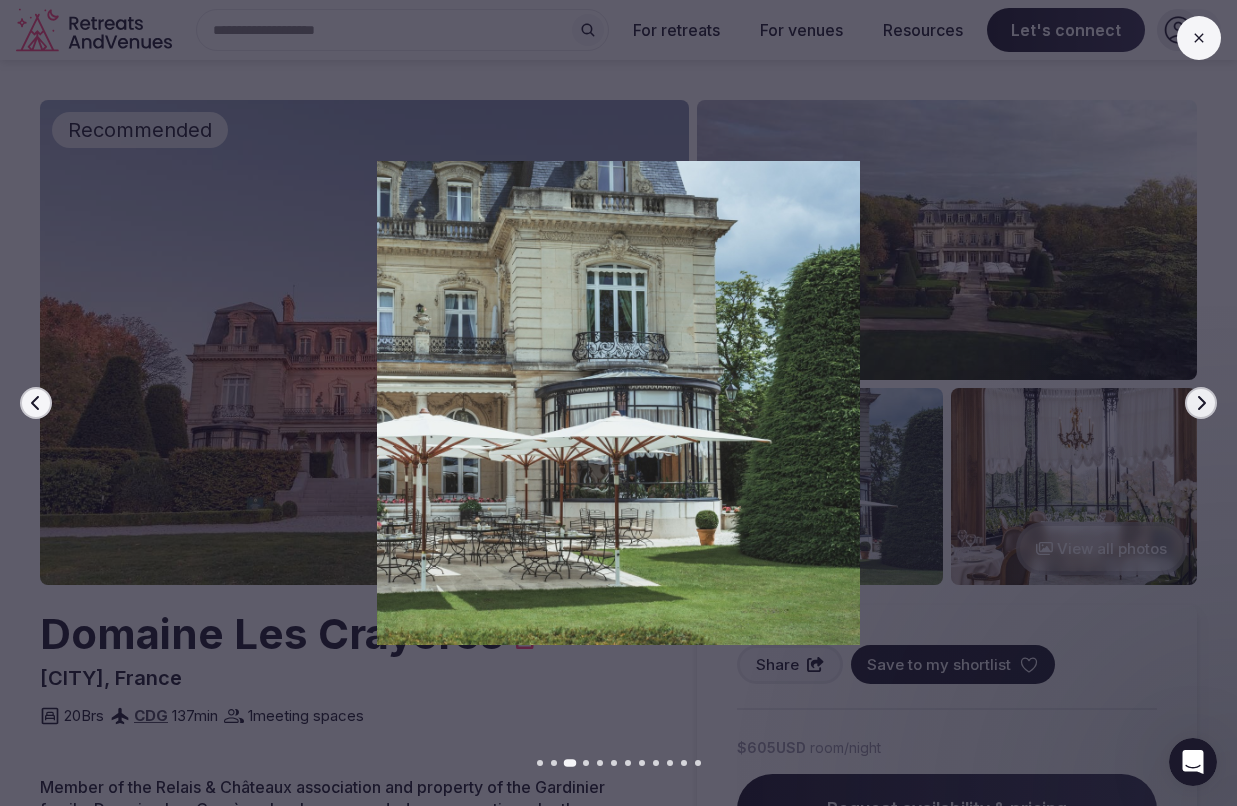 click 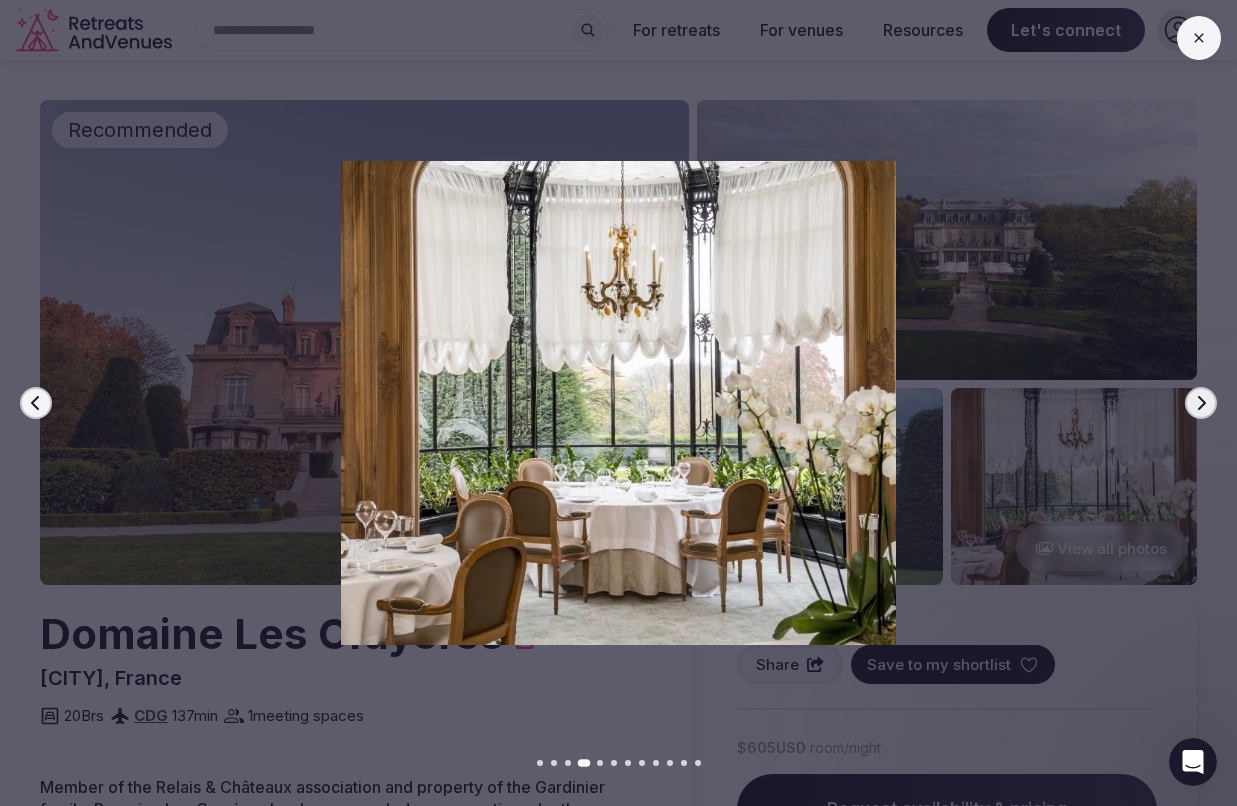 click 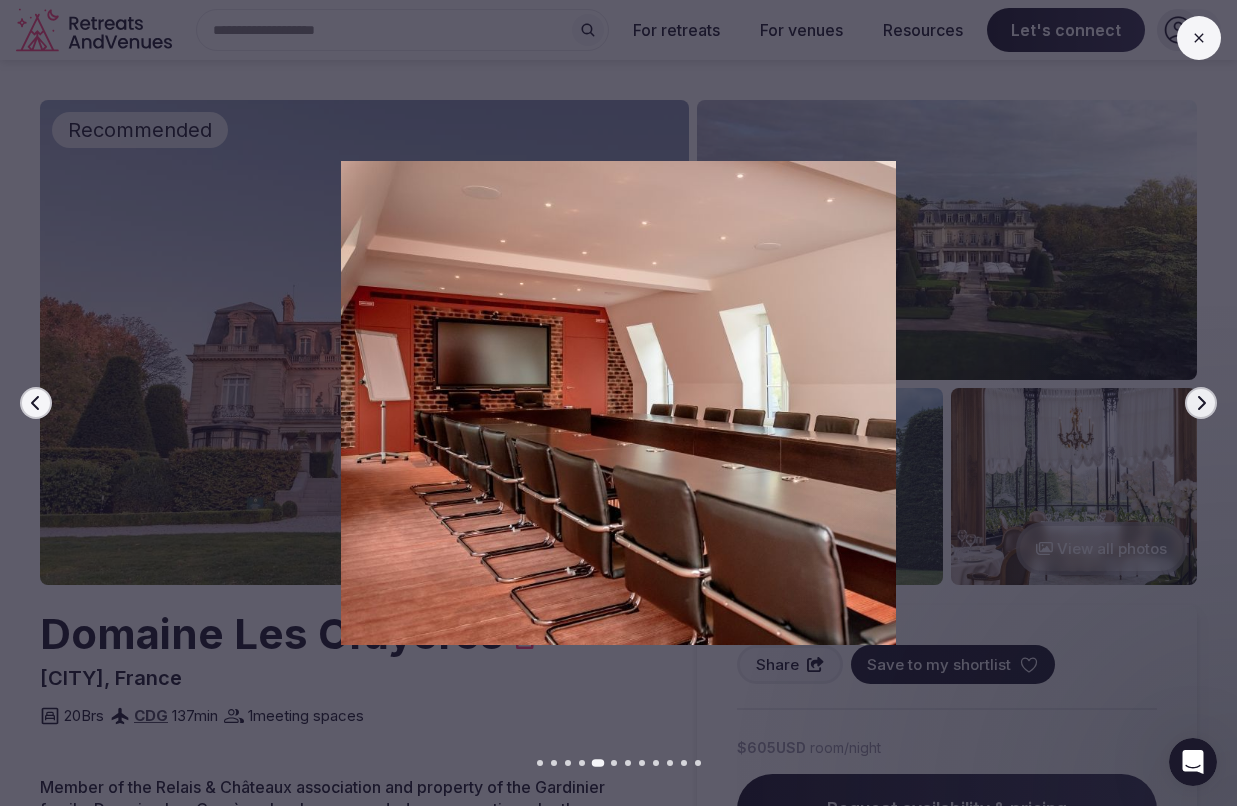 click 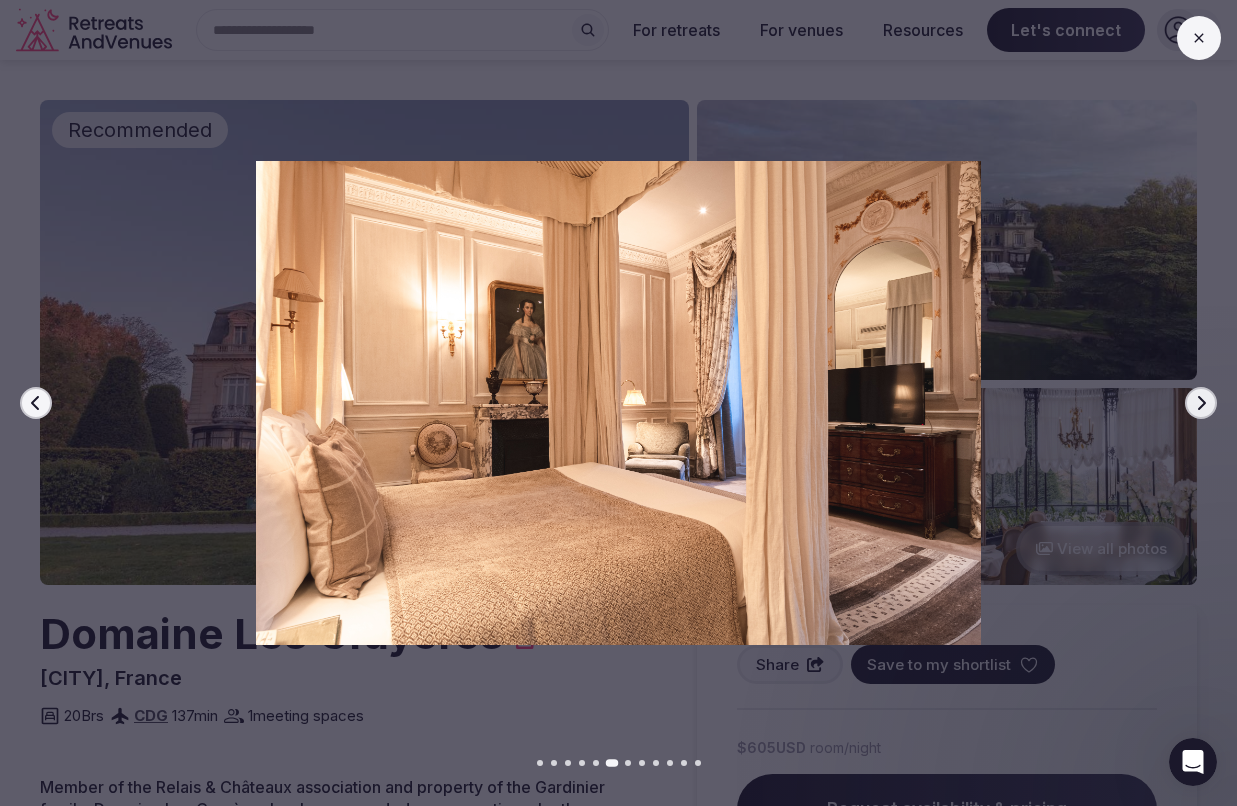 click 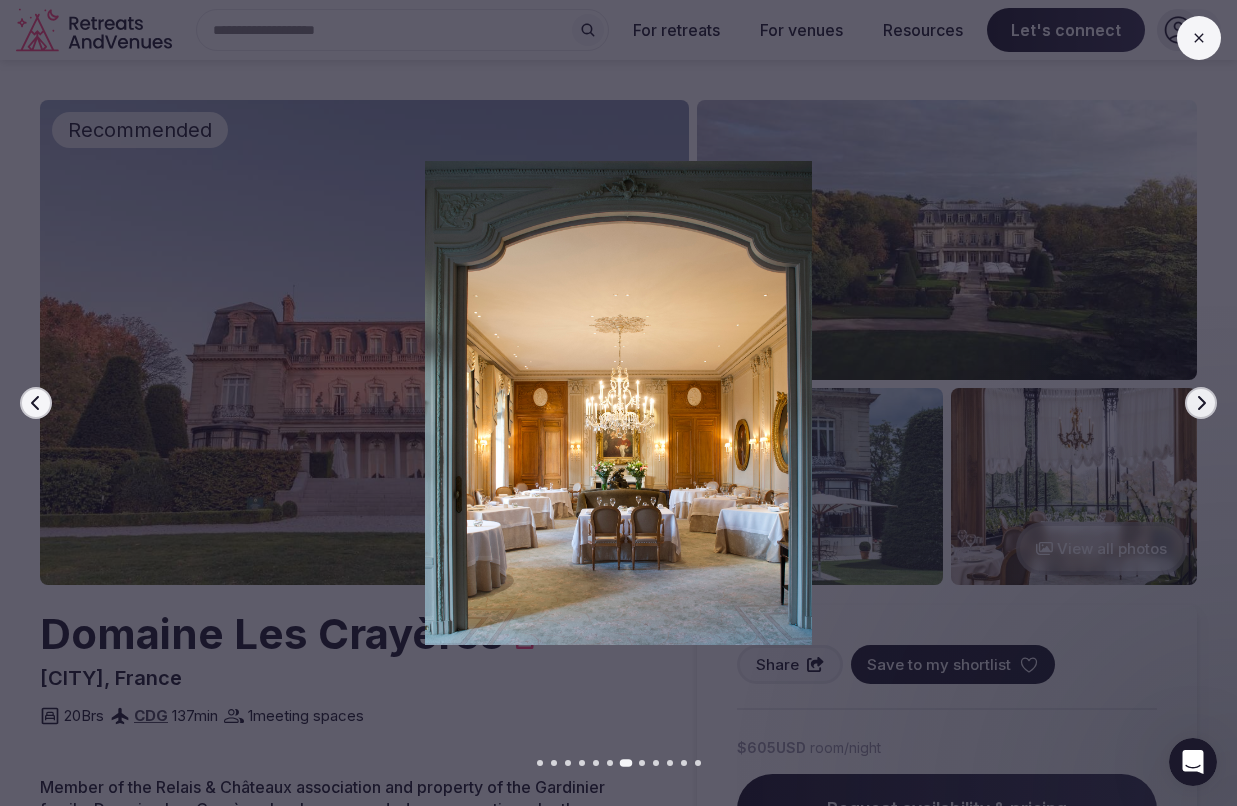 click 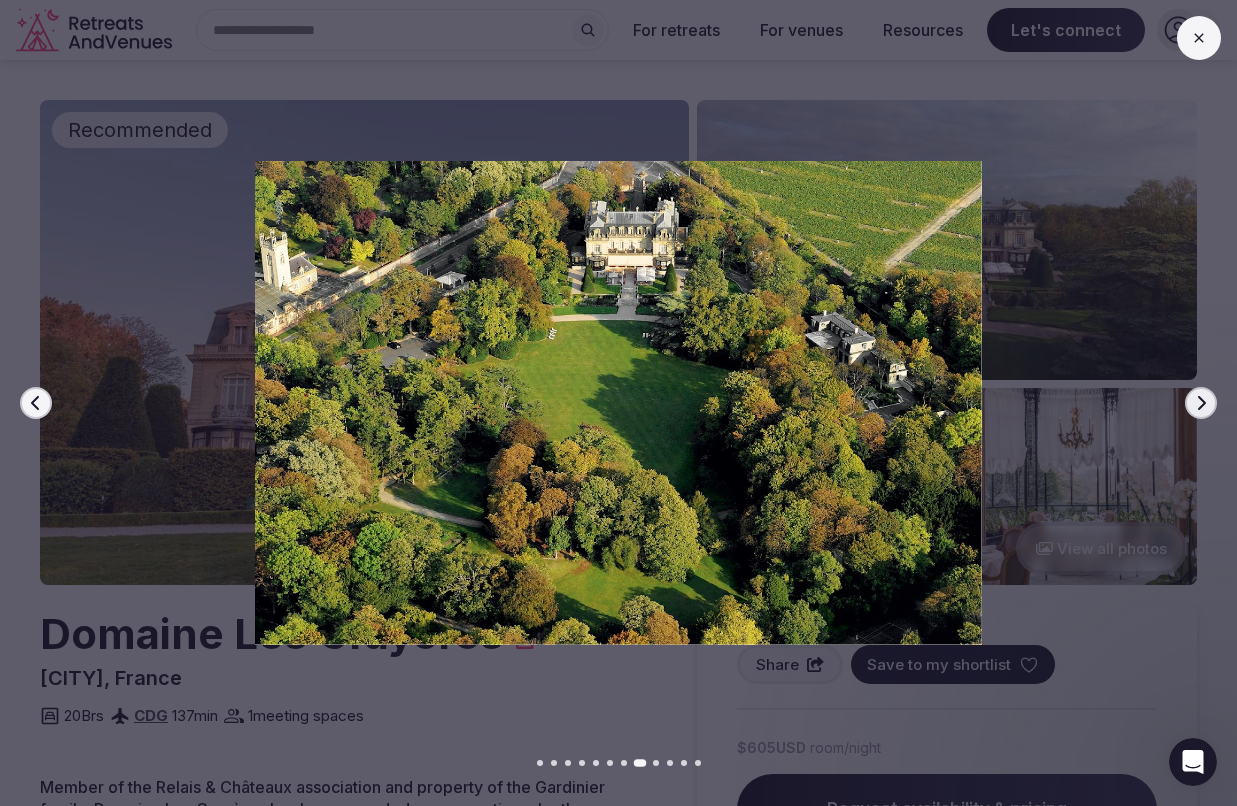 click at bounding box center [1199, 38] 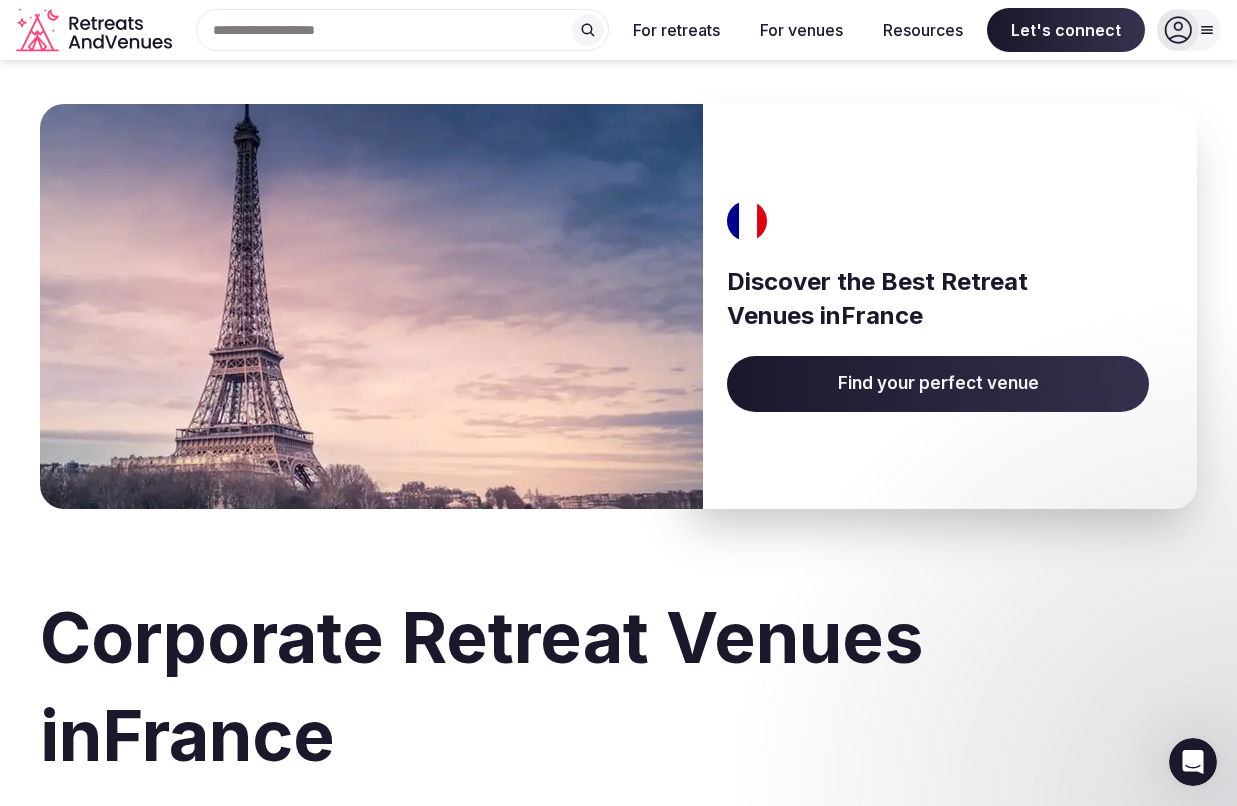 scroll, scrollTop: 0, scrollLeft: 0, axis: both 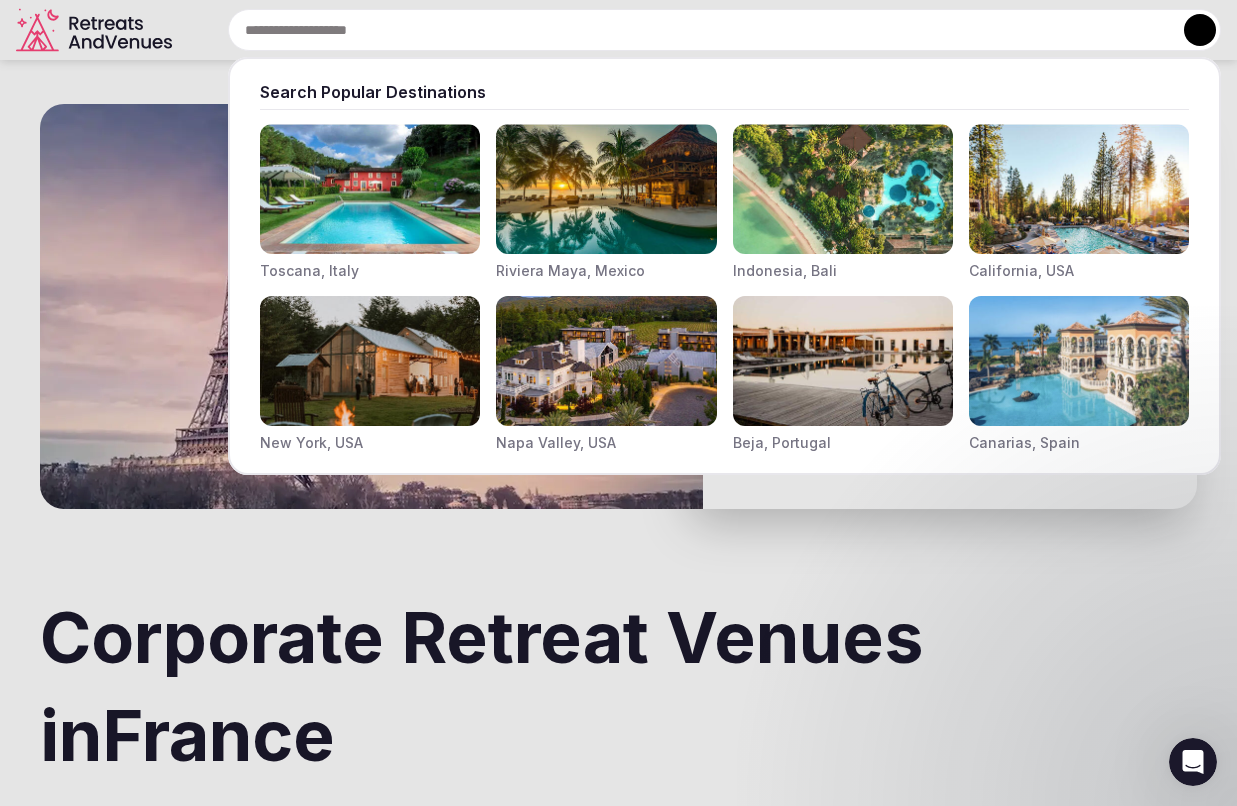 click on "Search Popular Destinations Toscana, Italy Riviera Maya, Mexico Indonesia, Bali California, USA New York, USA Napa Valley, USA Beja, Portugal Canarias, Spain" at bounding box center [700, 30] 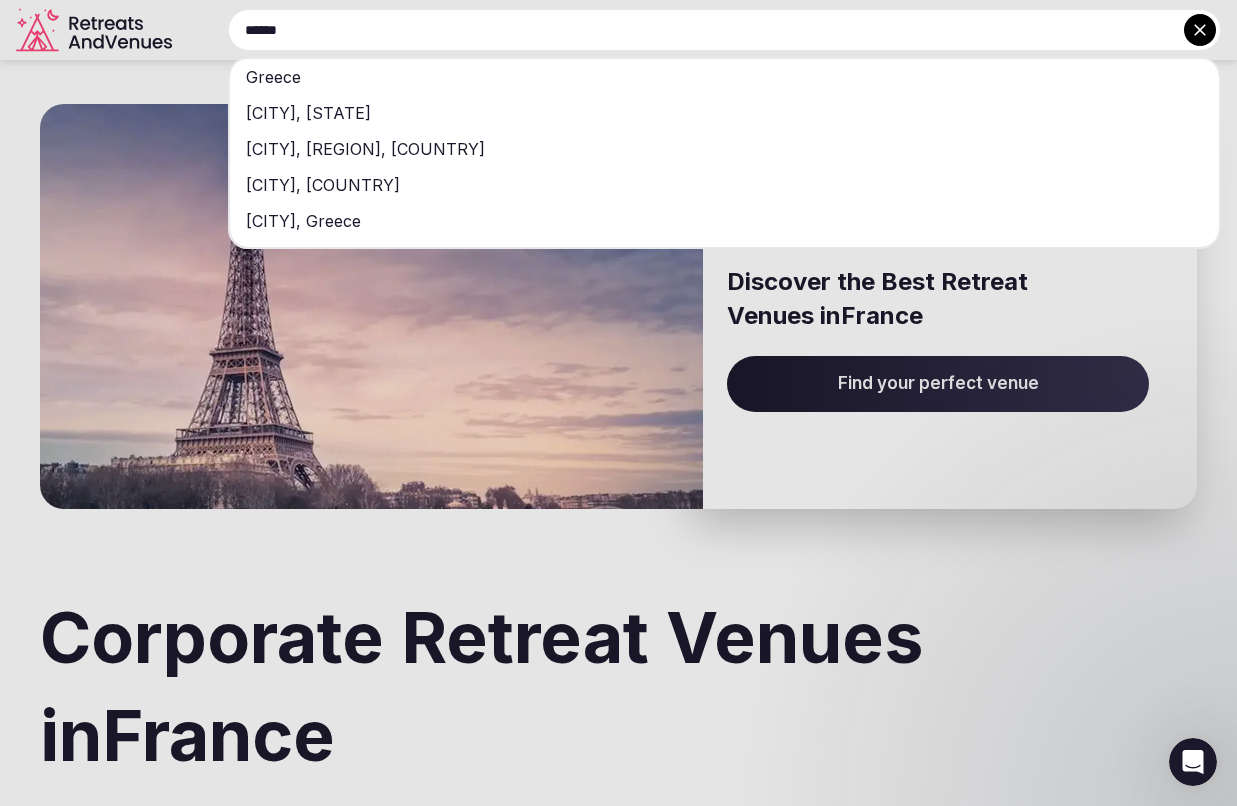 type on "******" 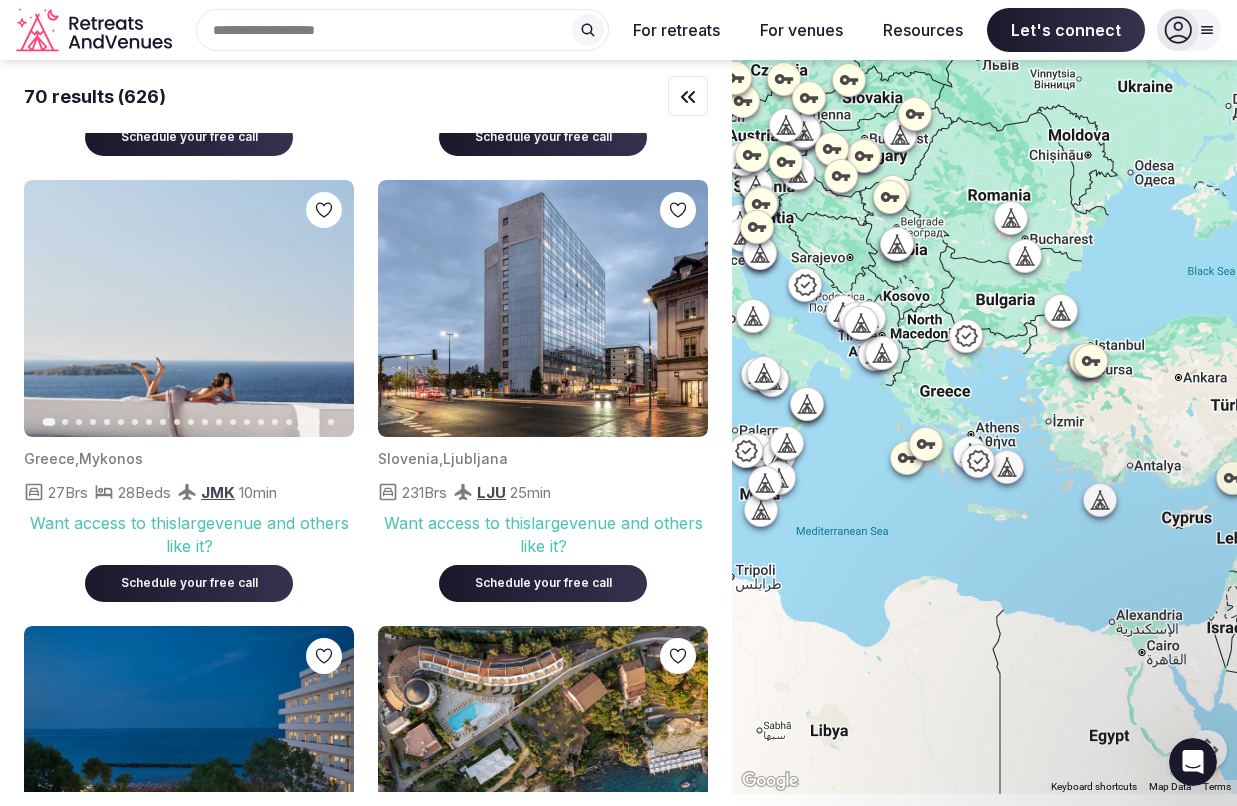 scroll, scrollTop: 408, scrollLeft: 0, axis: vertical 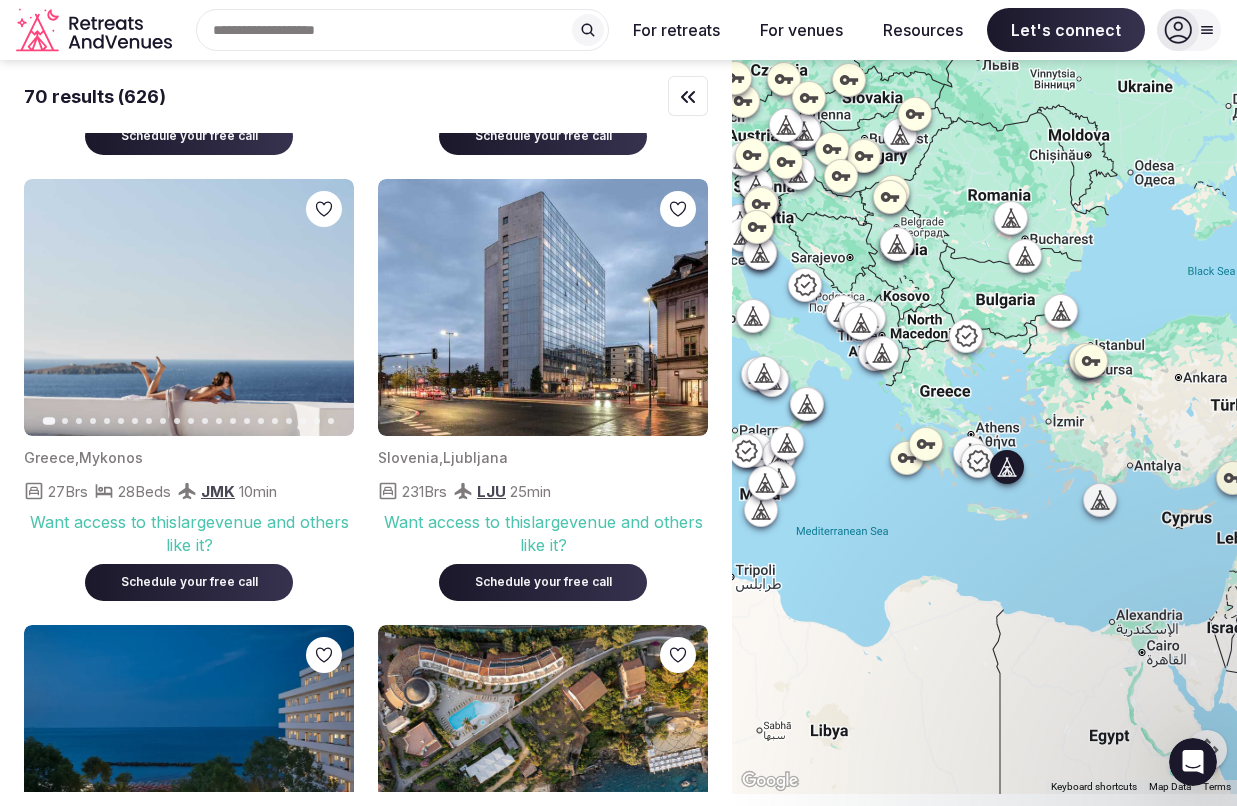 click 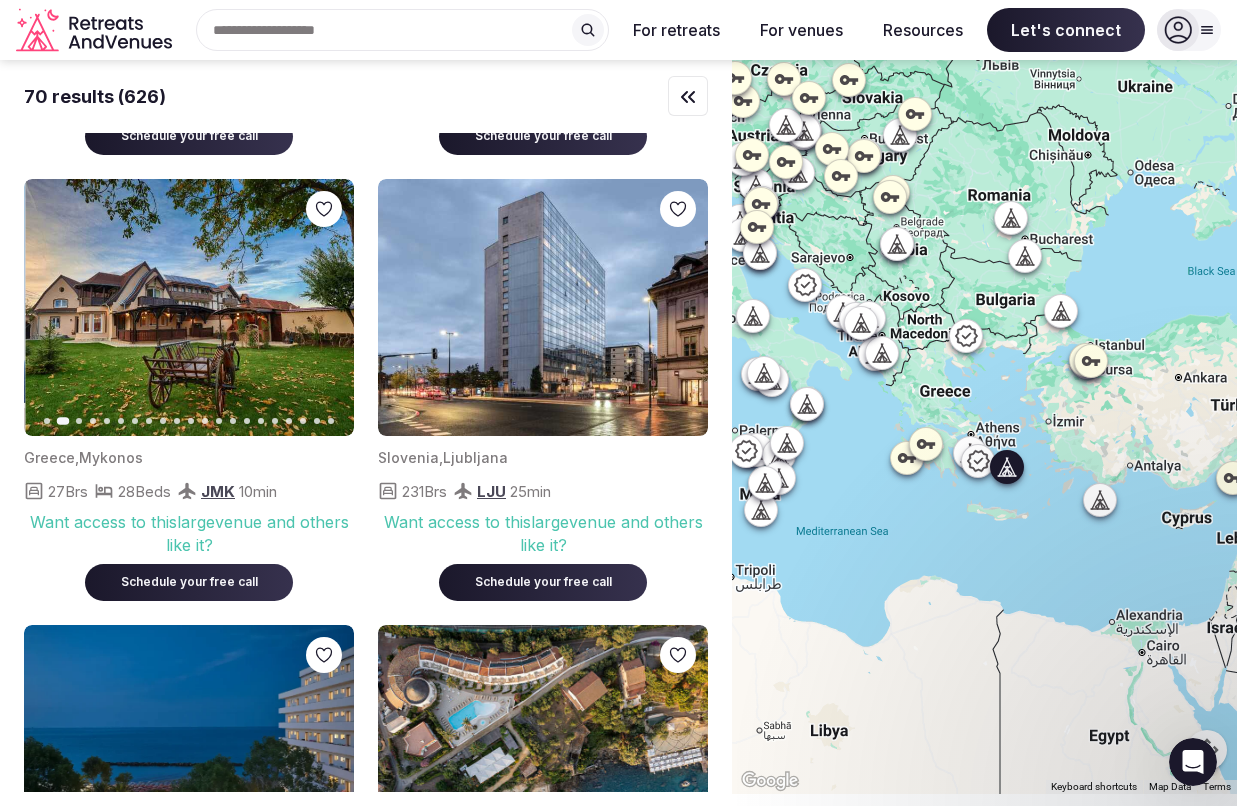 click 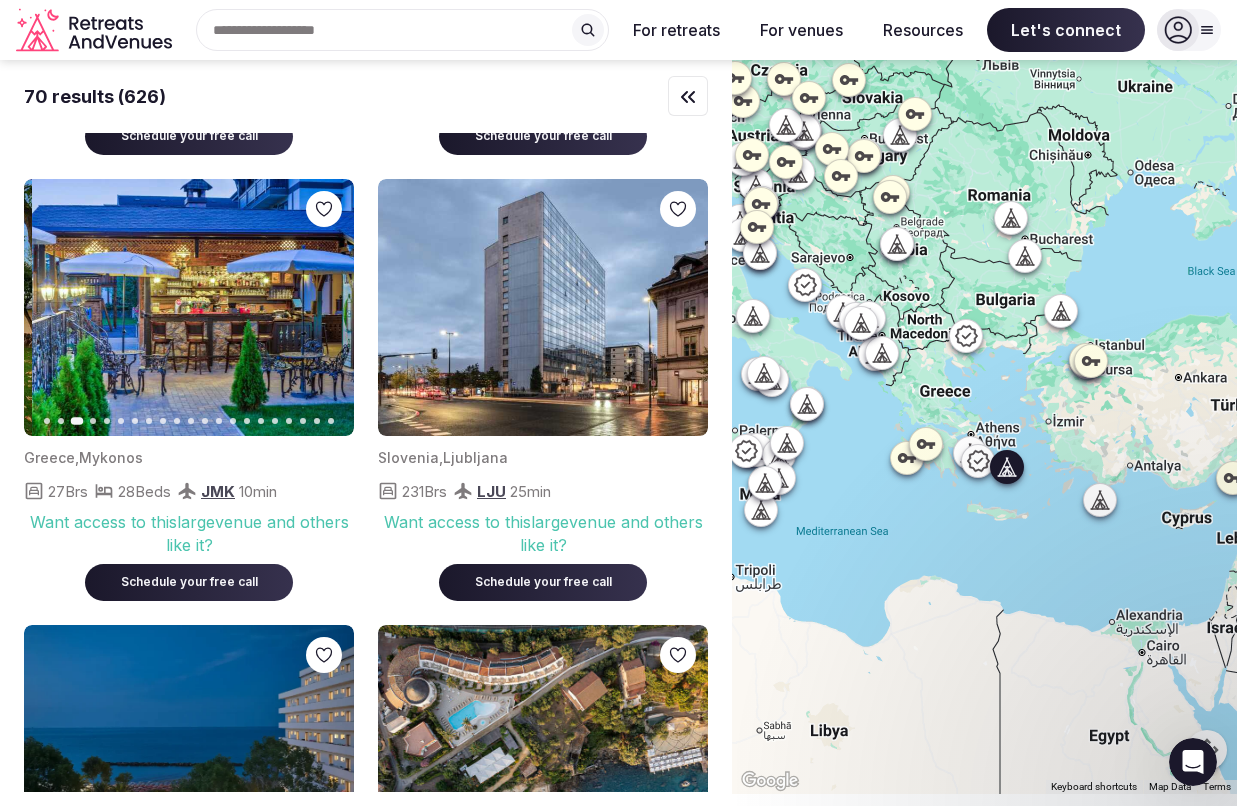 click 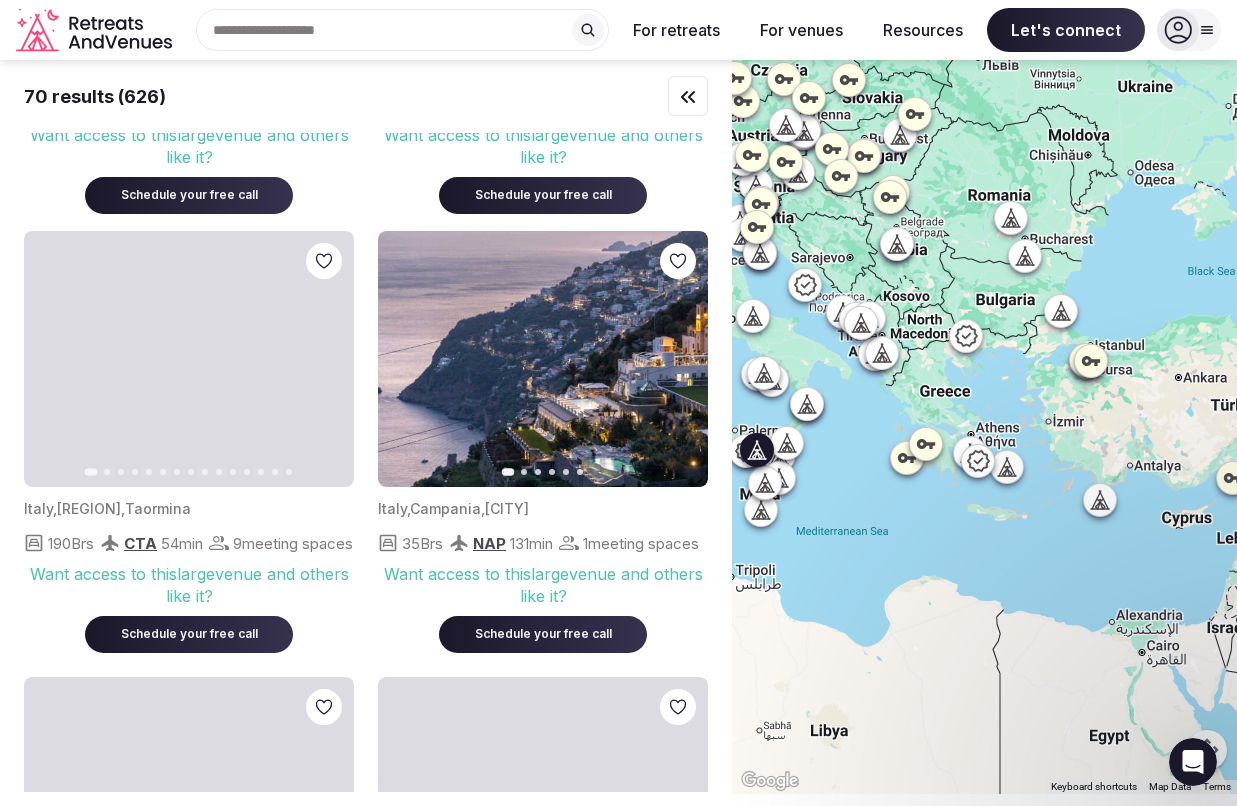 scroll, scrollTop: 1748, scrollLeft: 0, axis: vertical 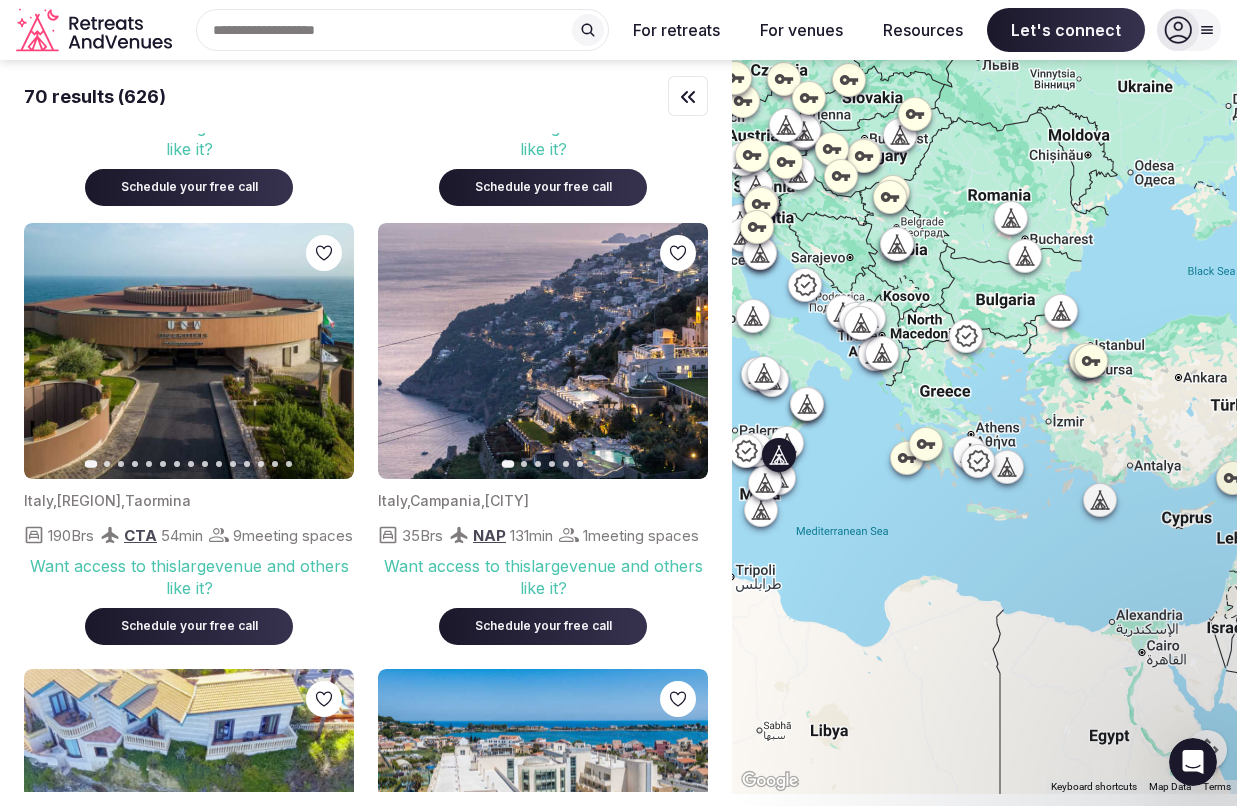 click on "Next slide" at bounding box center (326, 351) 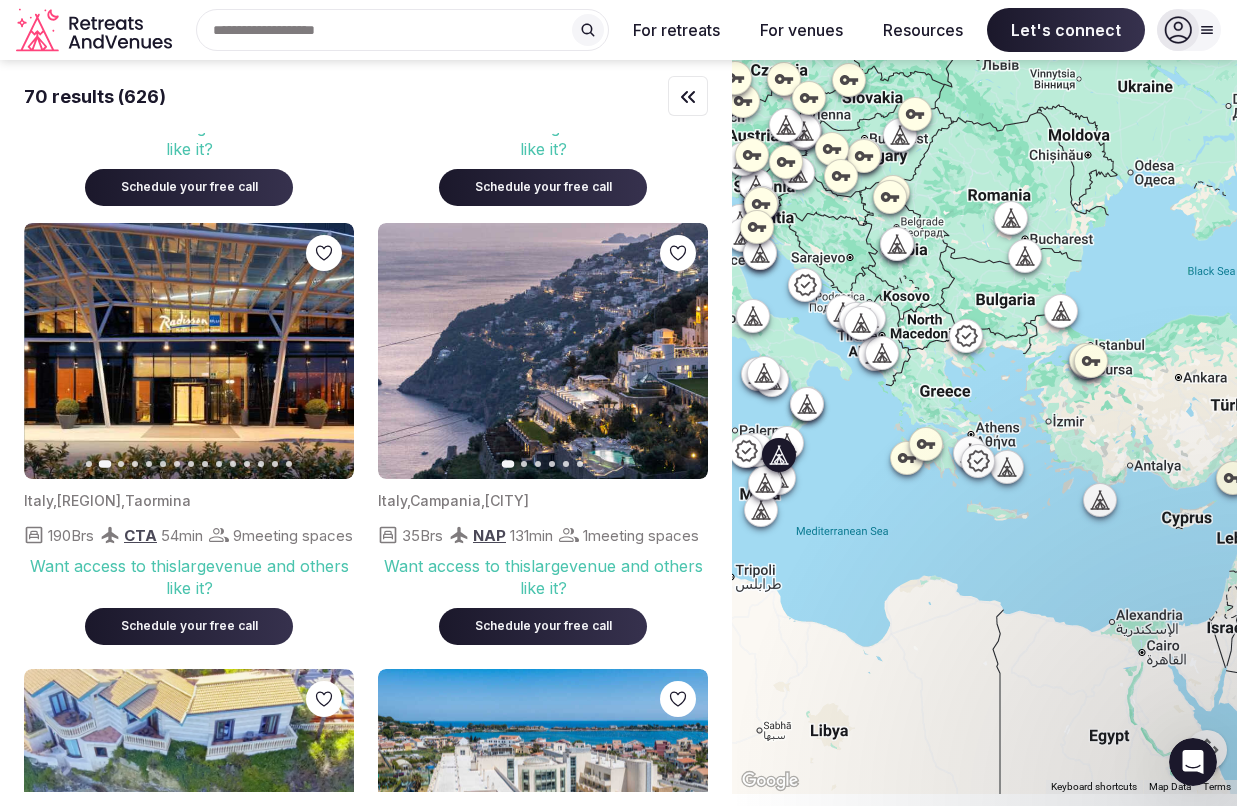click on "Next slide" at bounding box center (326, 351) 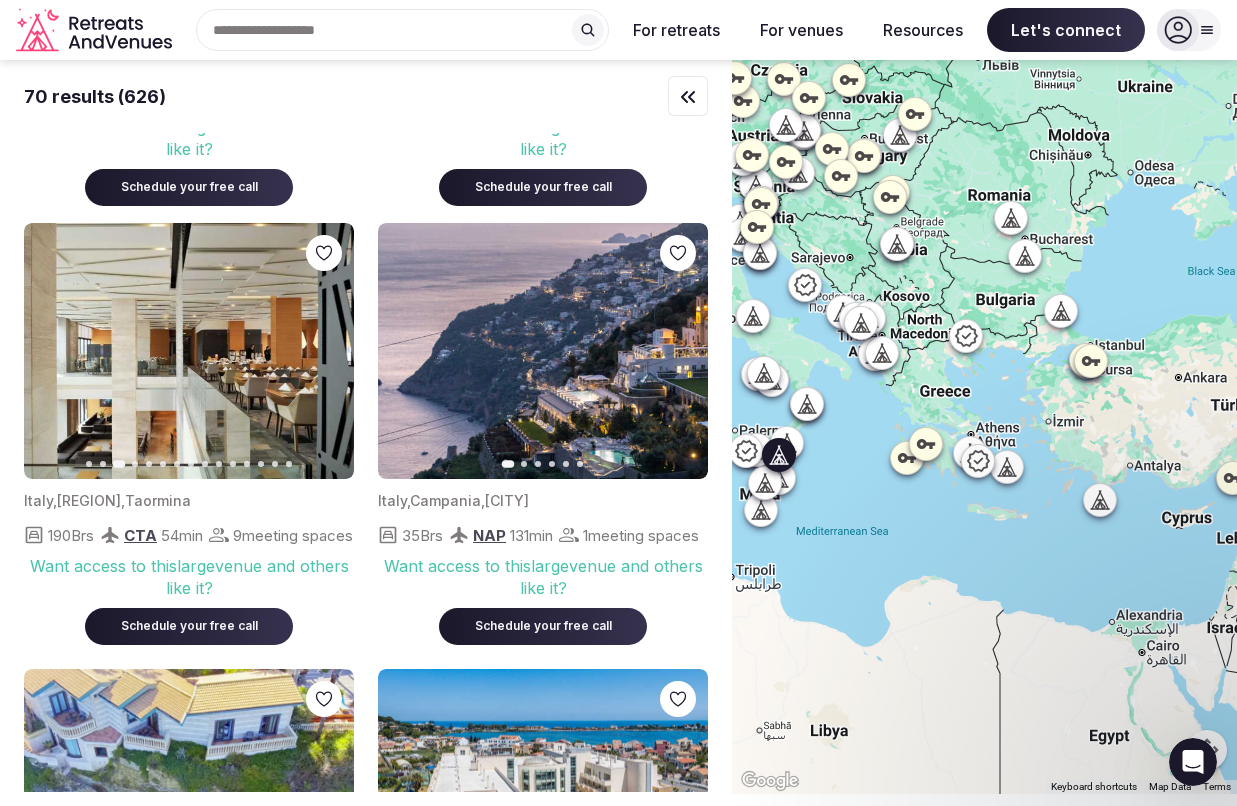 click on "Next slide" at bounding box center [326, 351] 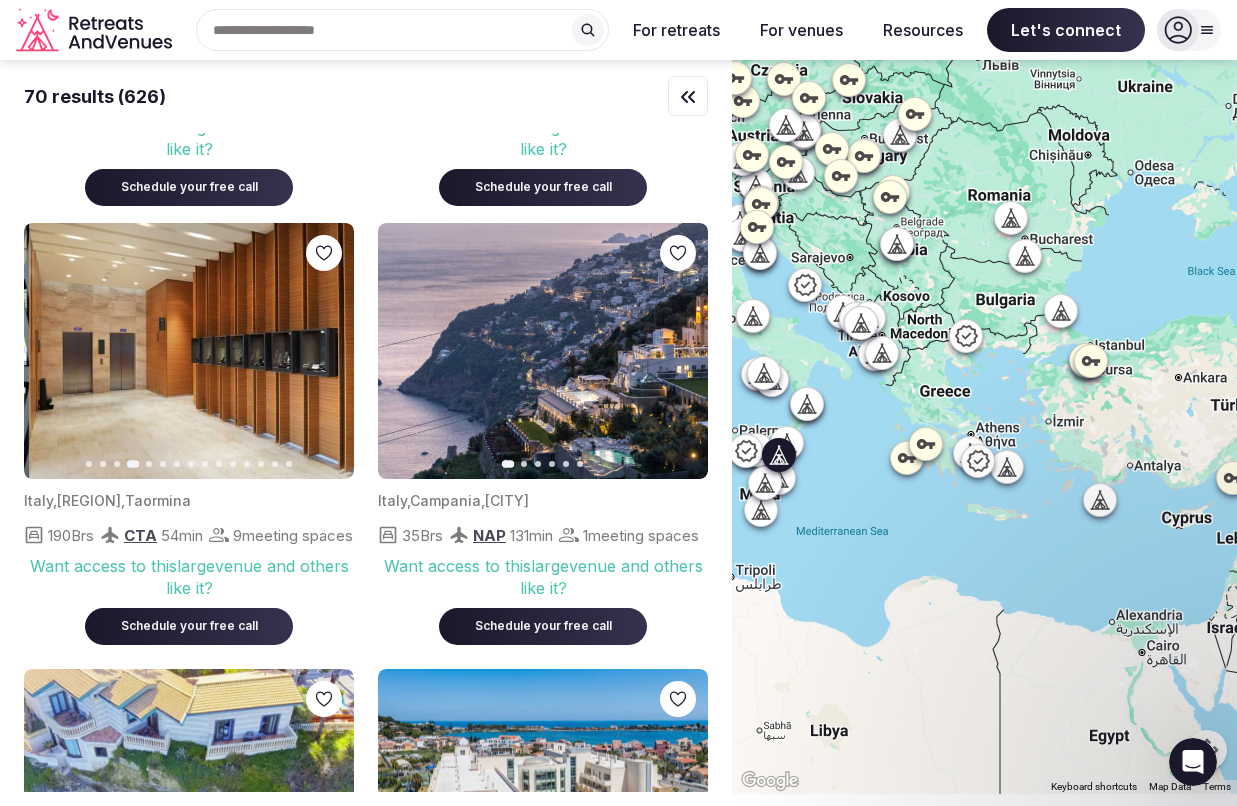 click on "Next slide" at bounding box center [326, 351] 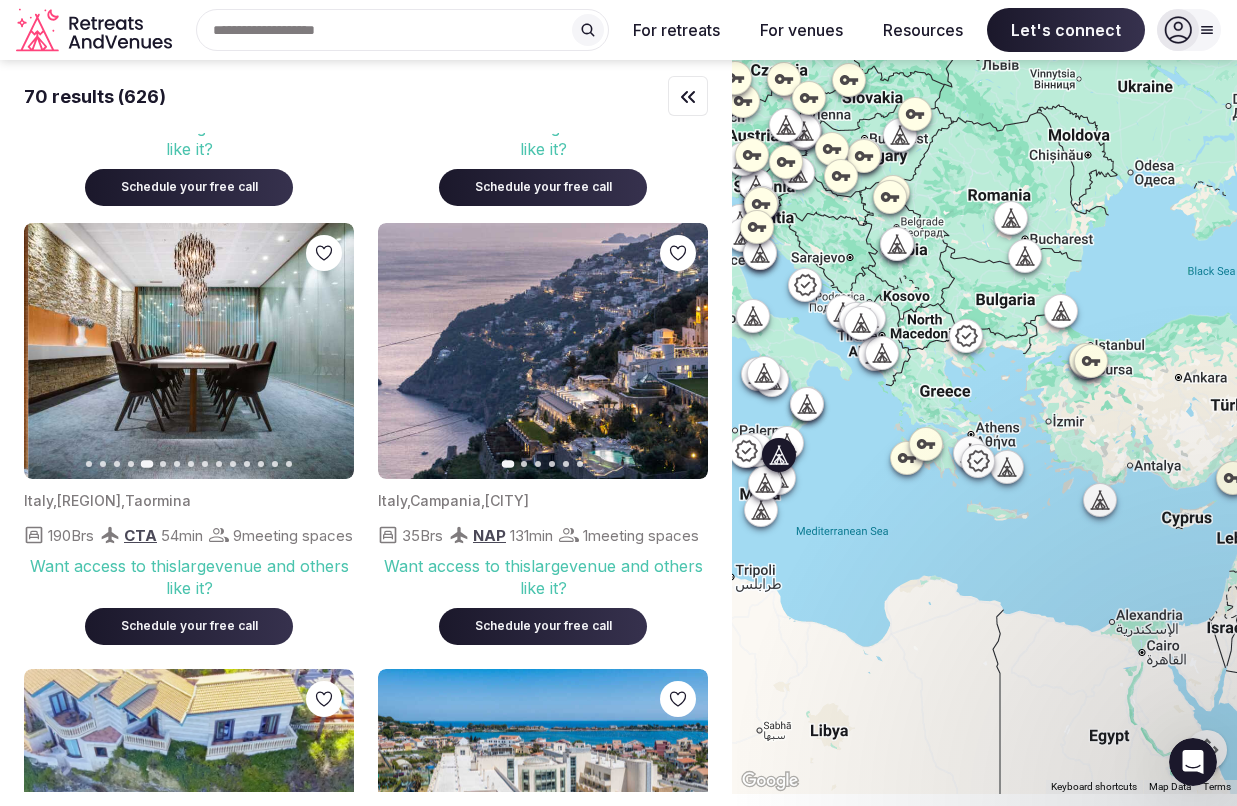click on "Next slide" at bounding box center [326, 351] 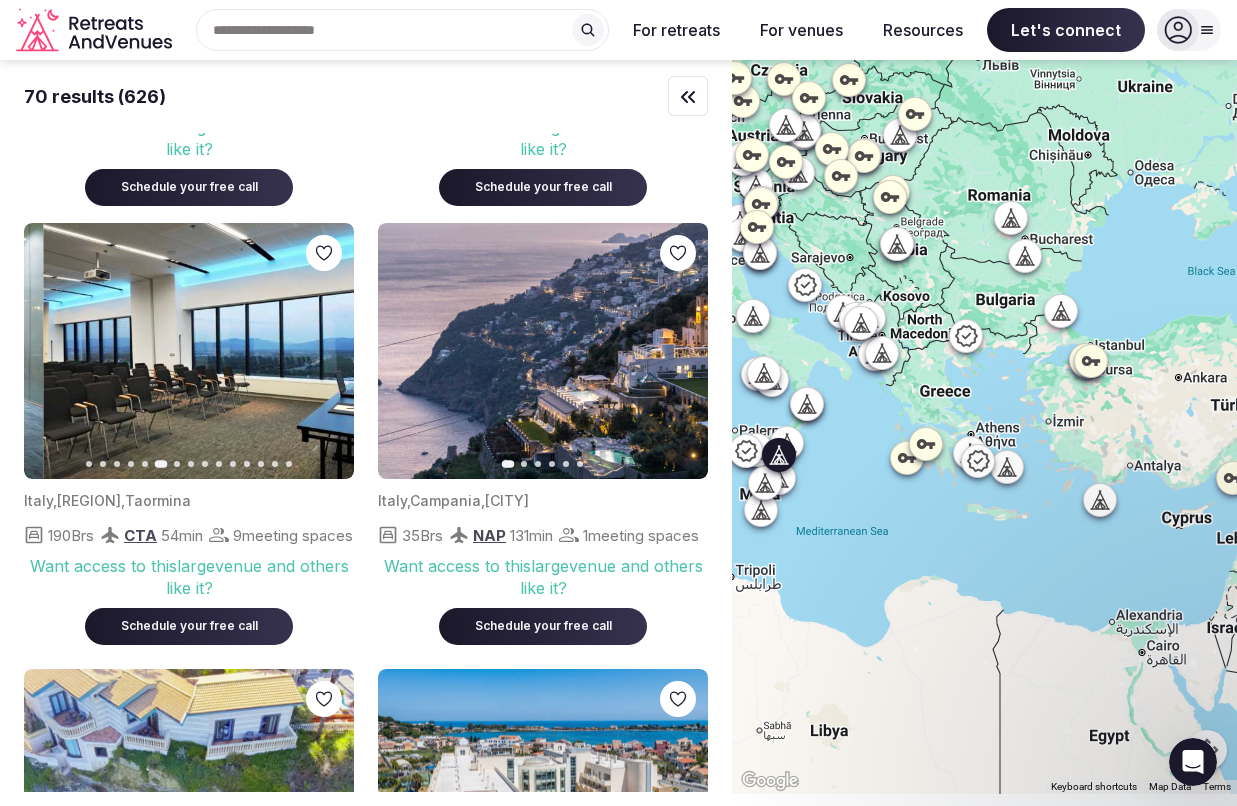 click on "Next slide" at bounding box center [326, 351] 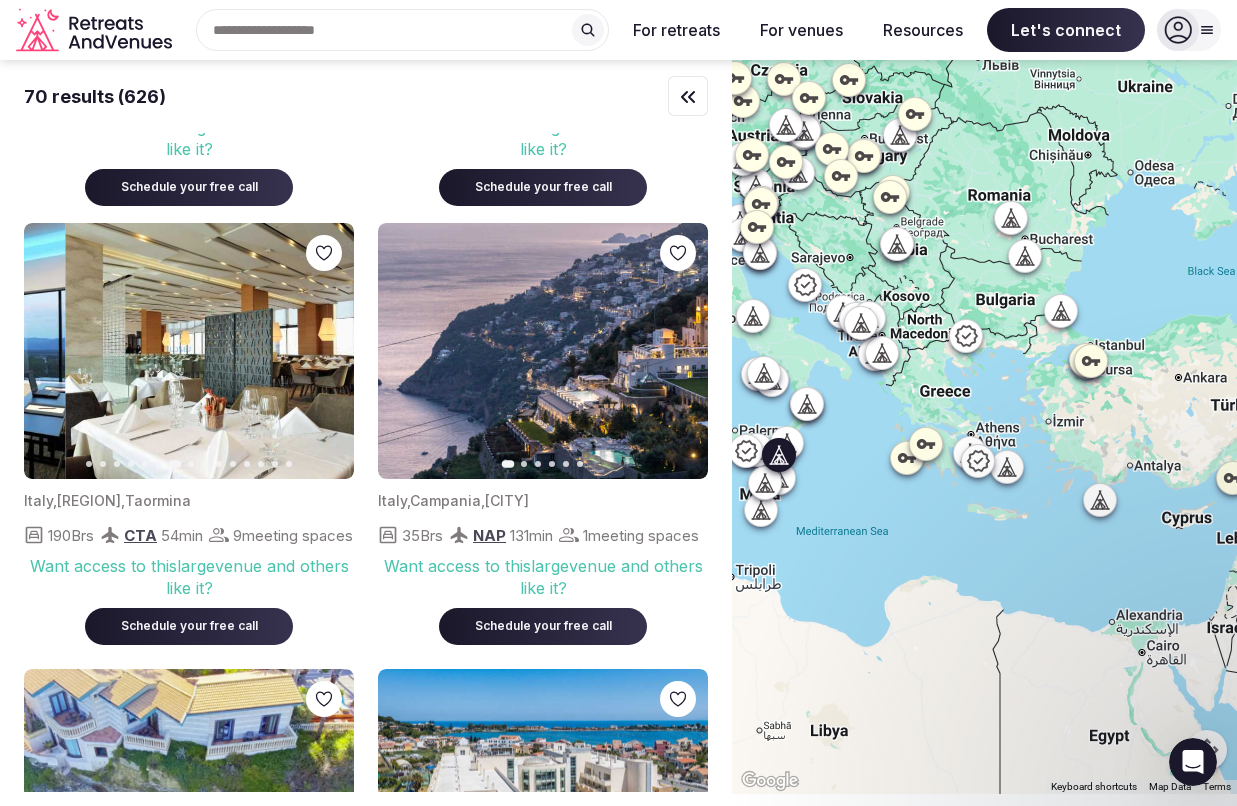 click on "Next slide" at bounding box center [326, 351] 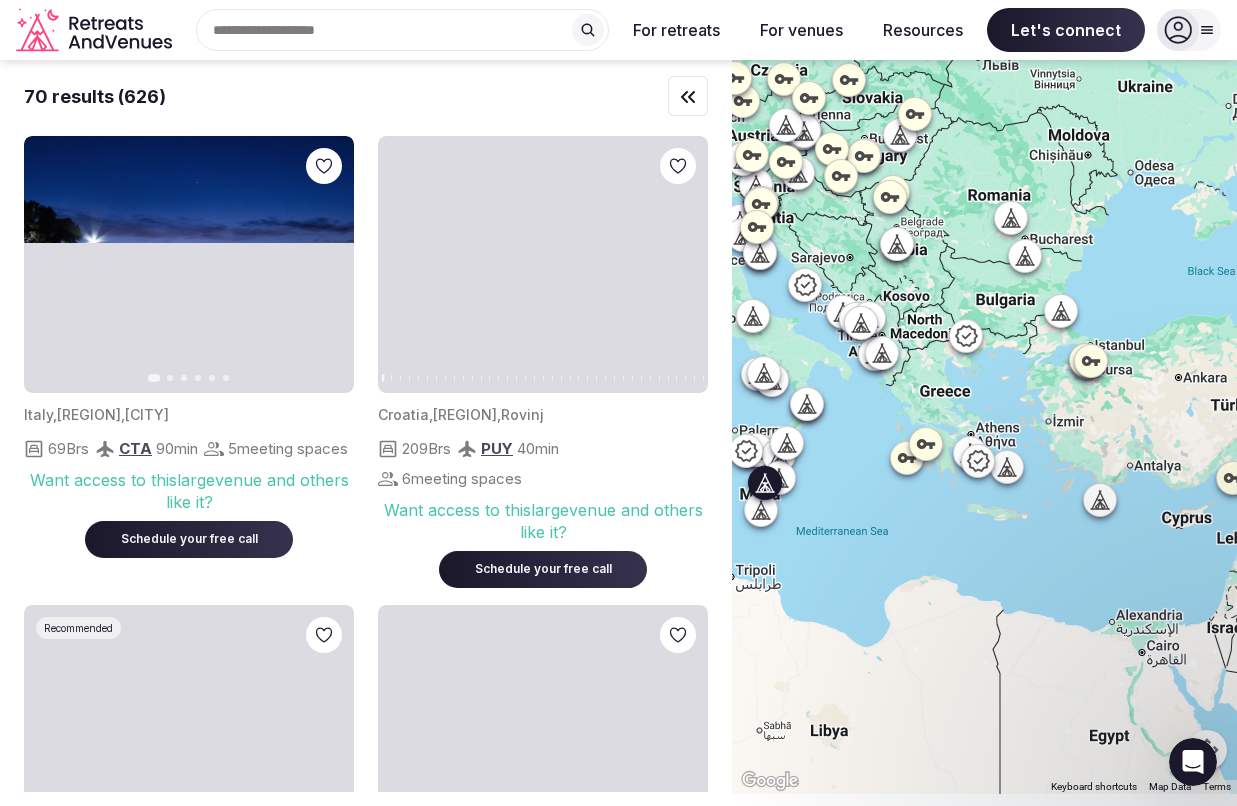 scroll, scrollTop: 4112, scrollLeft: 0, axis: vertical 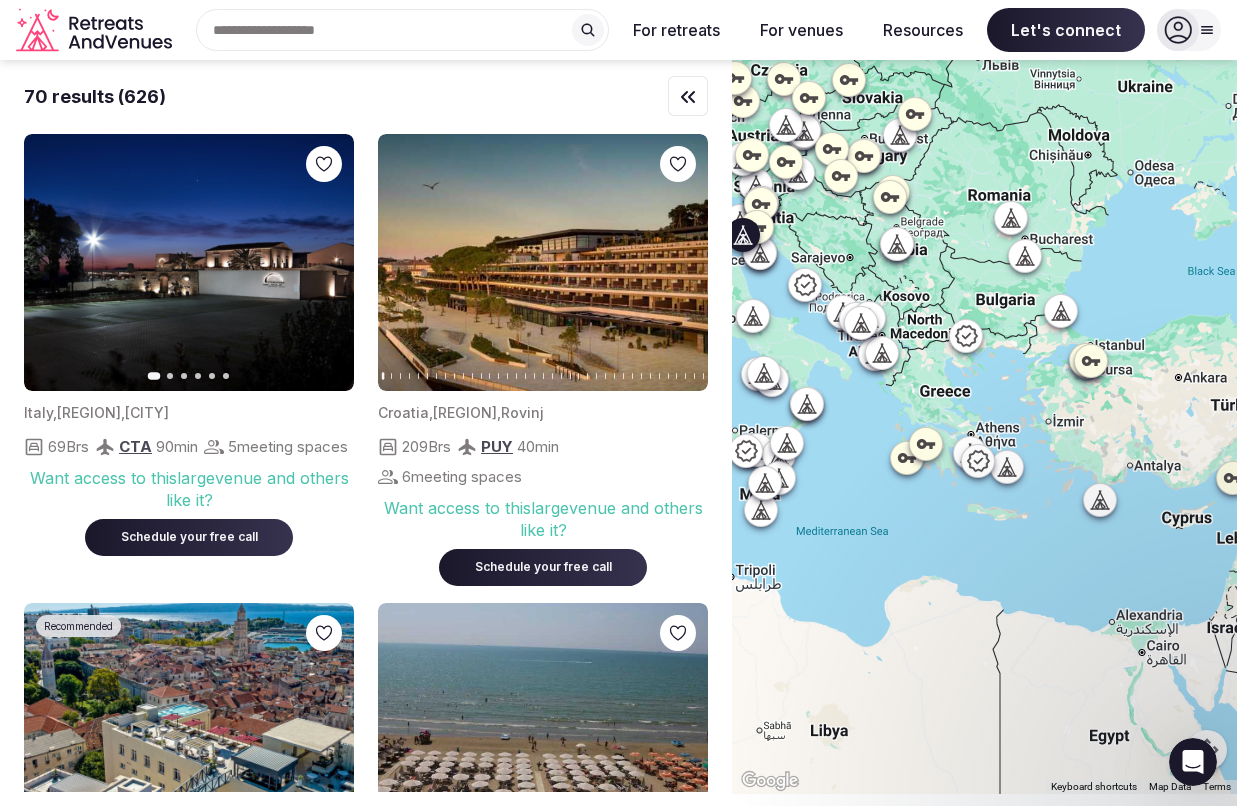 click 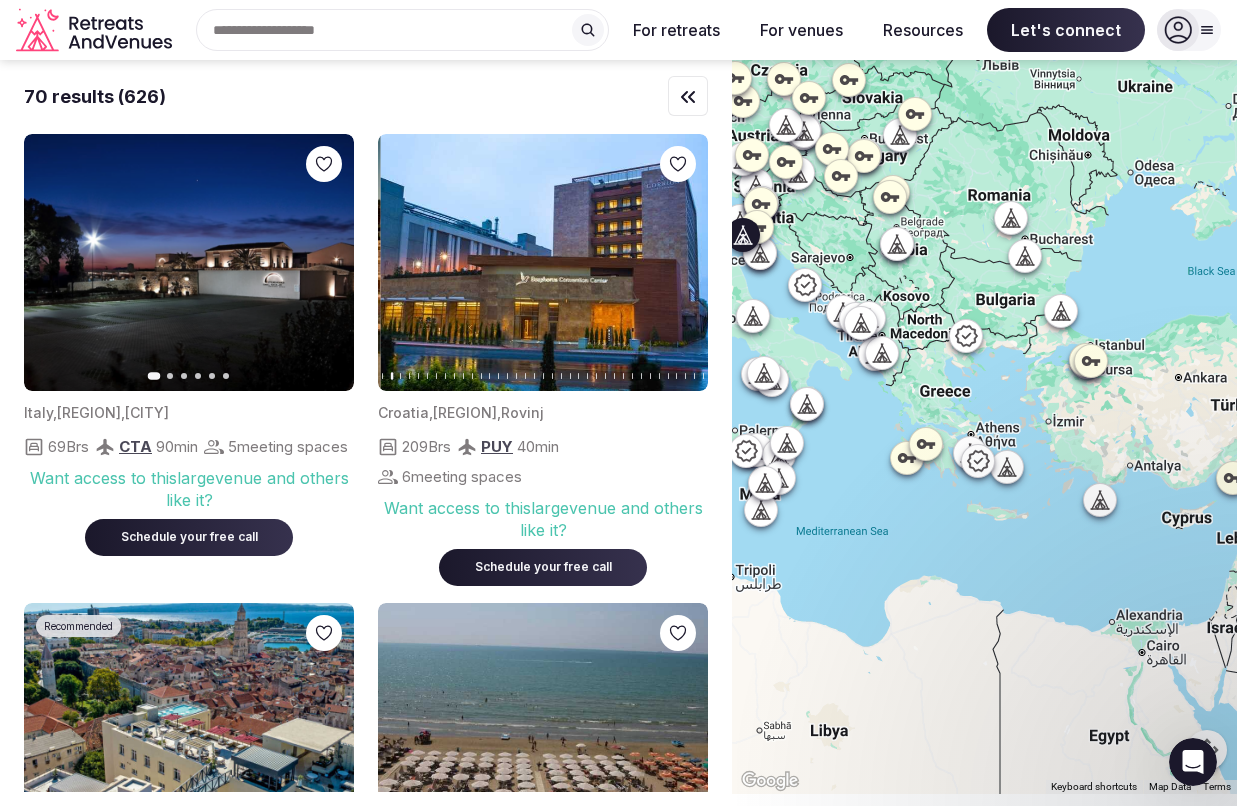 click 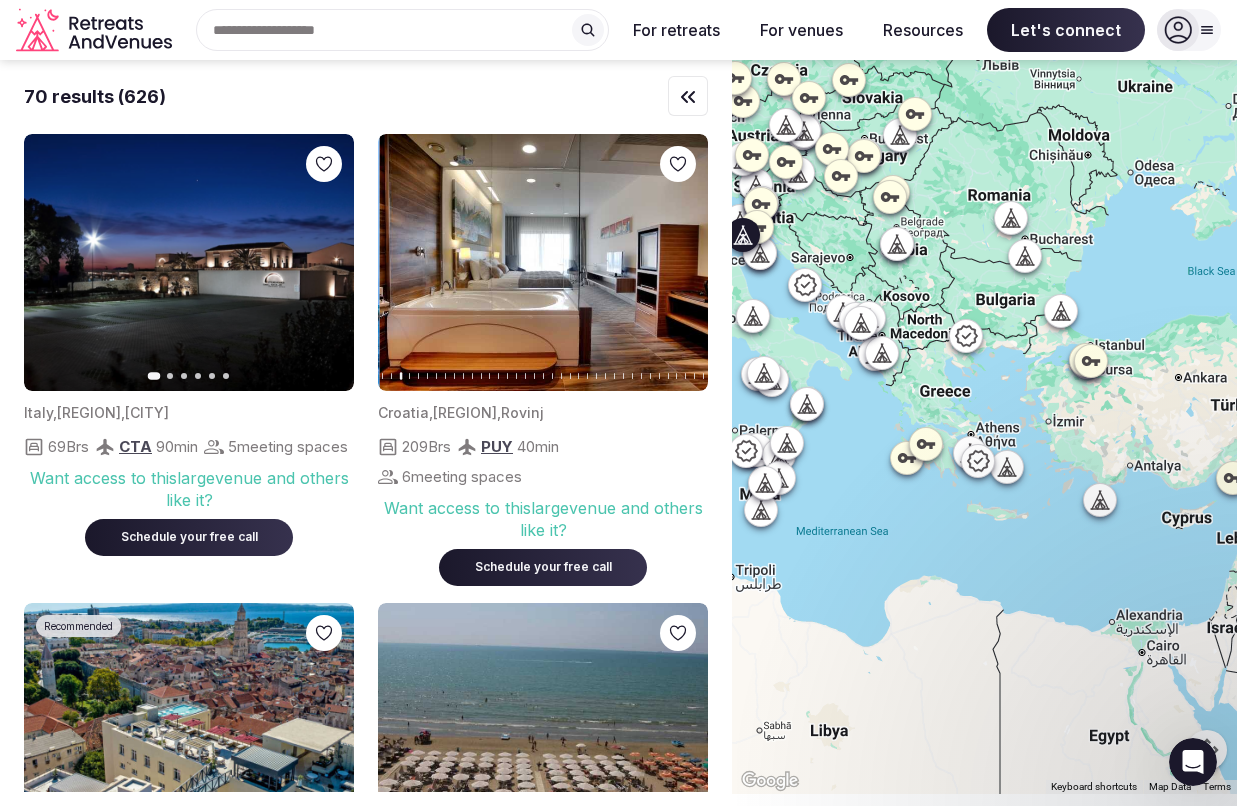 click 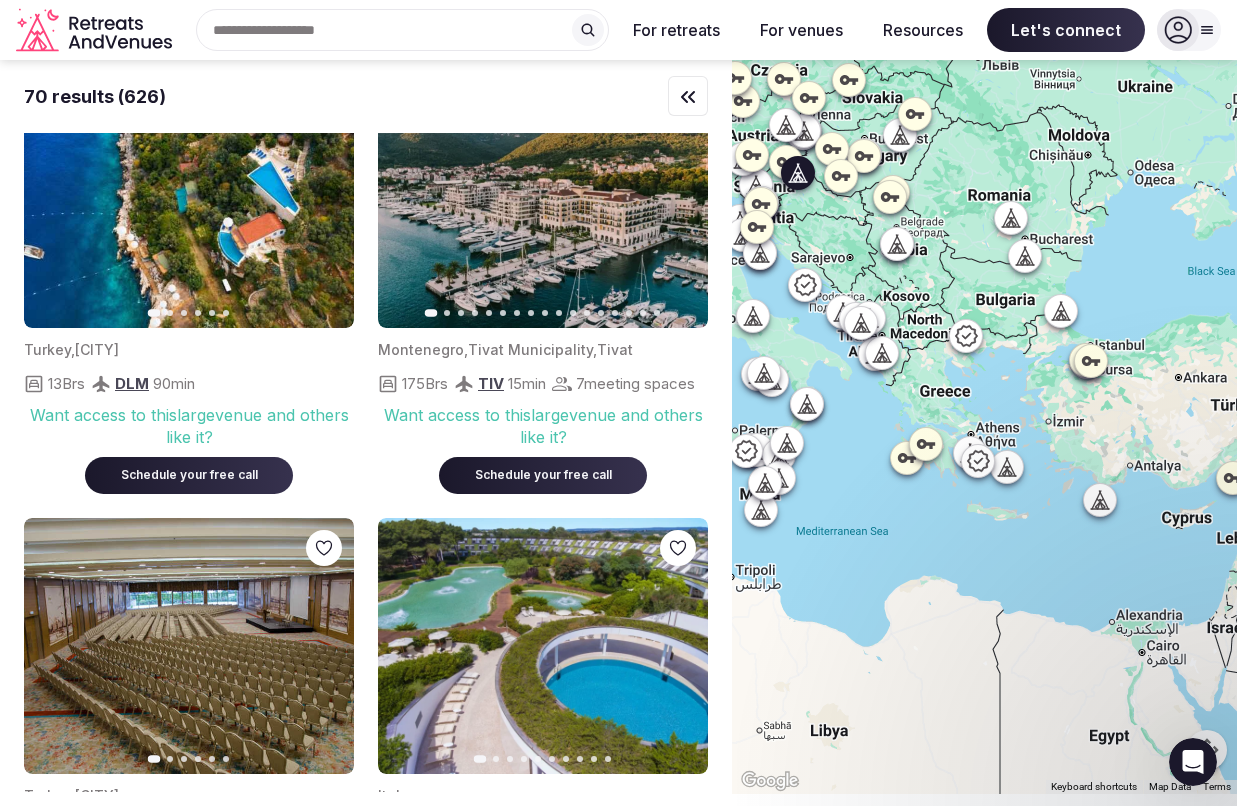 scroll, scrollTop: 6488, scrollLeft: 0, axis: vertical 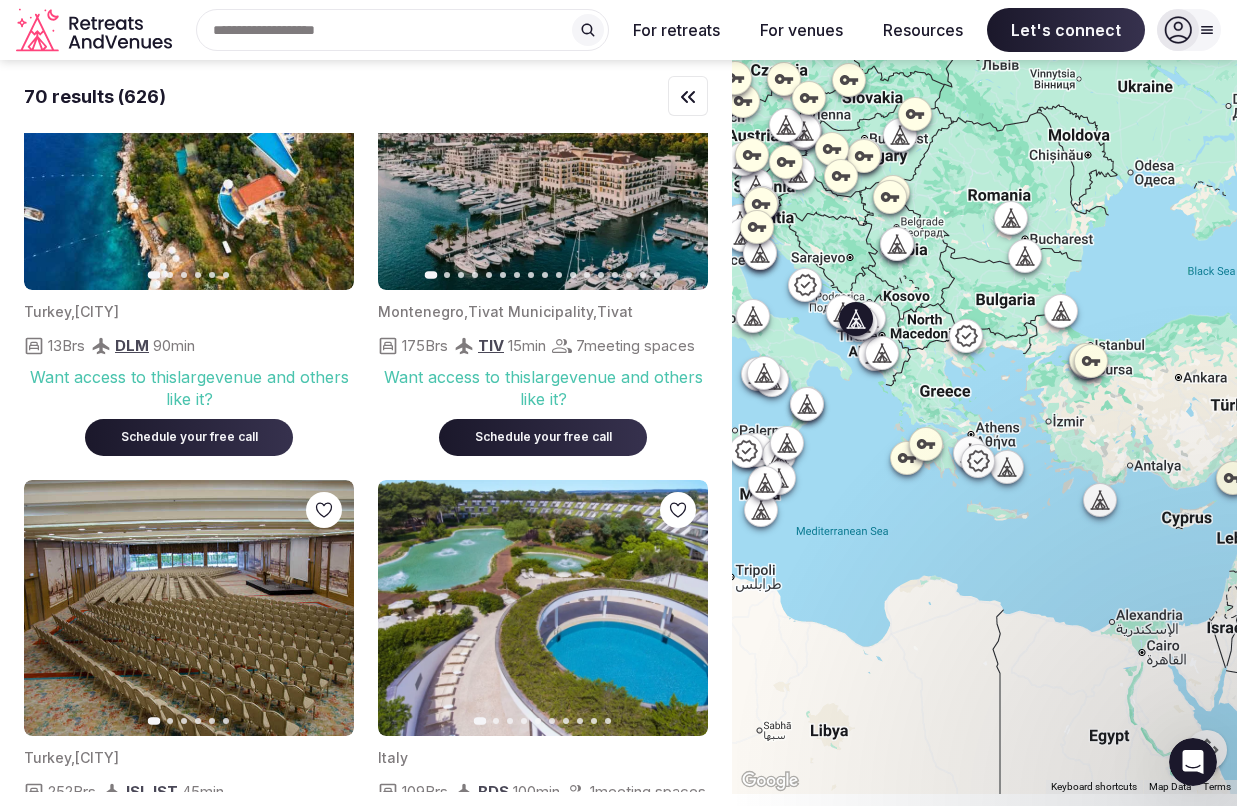 click 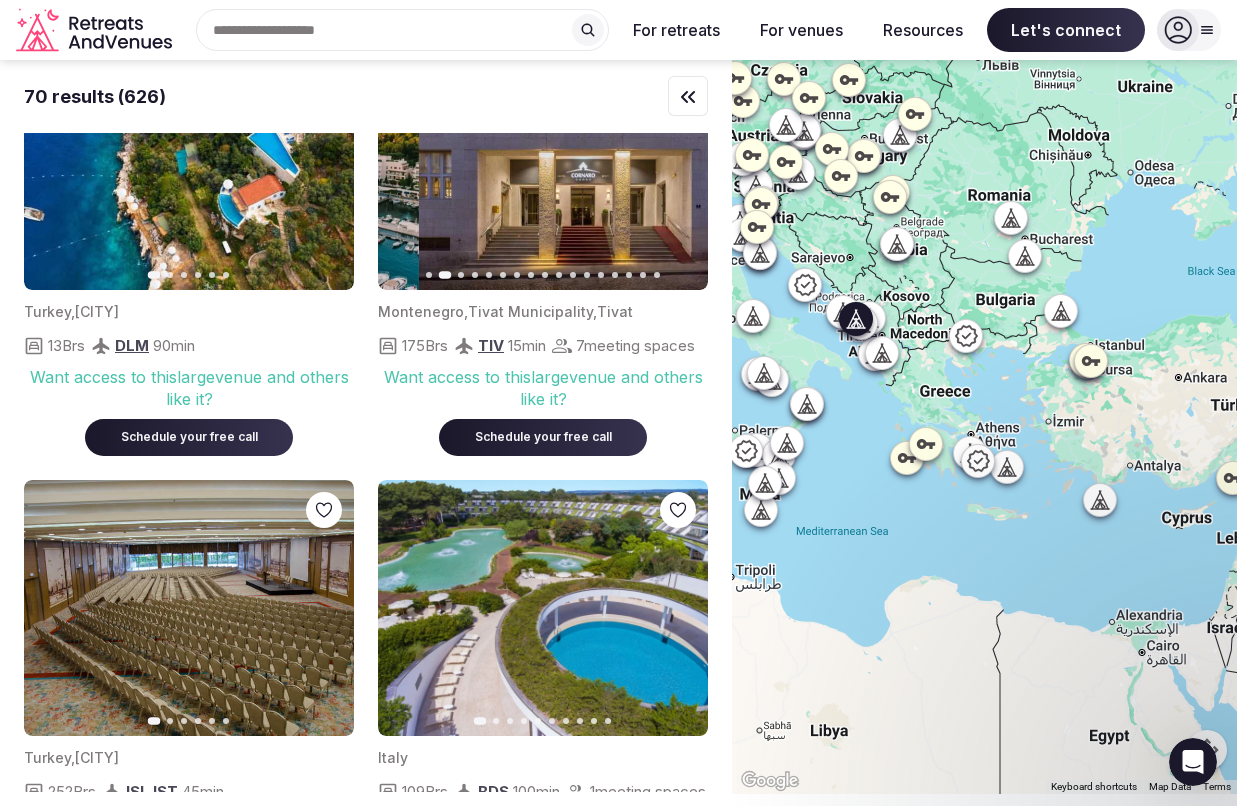 click 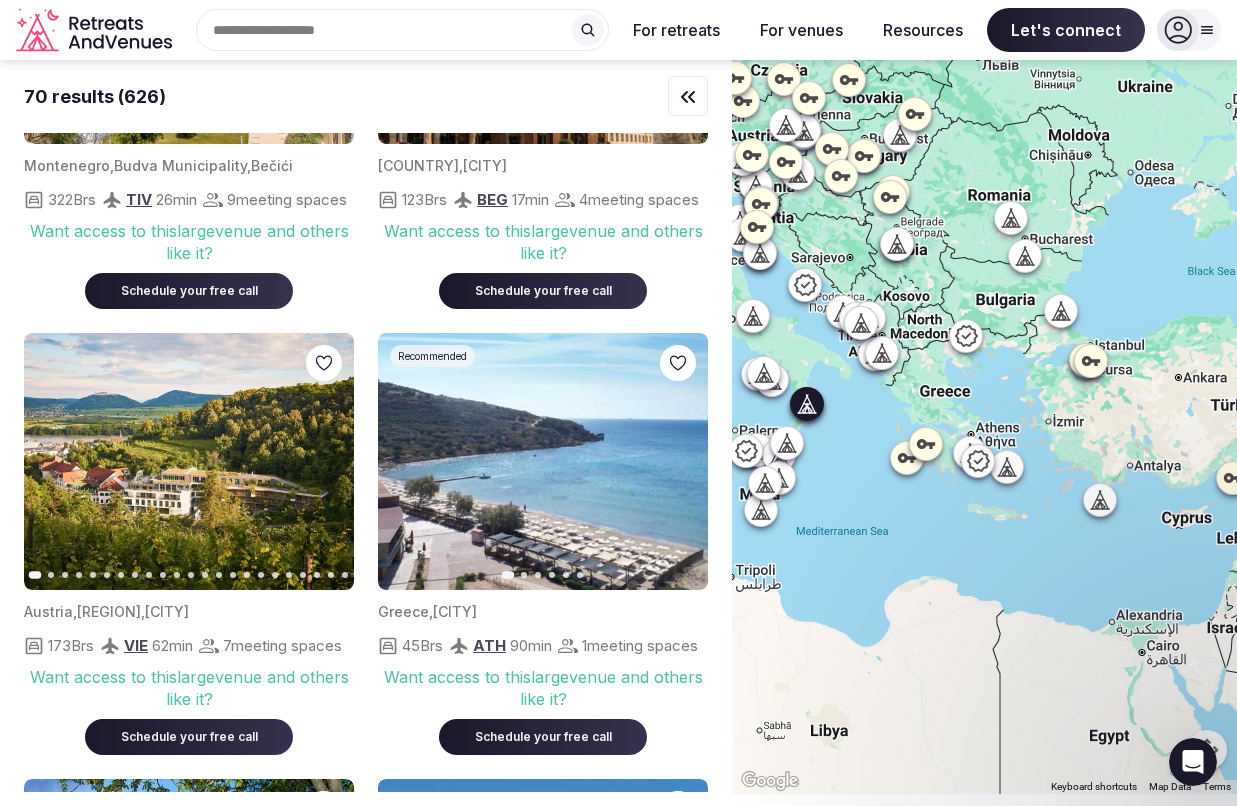scroll, scrollTop: 10223, scrollLeft: 0, axis: vertical 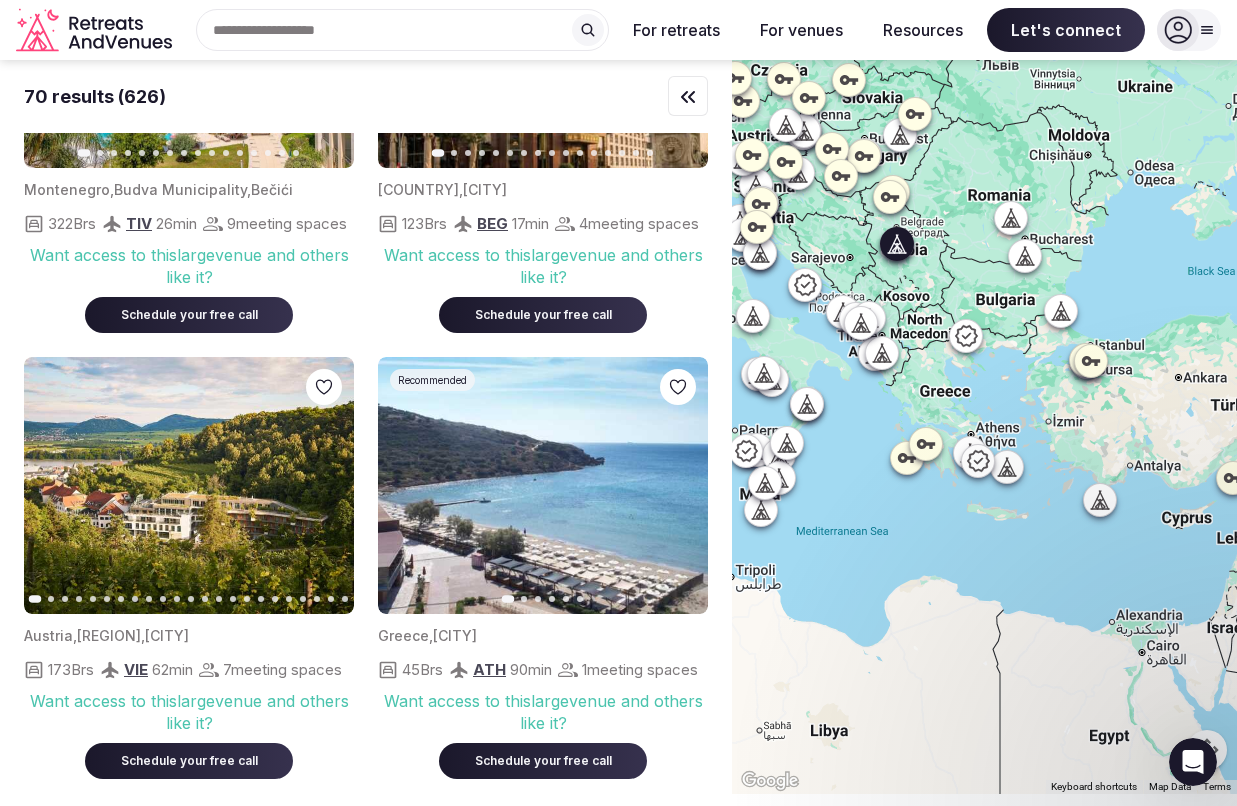click 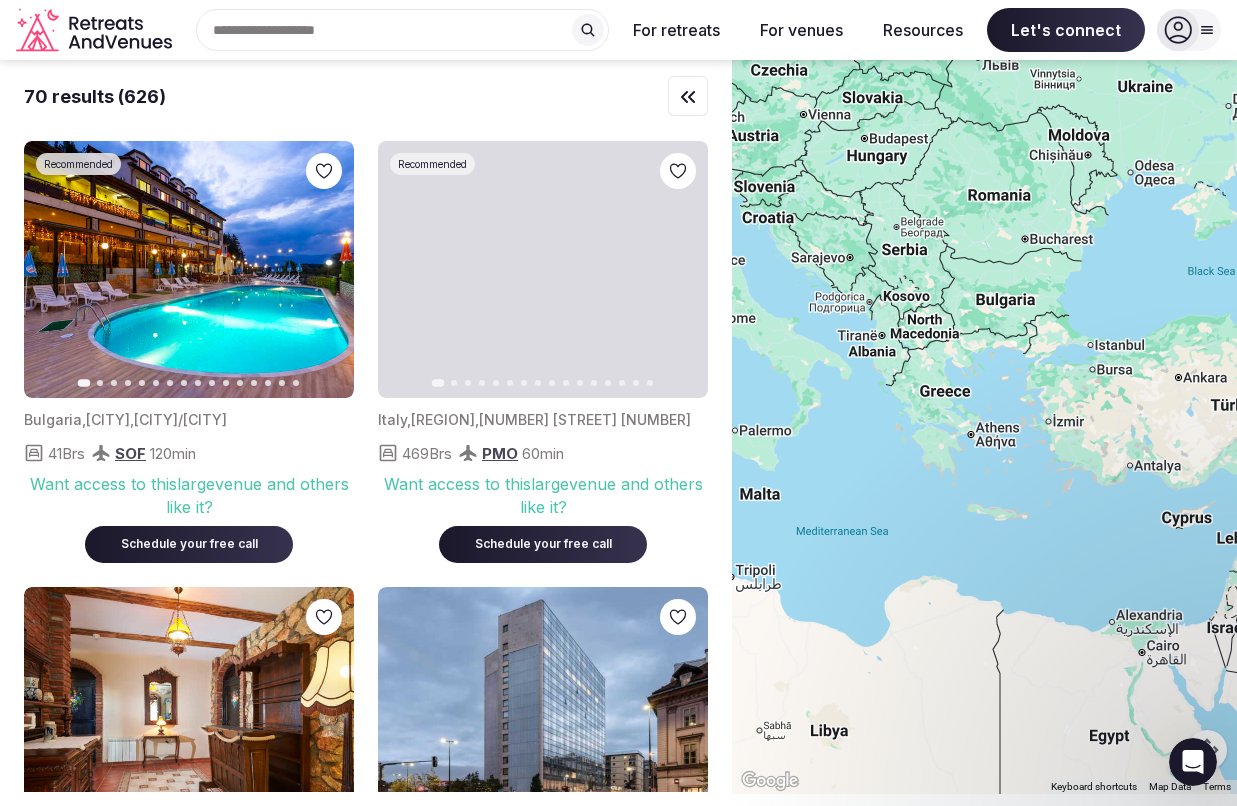 scroll, scrollTop: 0, scrollLeft: 0, axis: both 